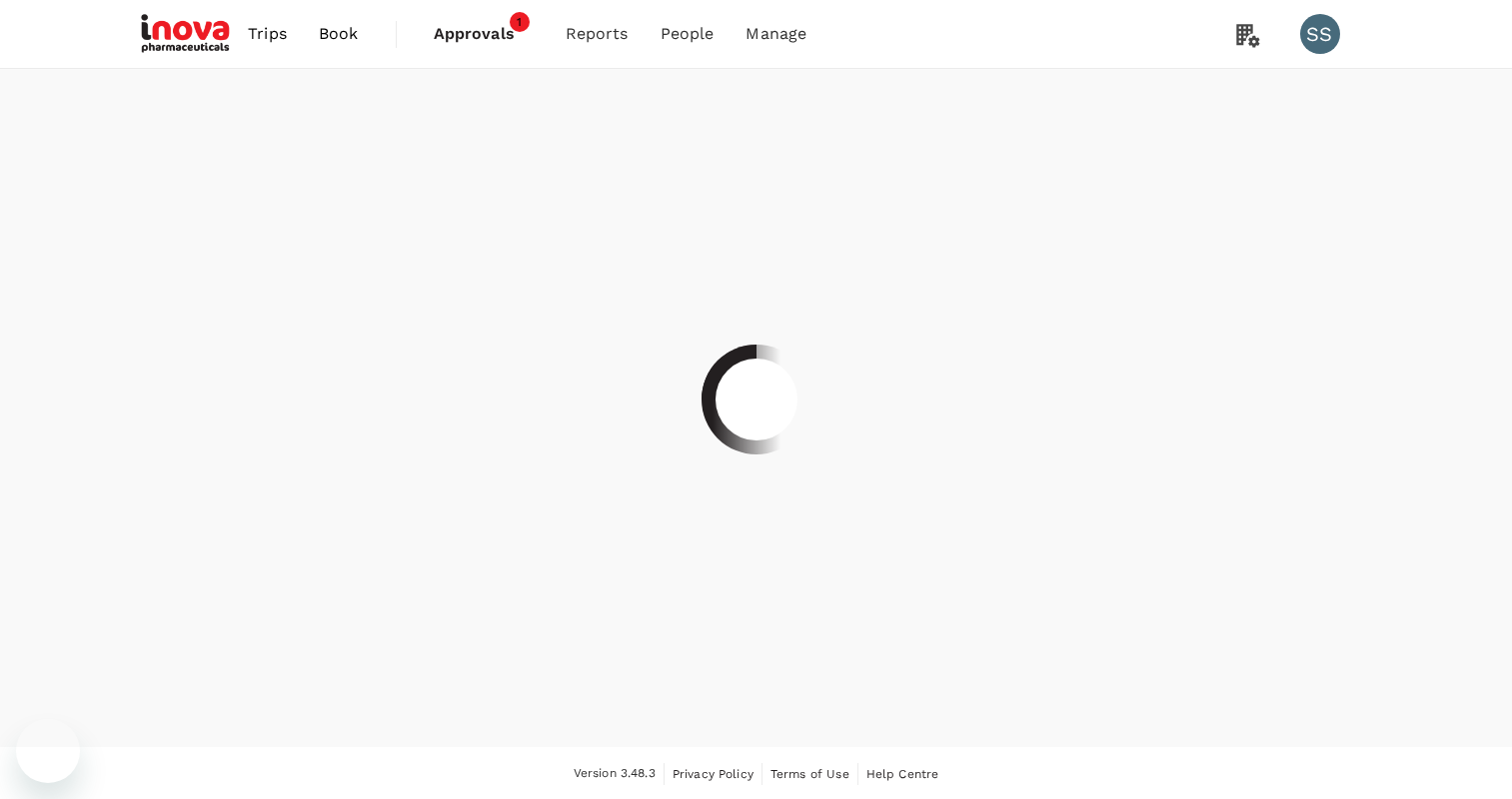 scroll, scrollTop: 0, scrollLeft: 0, axis: both 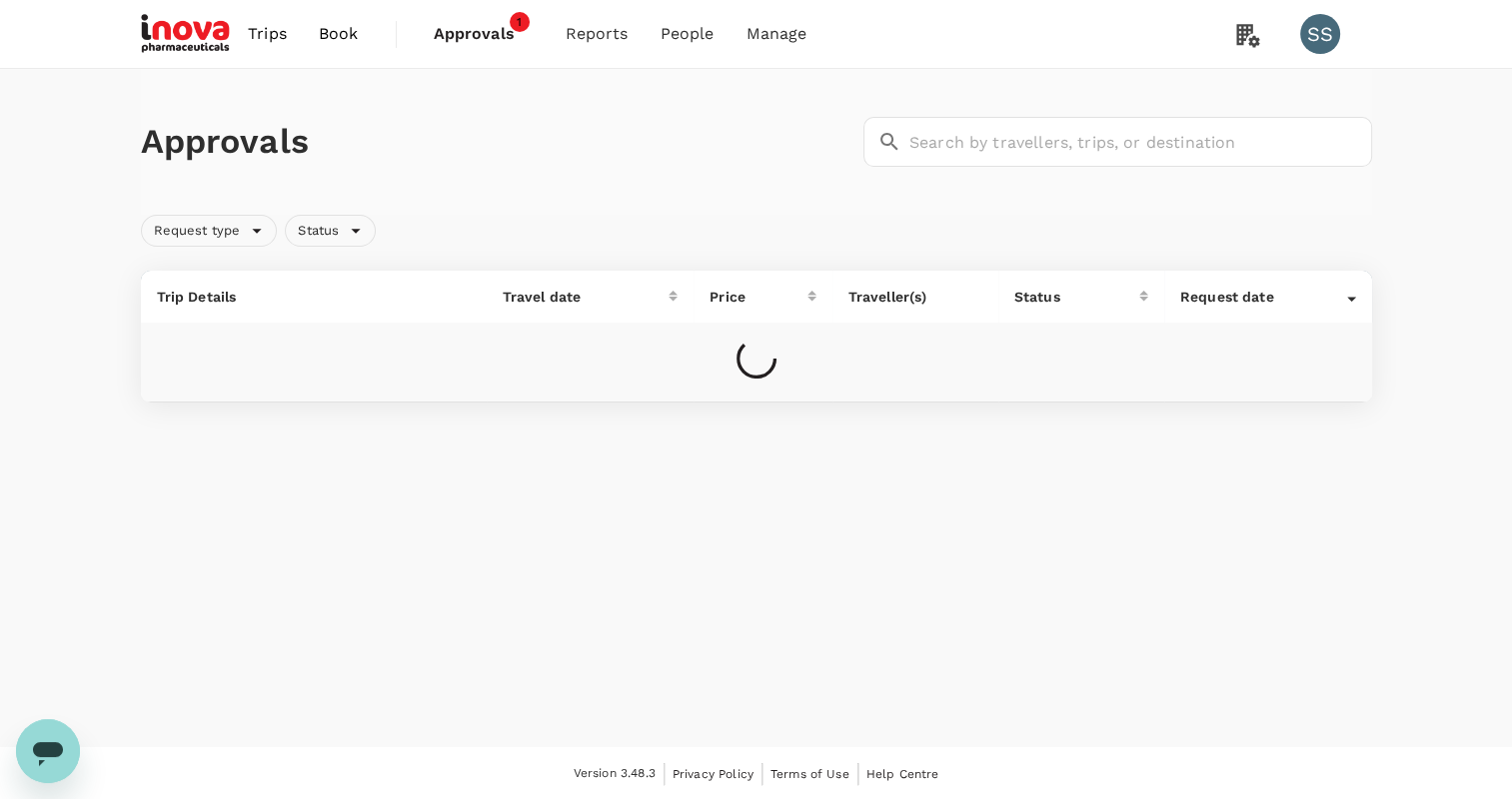 click on "Trips" at bounding box center (267, 34) 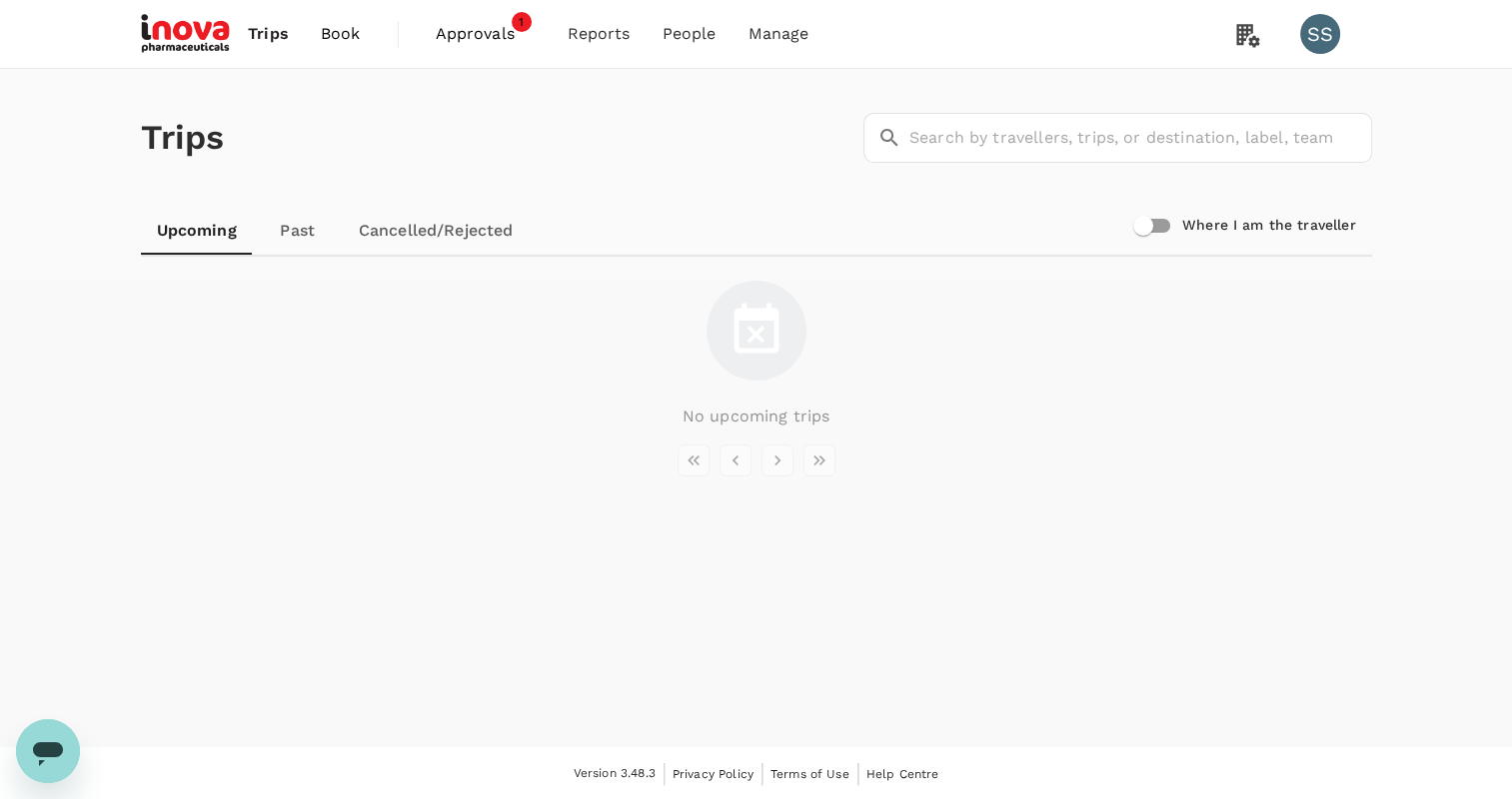 click on "Book" at bounding box center (341, 34) 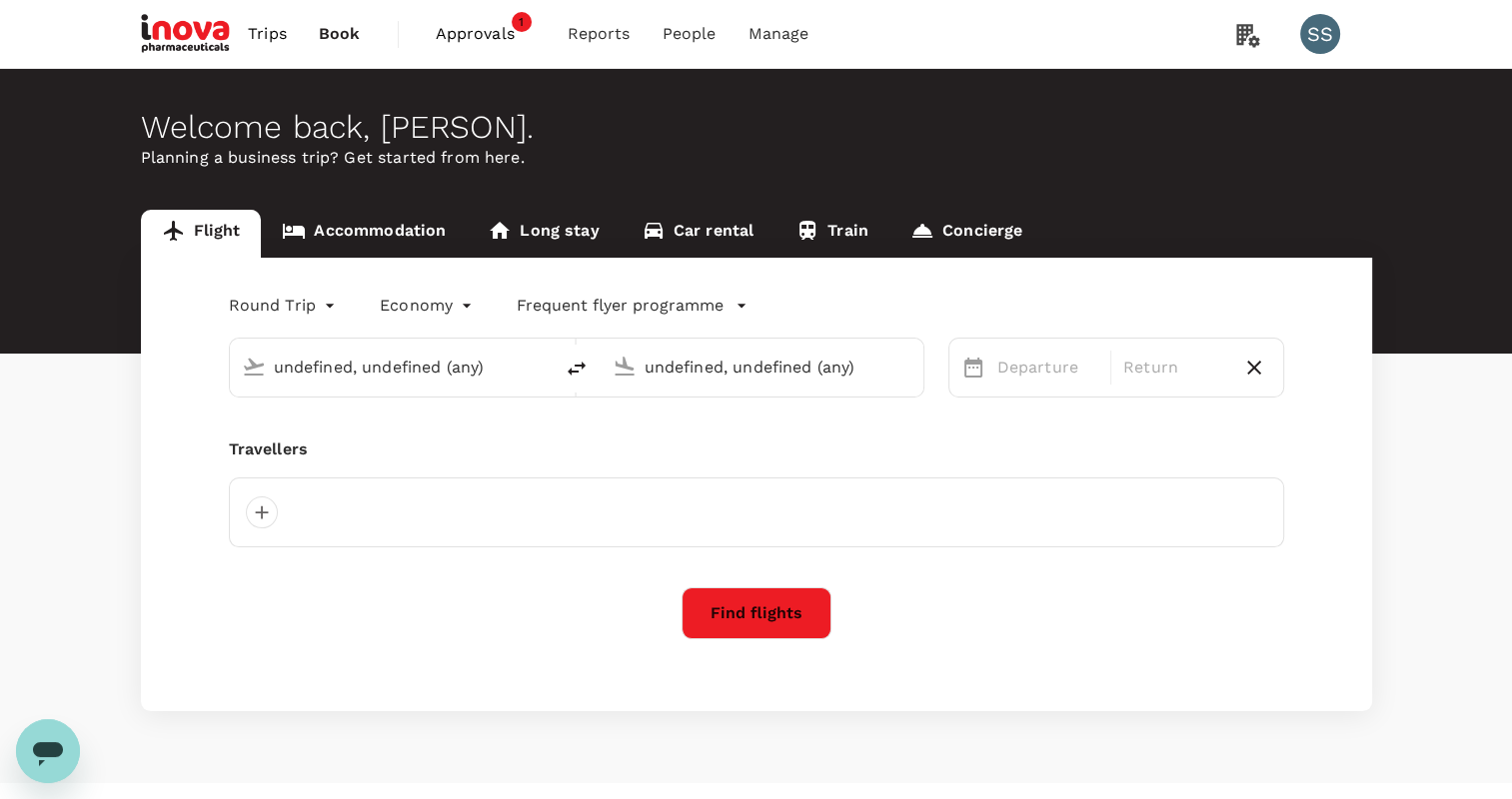 type on "[CITY], [COUNTRY] (any)" 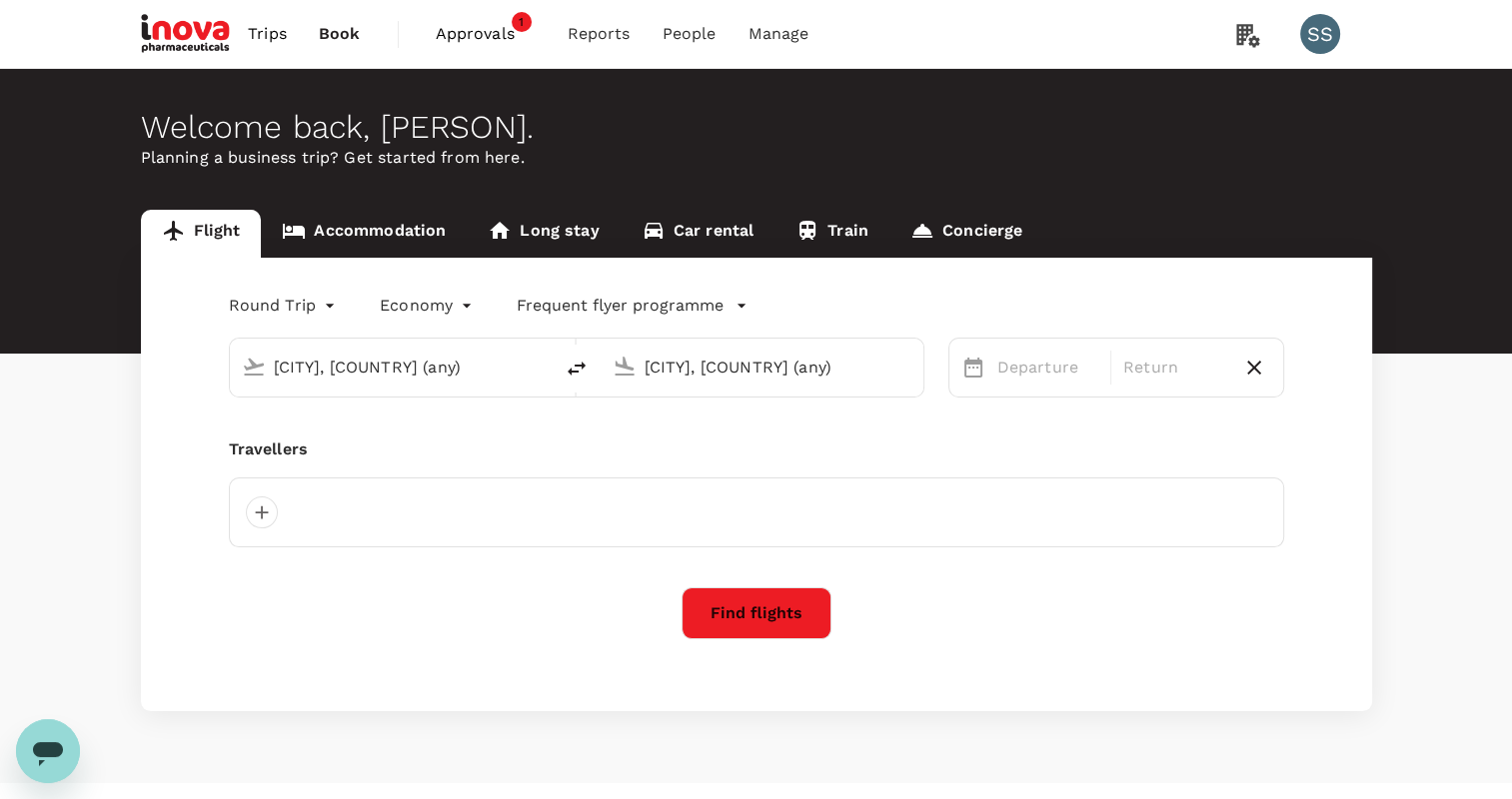 type 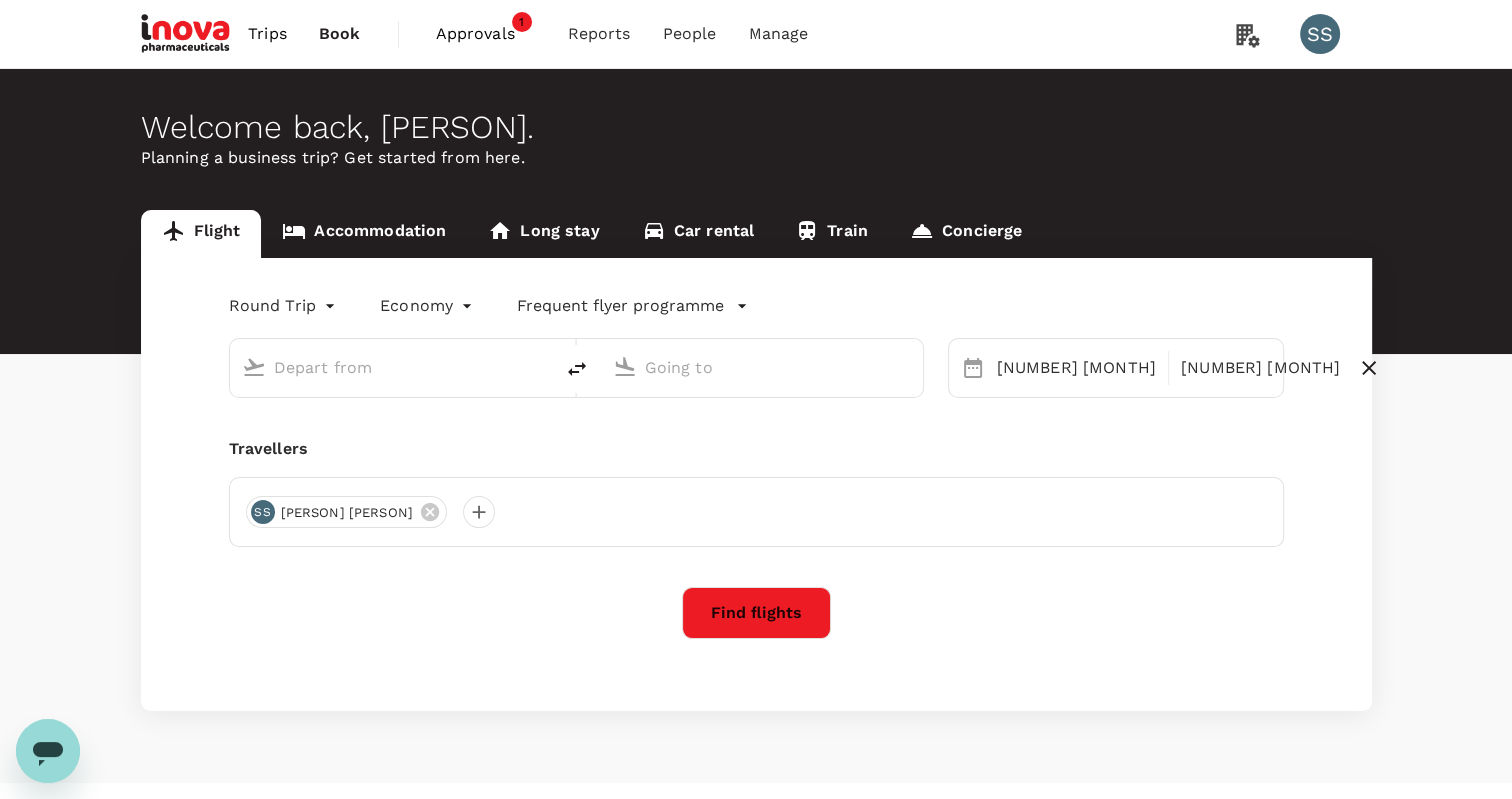 type on "[CITY], [COUNTRY] (any)" 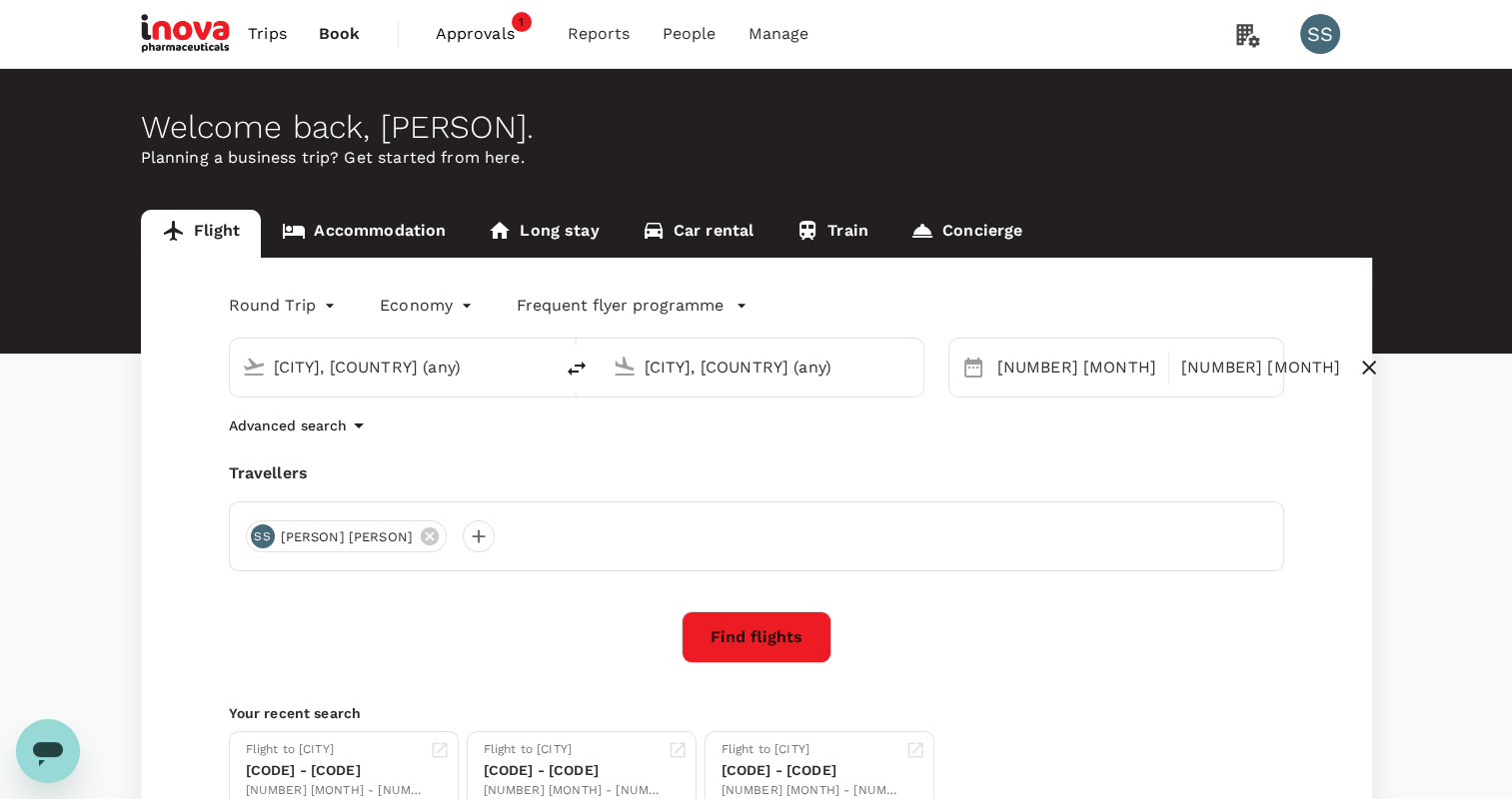 type 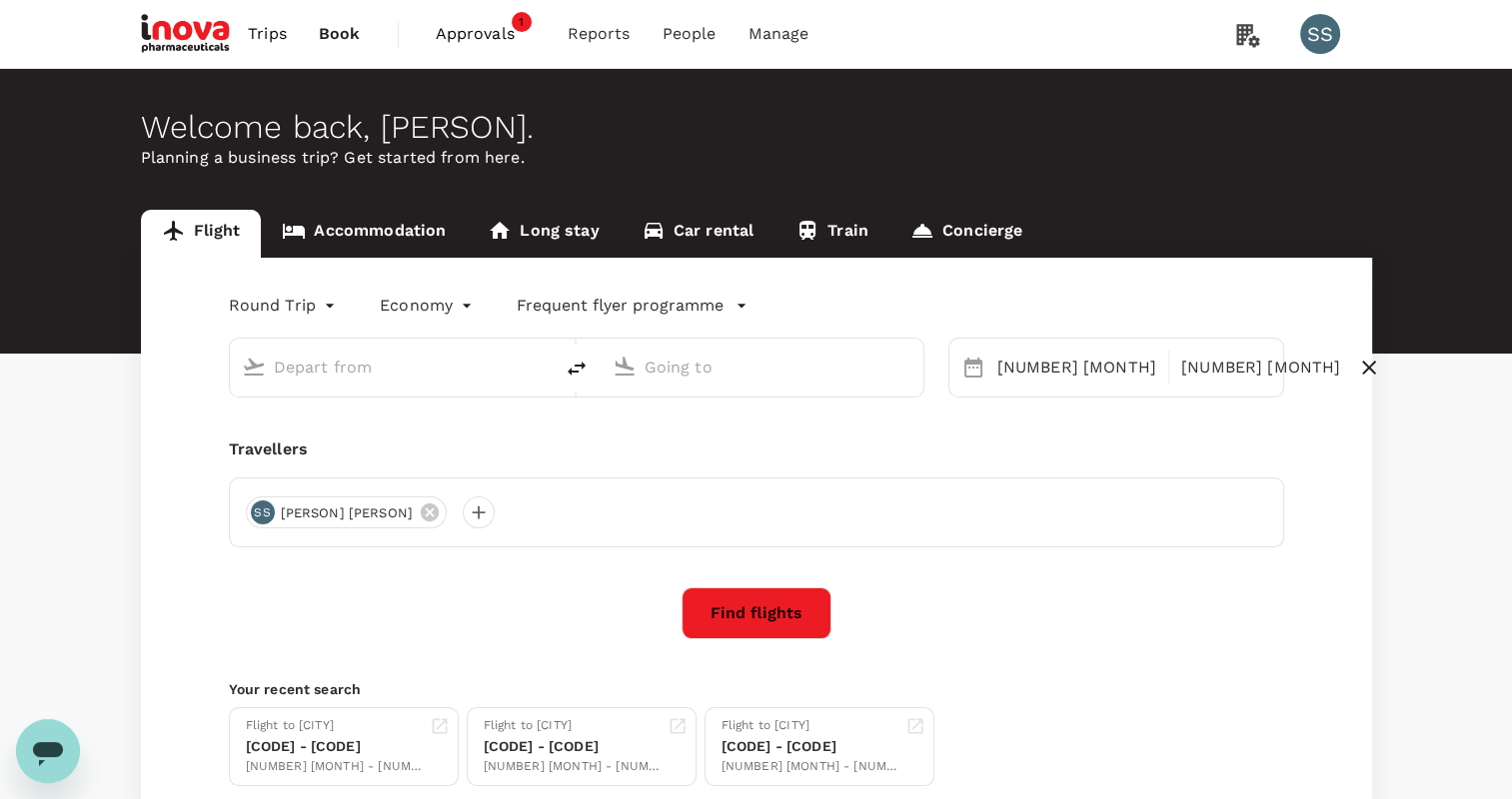type on "[CITY], [COUNTRY] (any)" 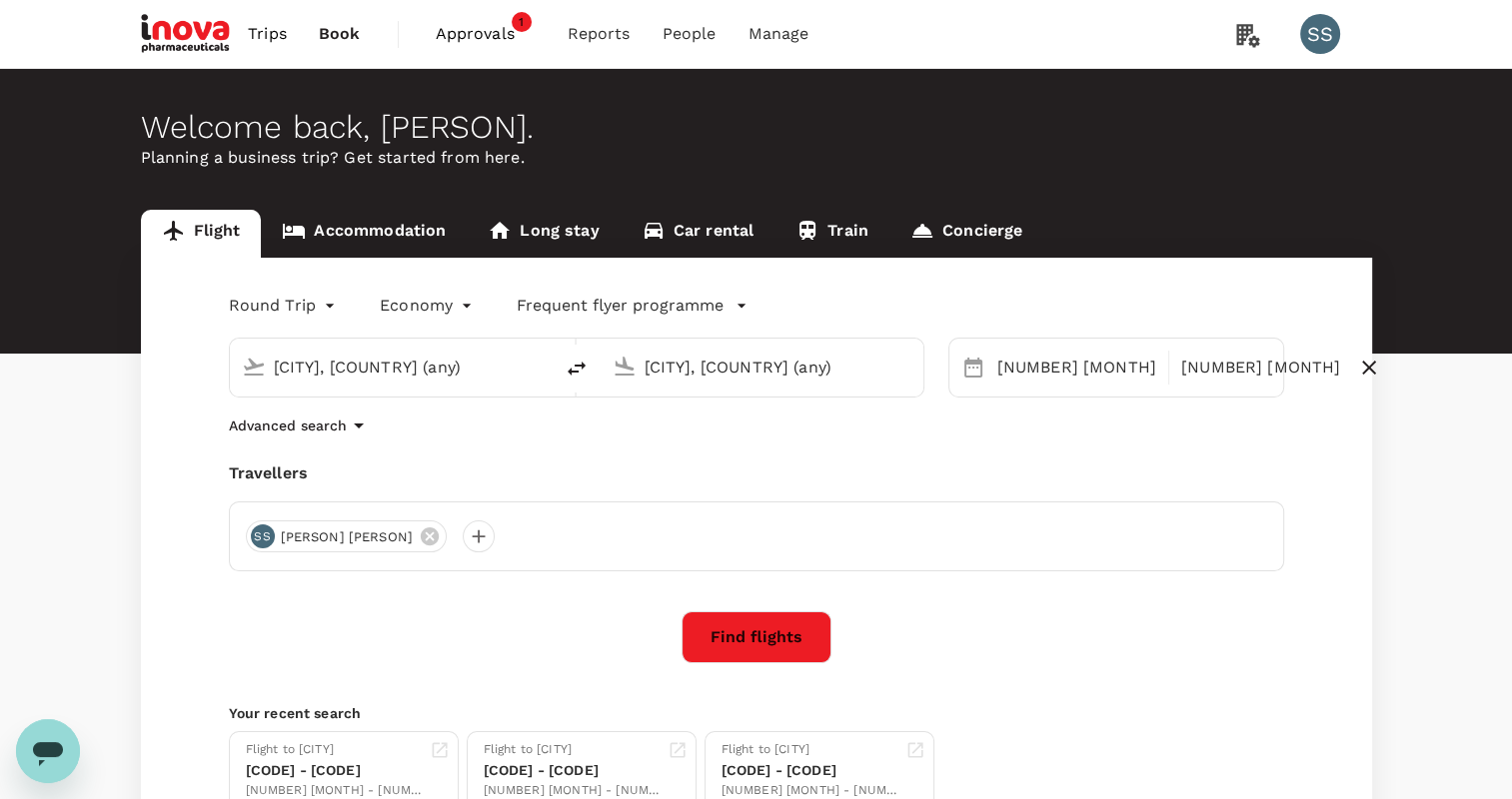 click on "[CITY], [COUNTRY] (any)" at bounding box center [392, 367] 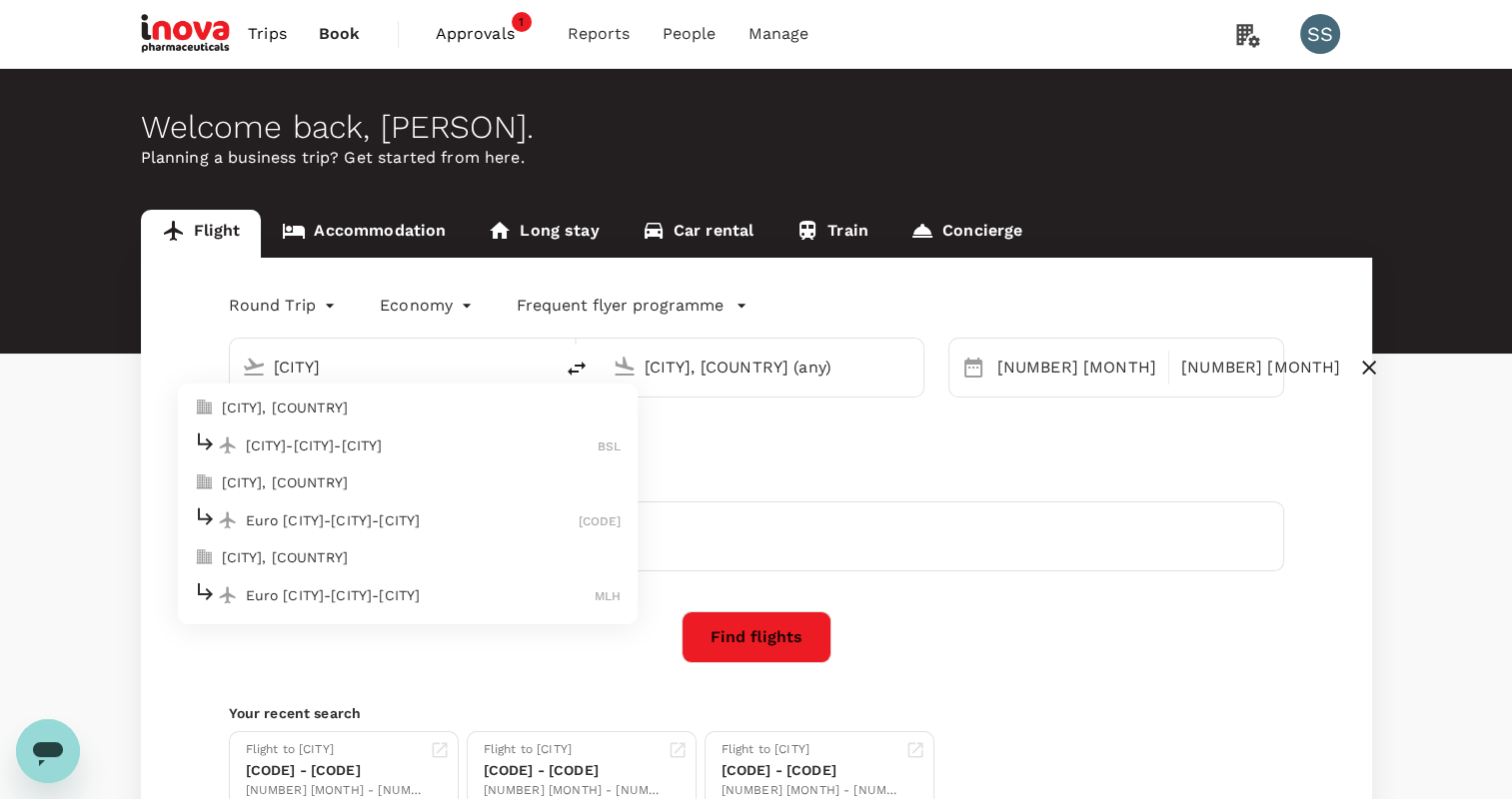 click on "[CITY], [COUNTRY]" at bounding box center [422, 407] 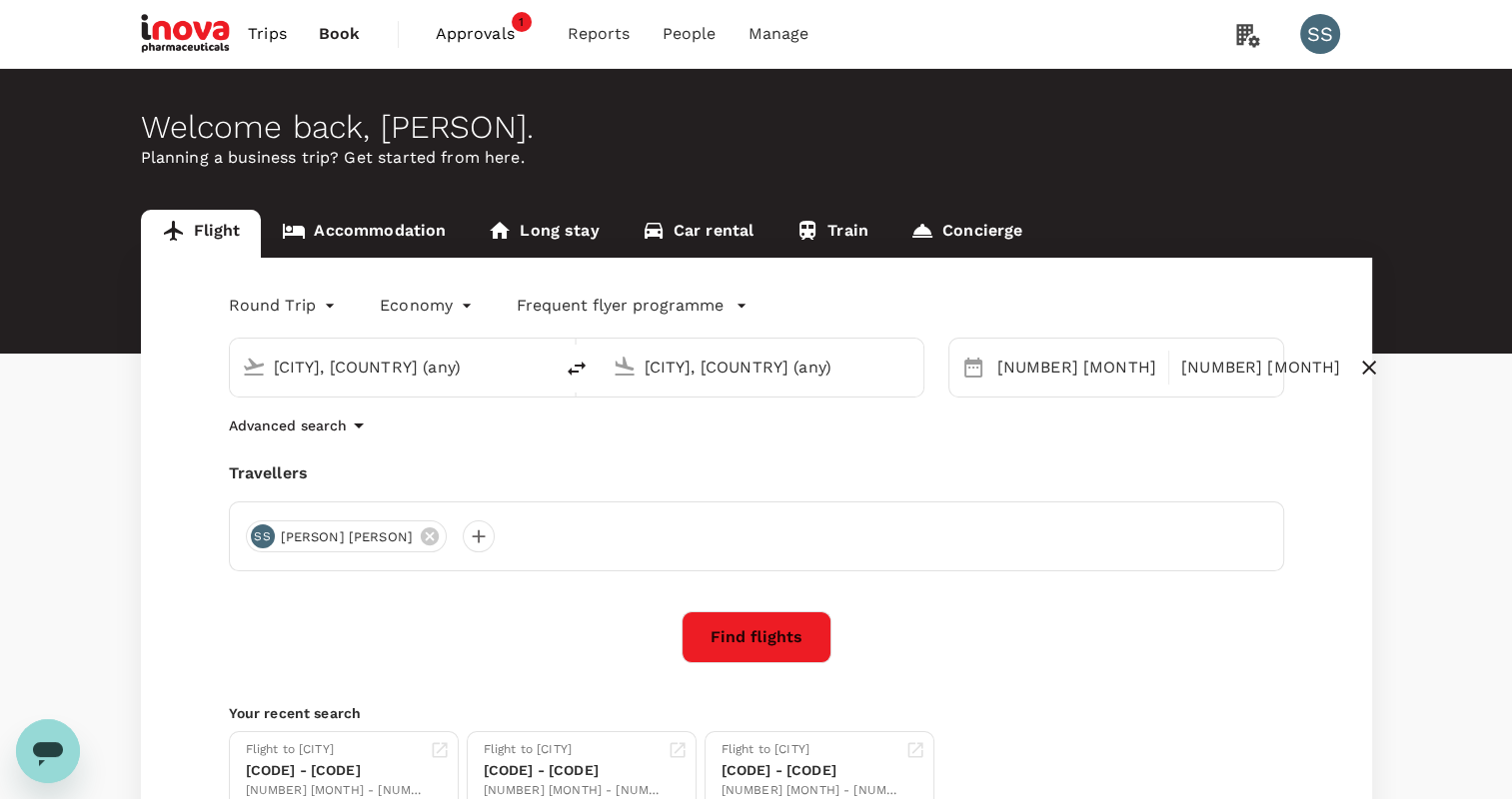 click on "[CITY], [COUNTRY] (any)" at bounding box center (762, 367) 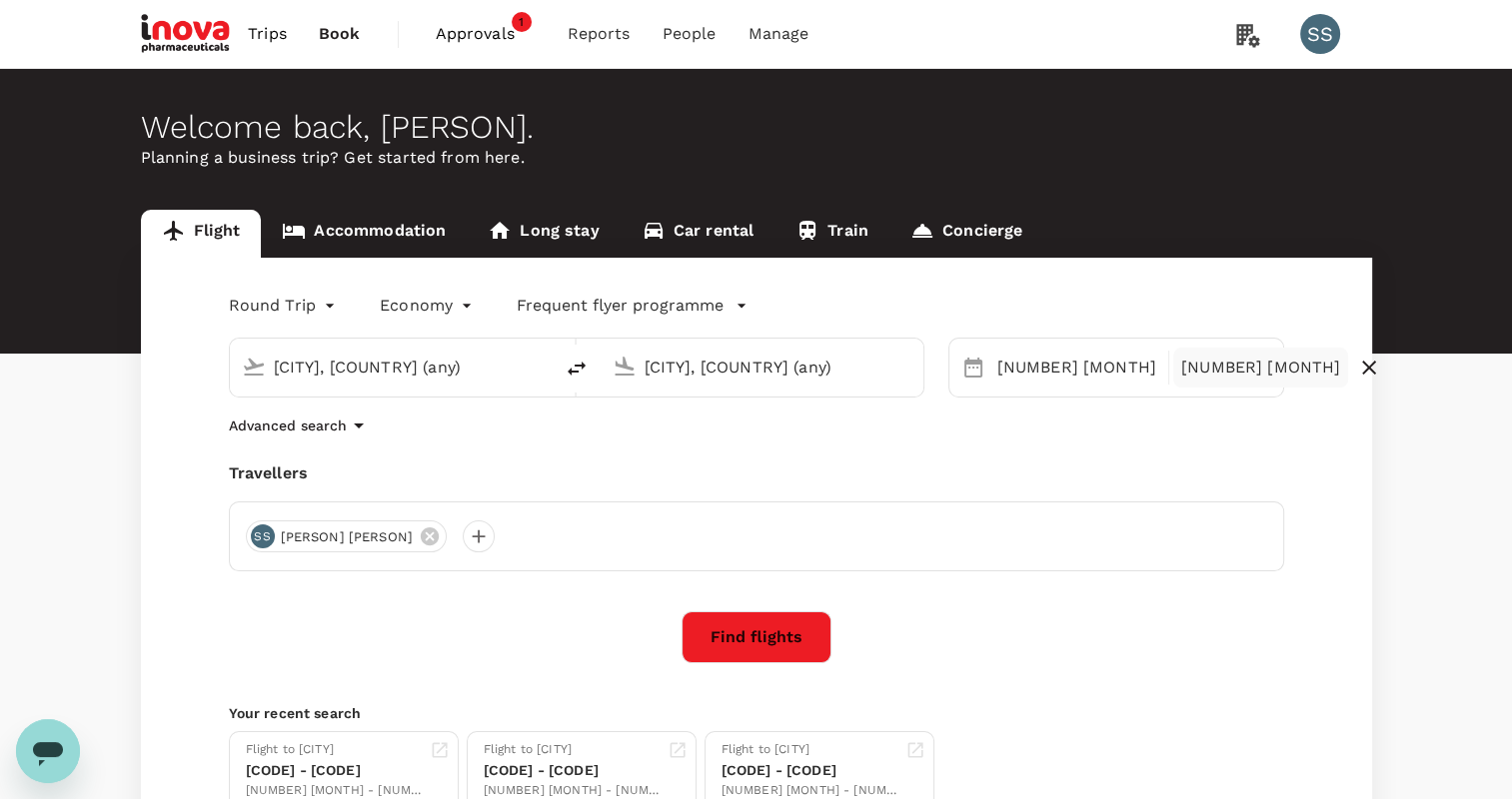 click on "[NUMBER] [MONTH]" at bounding box center (1260, 368) 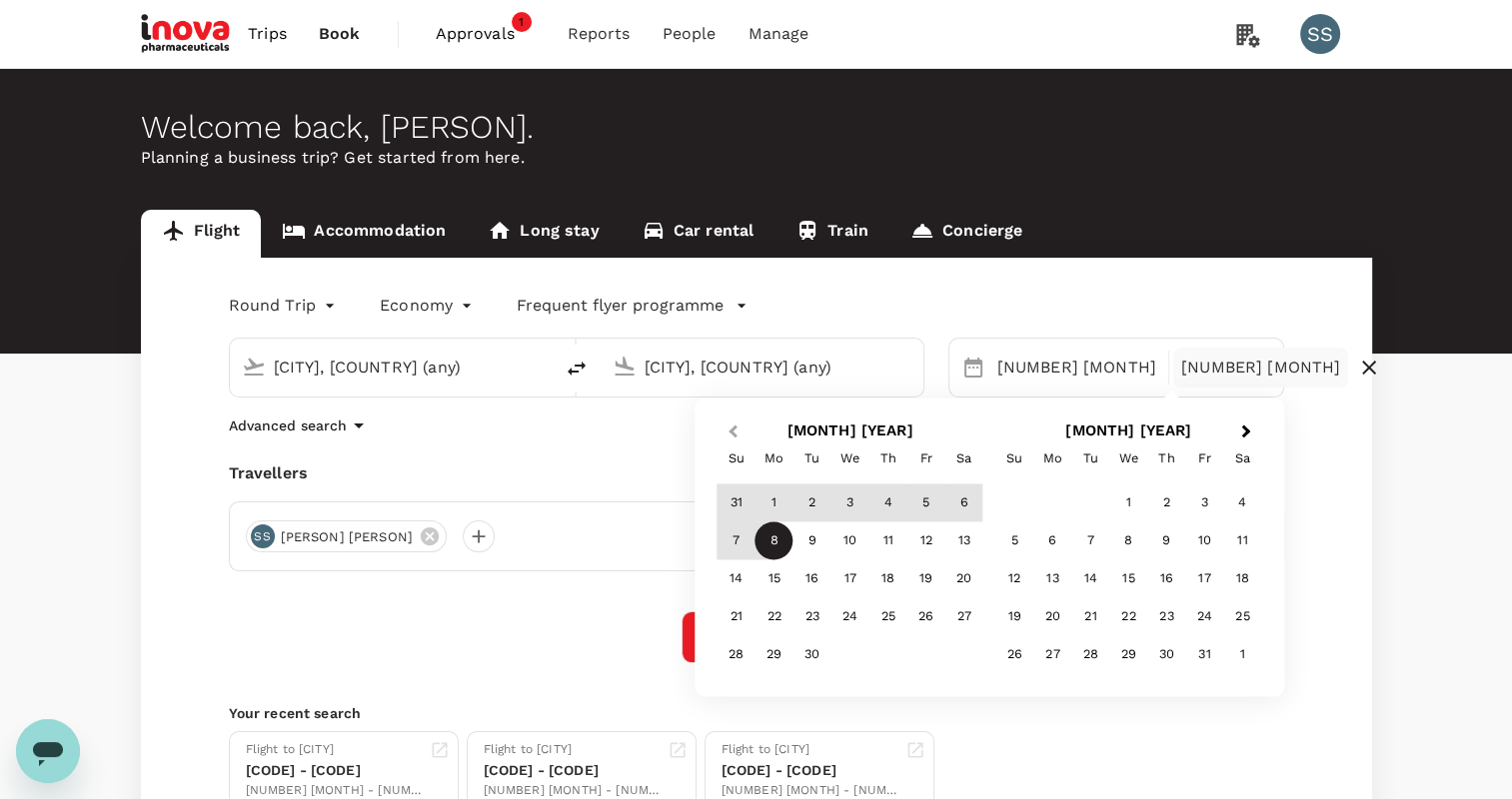 click on "Previous Month" at bounding box center (733, 431) 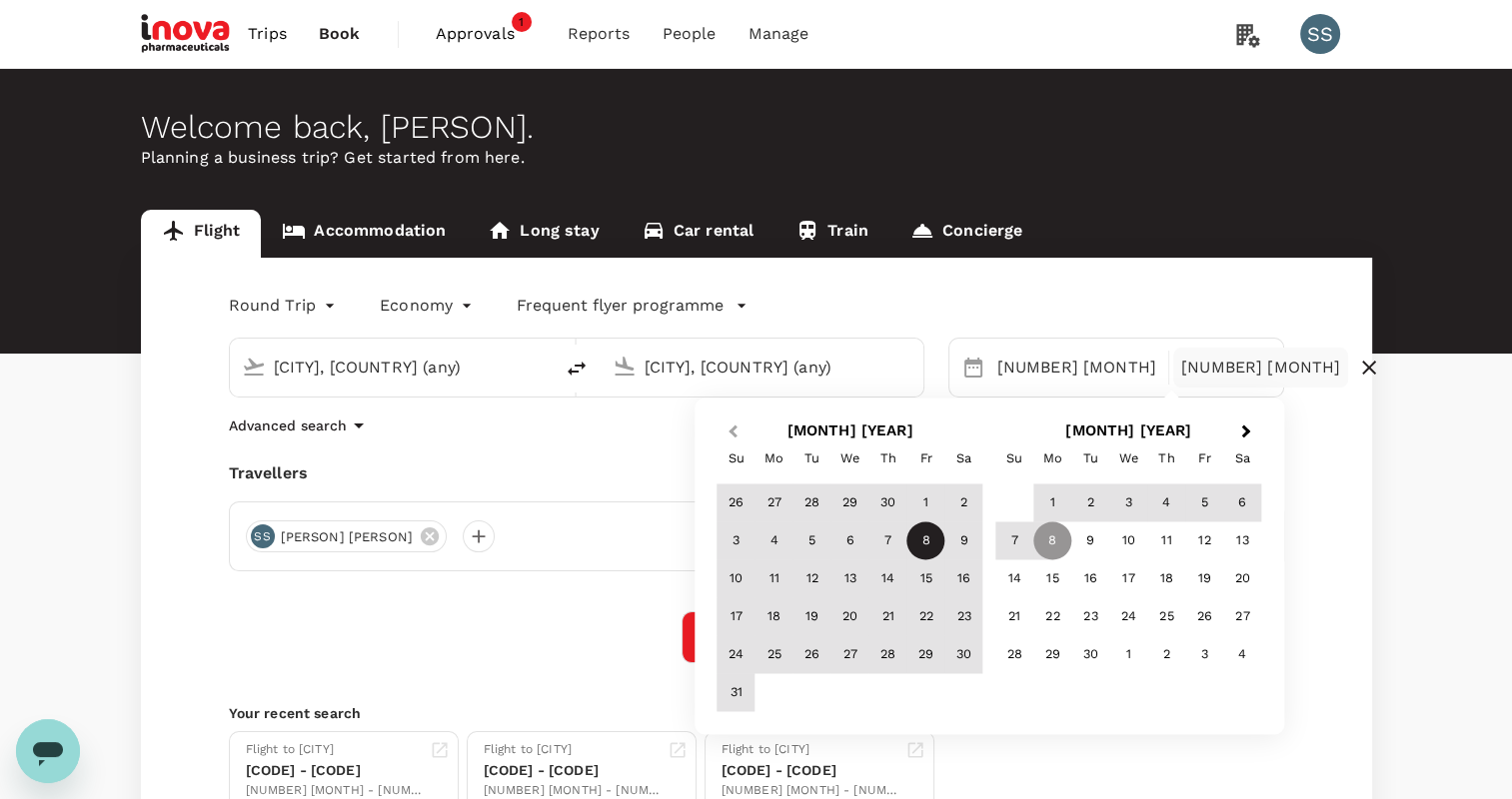click on "Previous Month" at bounding box center [733, 431] 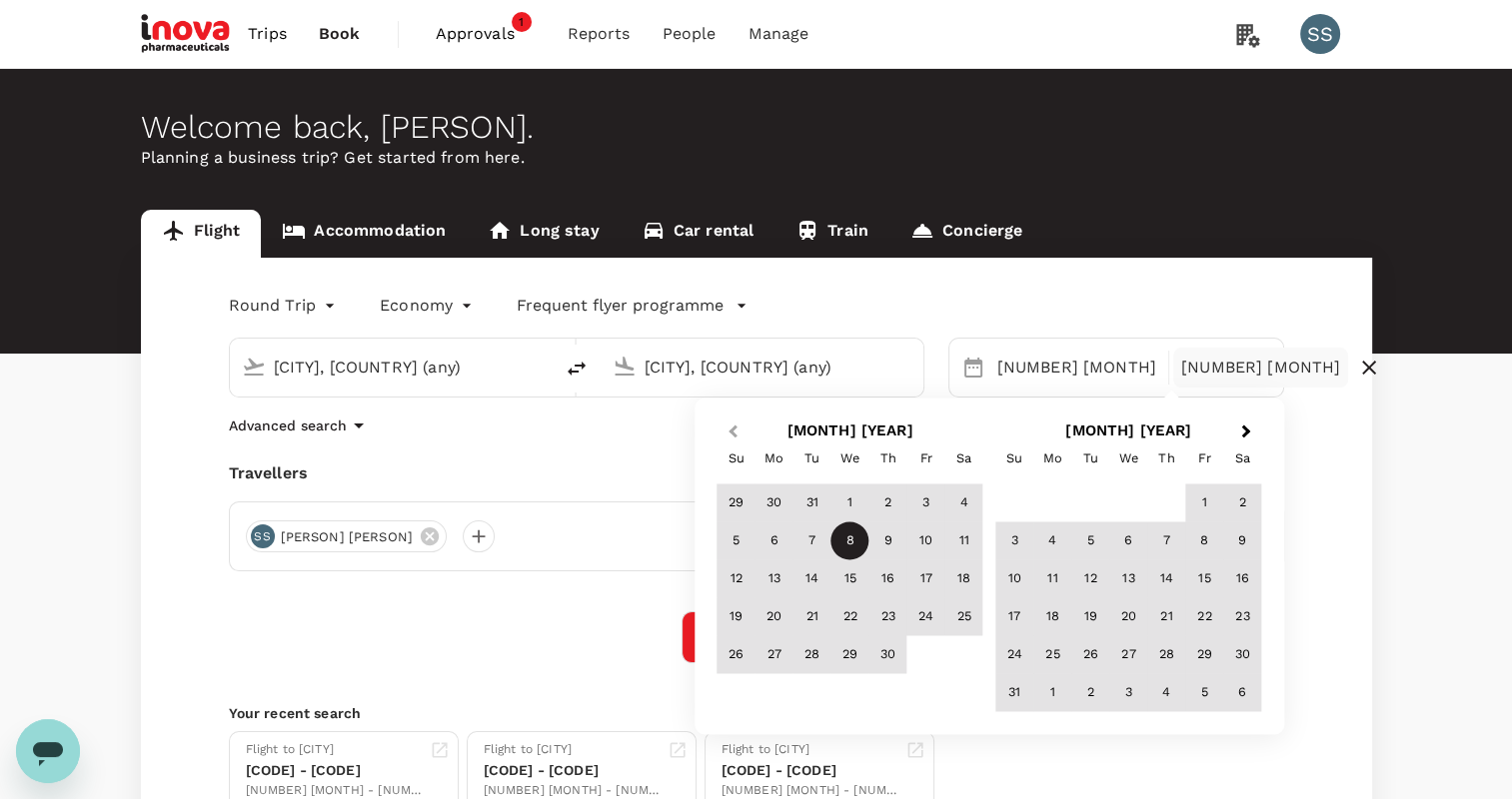 click on "Previous Month" at bounding box center (733, 431) 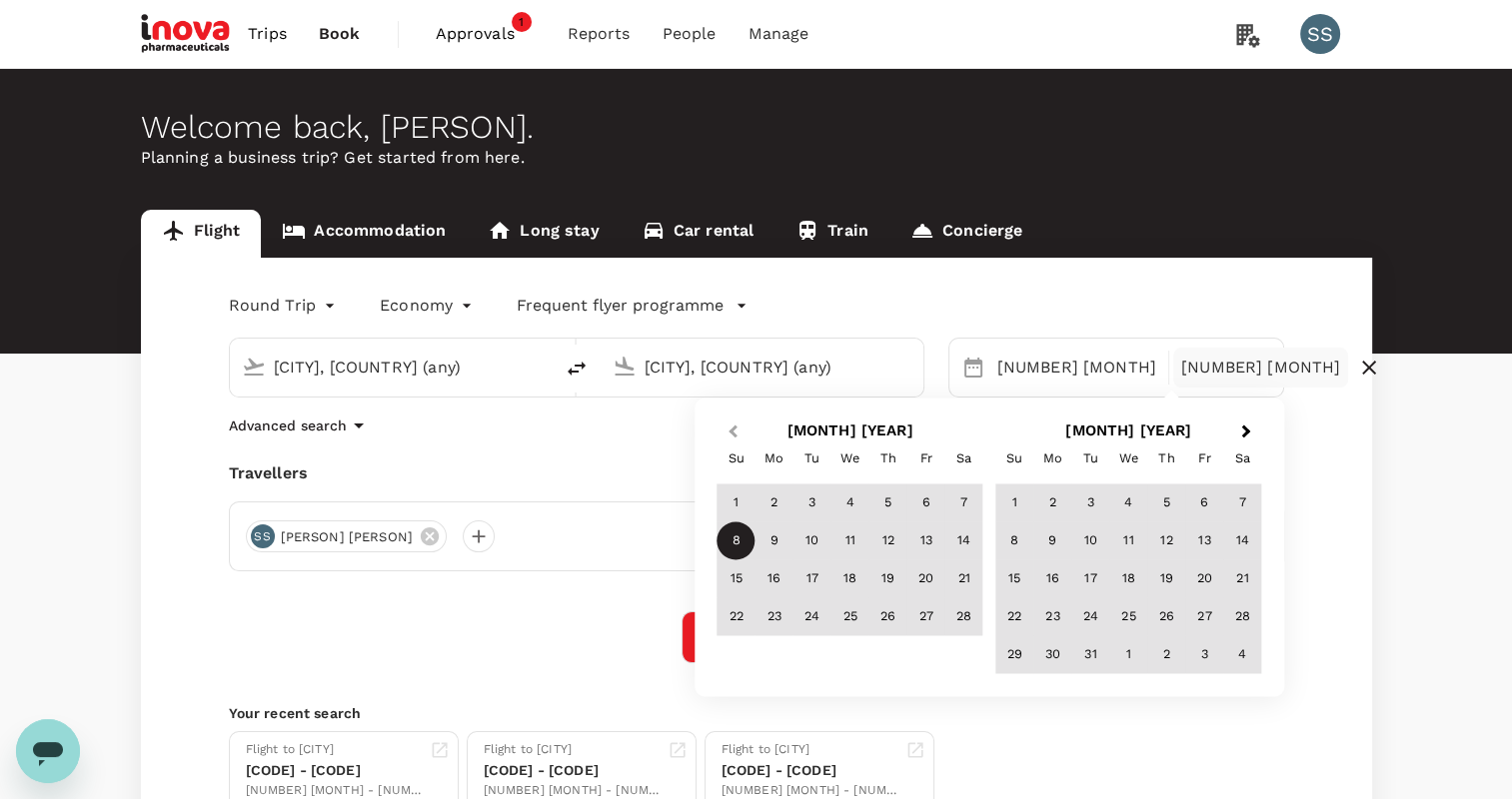 click on "Previous Month" at bounding box center [733, 431] 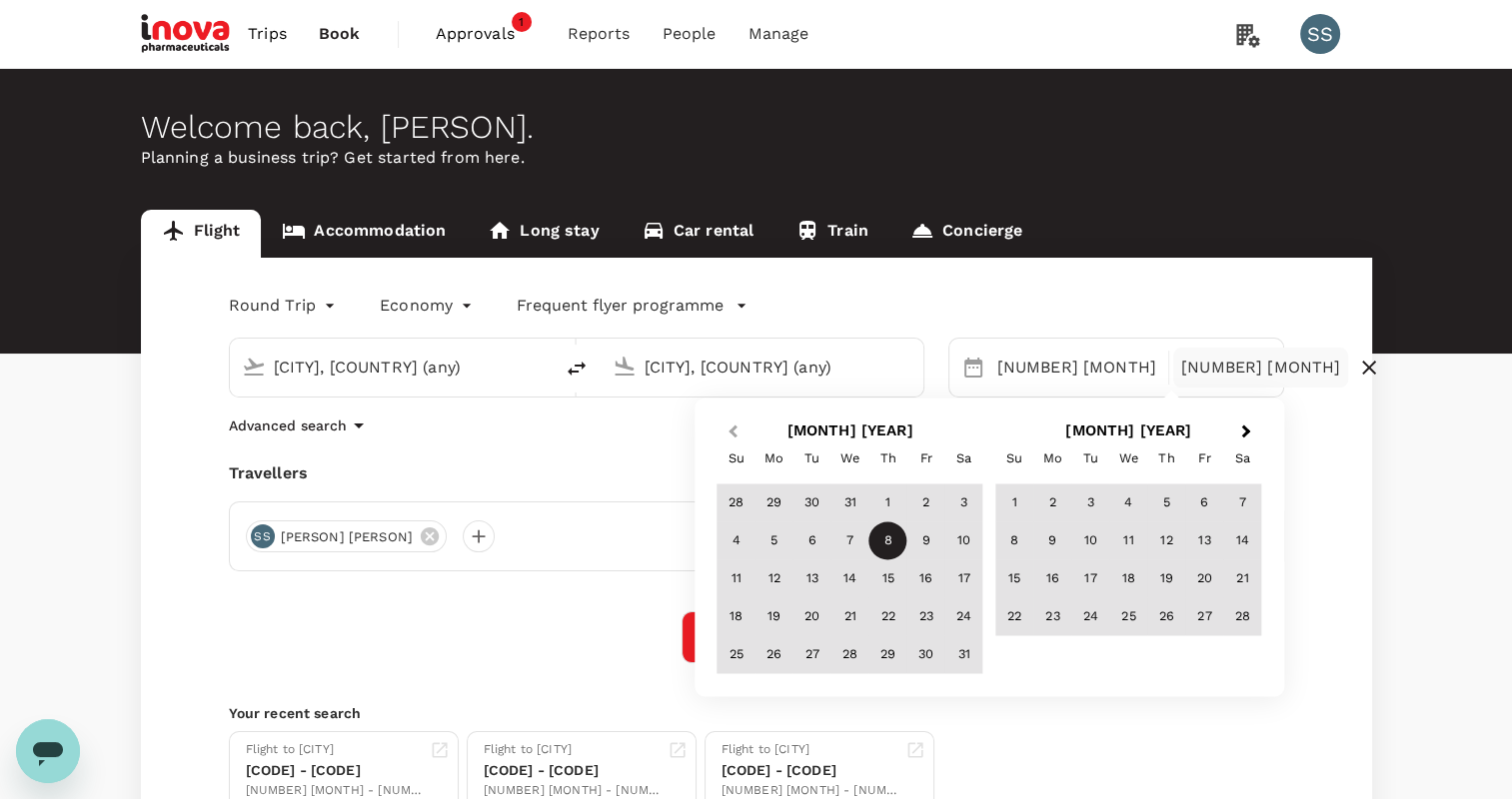 click on "Previous Month" at bounding box center (733, 431) 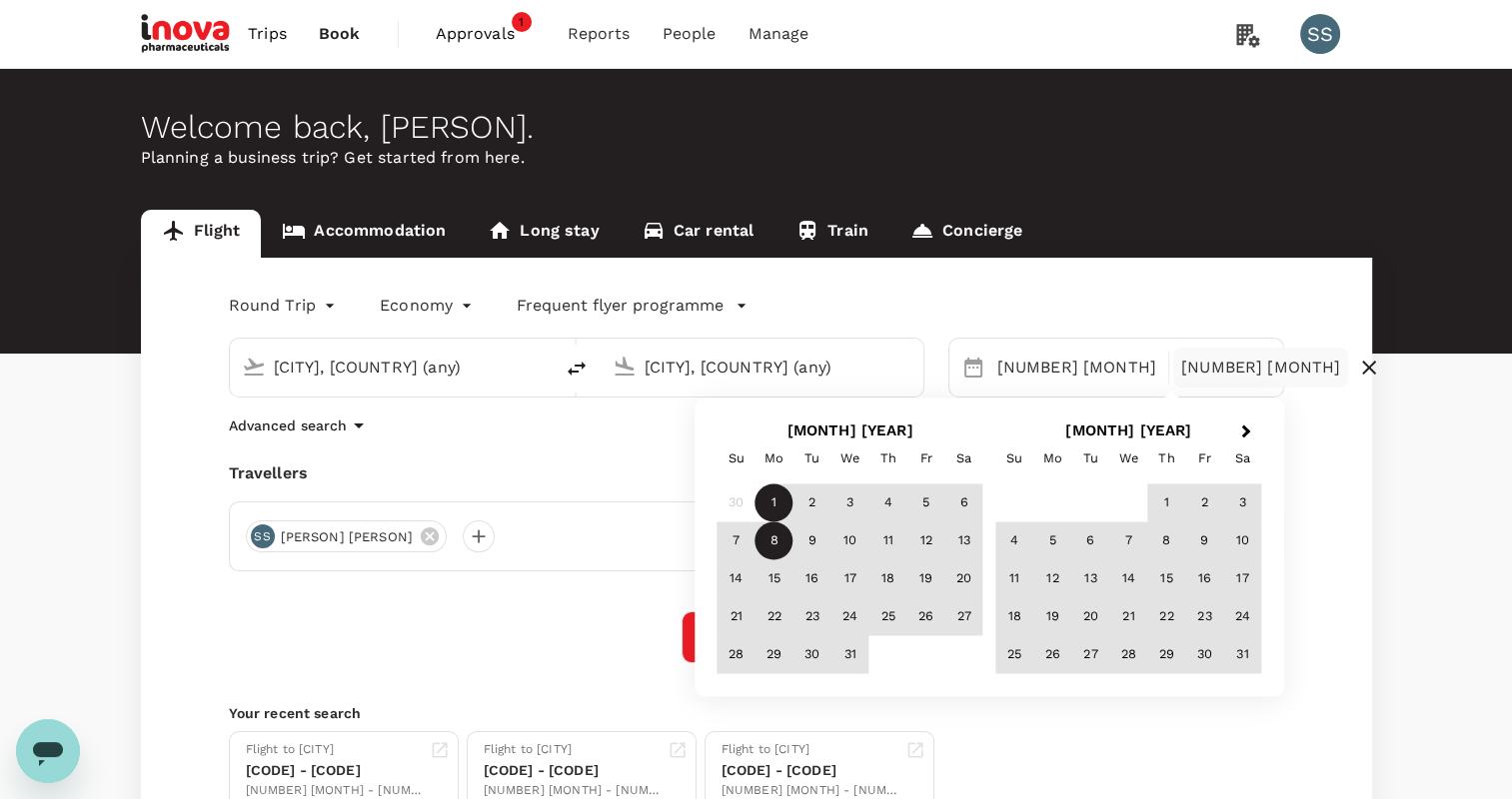 click on "8" at bounding box center [774, 541] 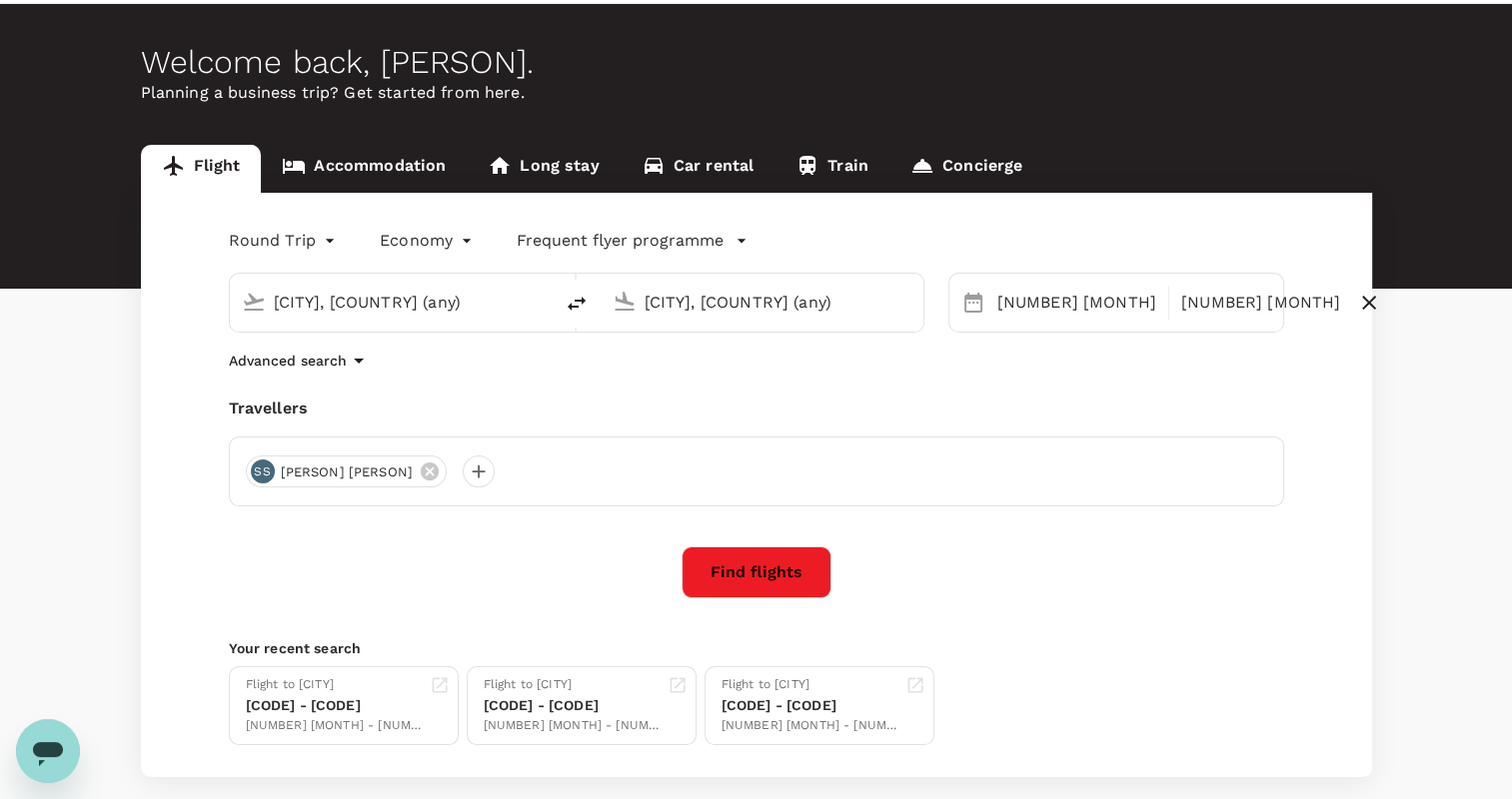 scroll, scrollTop: 100, scrollLeft: 0, axis: vertical 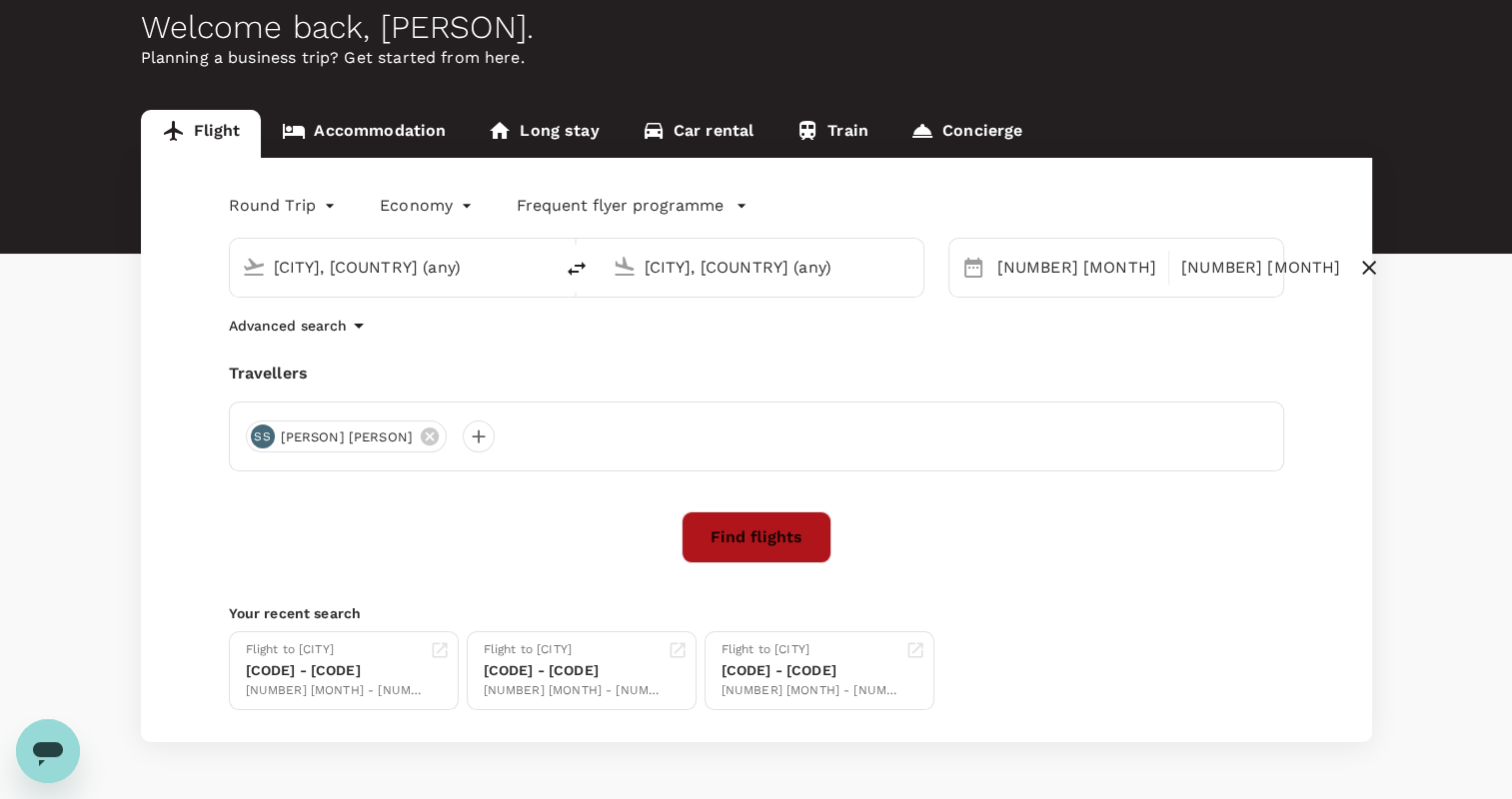 click on "Find flights" at bounding box center [756, 537] 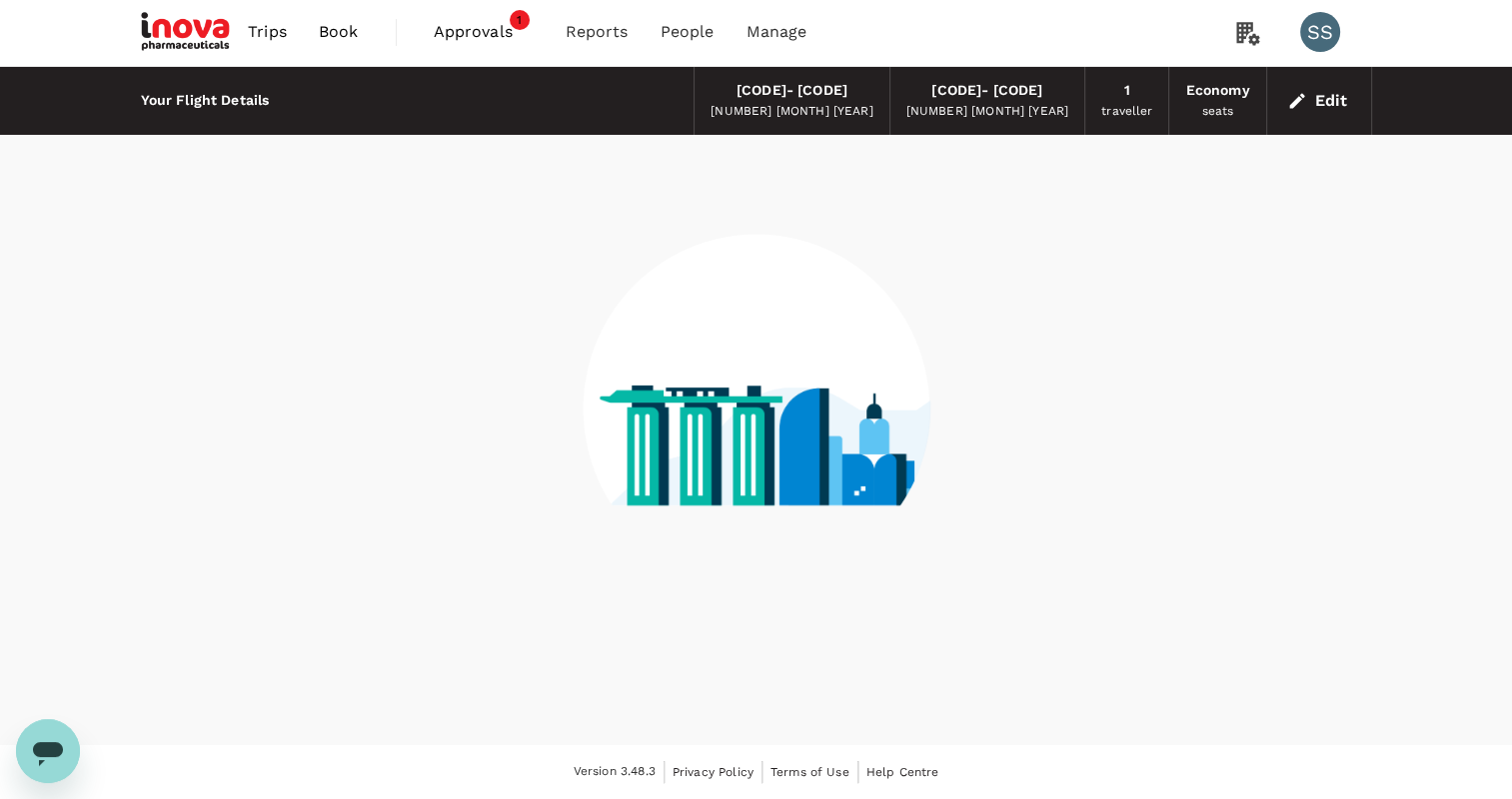 scroll, scrollTop: 0, scrollLeft: 0, axis: both 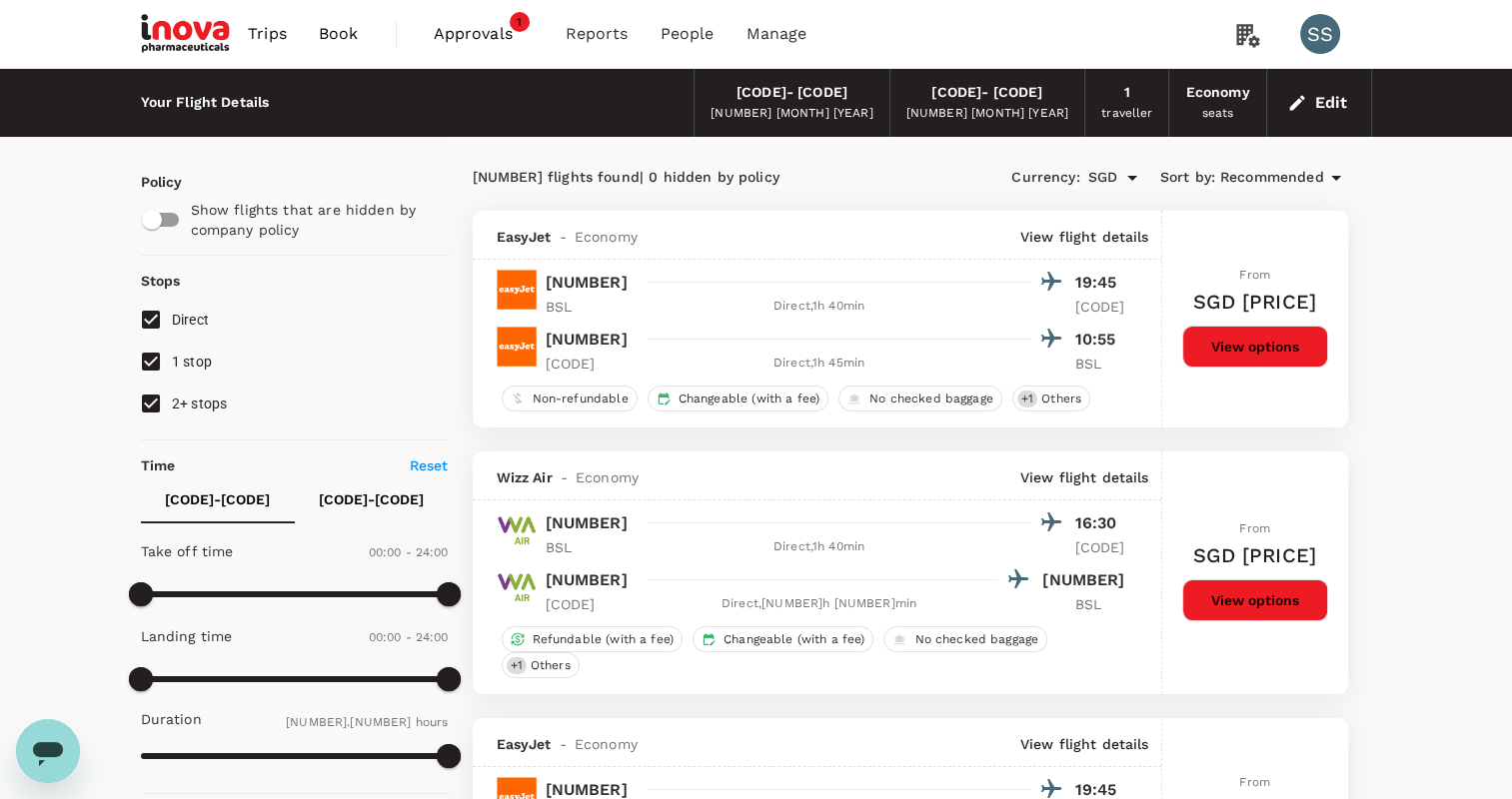 click on "[NUMBER] flights found  |   [NUMBER]  hidden by policy Currency :  SGD Sort by :  Recommended" at bounding box center (910, 178) 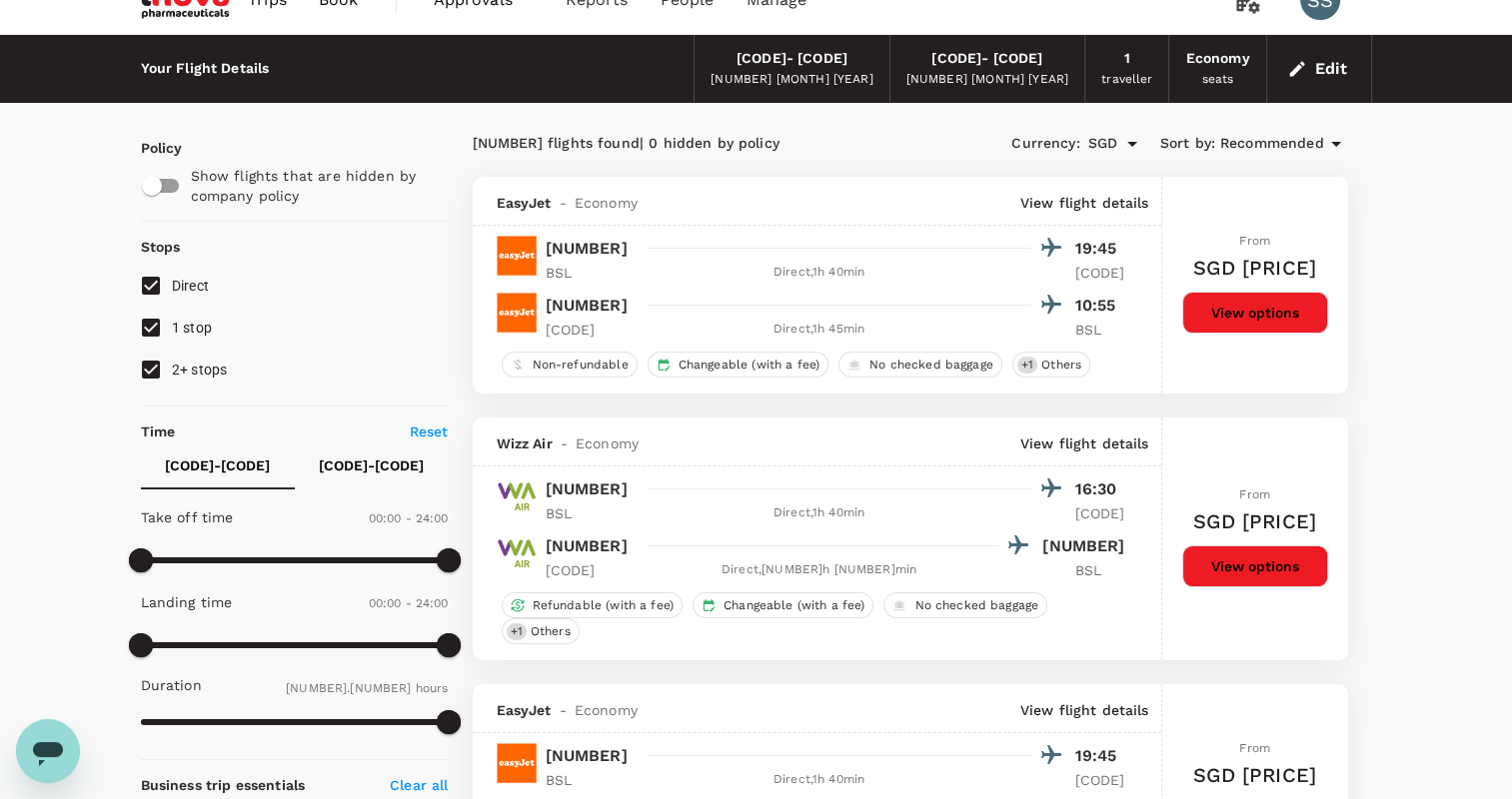 scroll, scrollTop: 0, scrollLeft: 0, axis: both 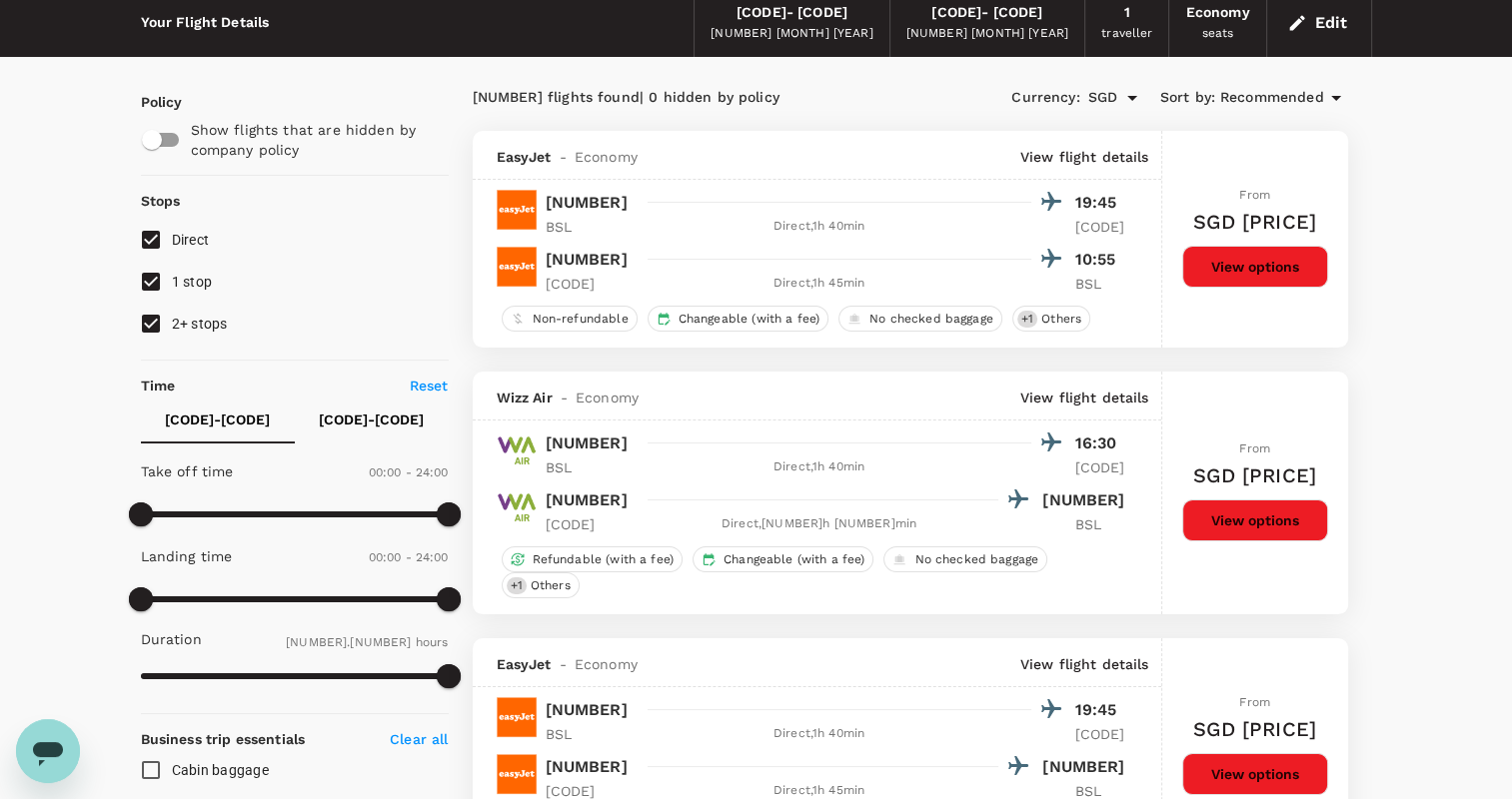 click 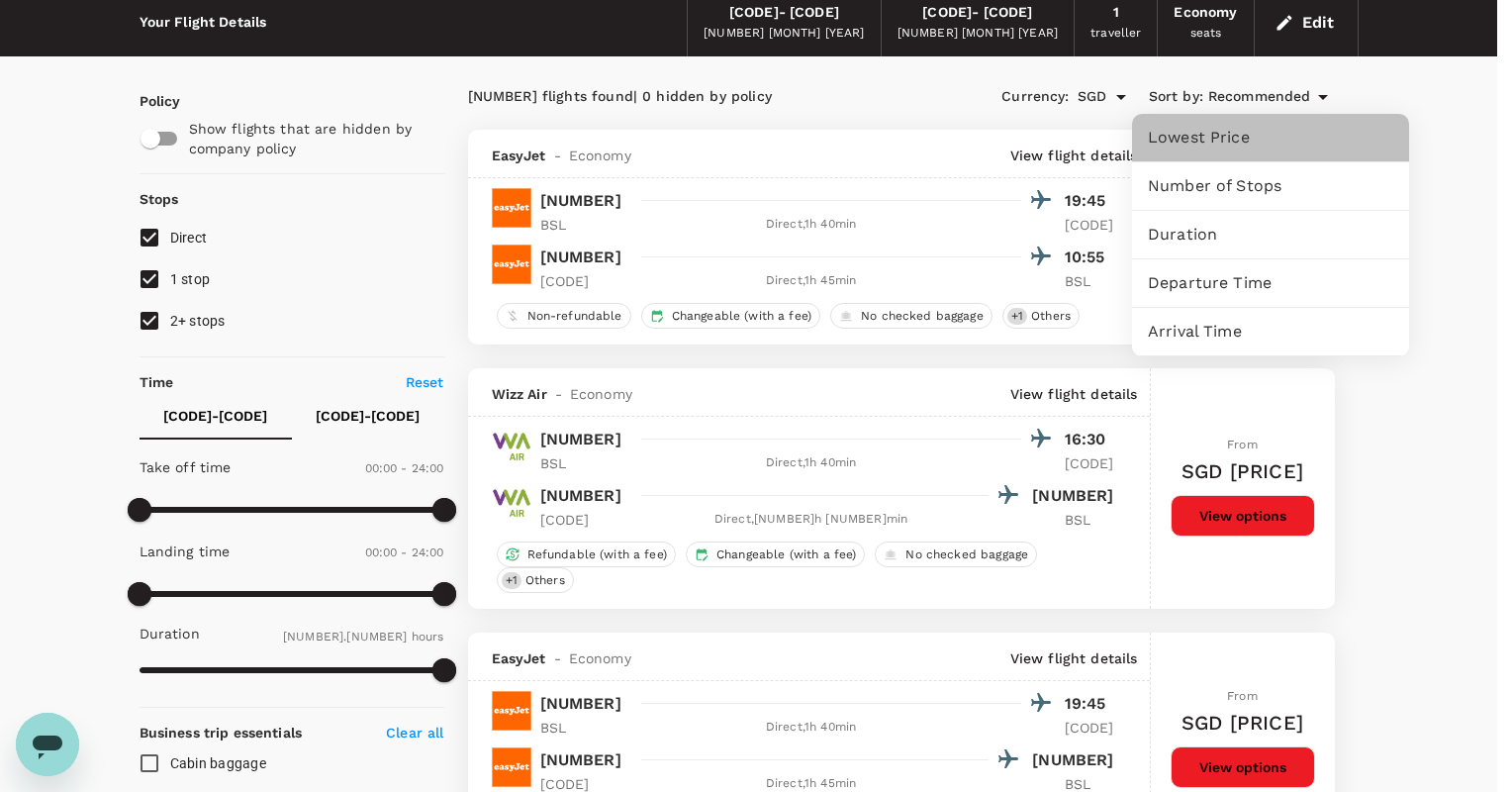 click on "Lowest Price" at bounding box center (1271, 138) 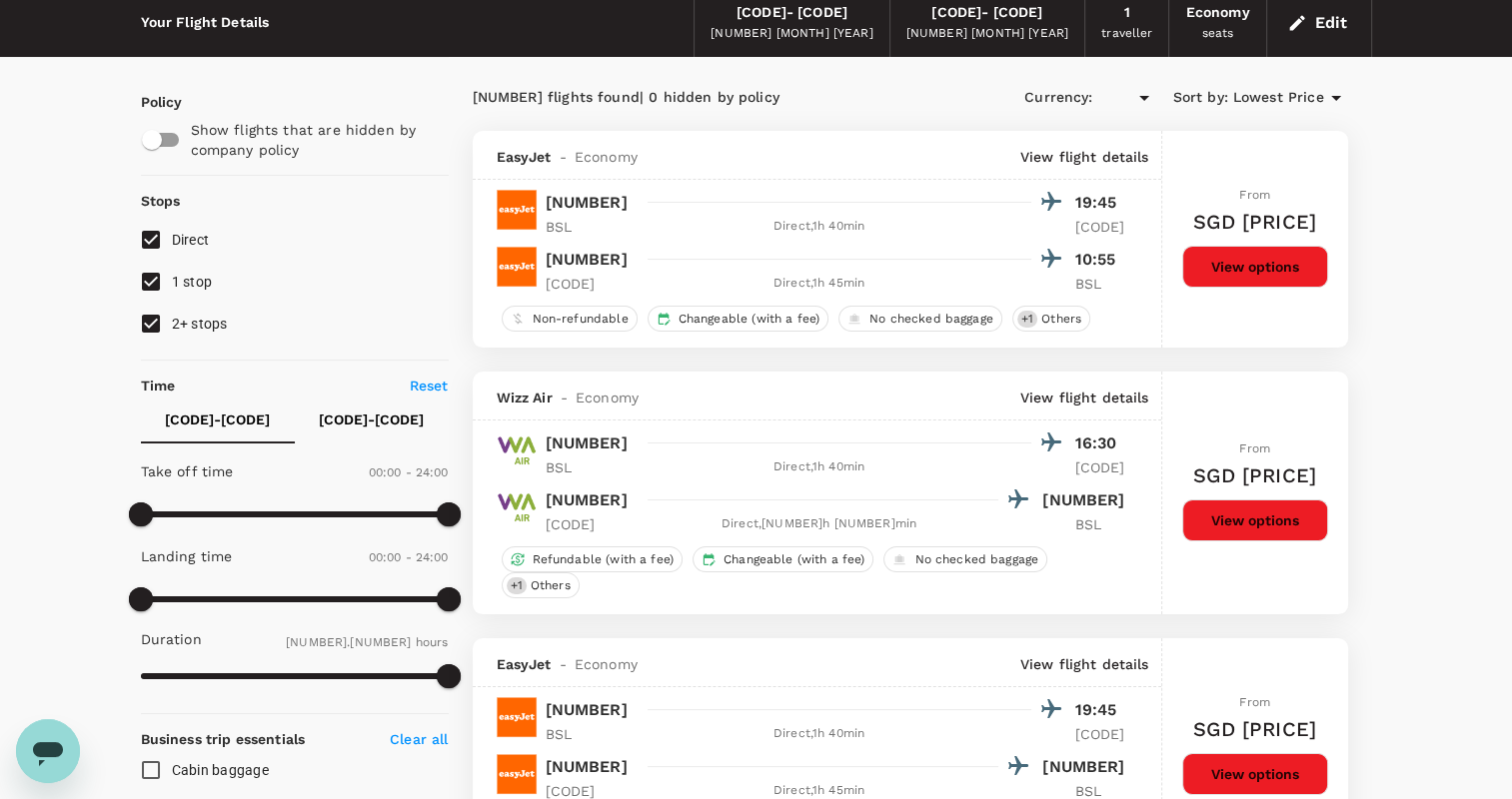 type on "SGD" 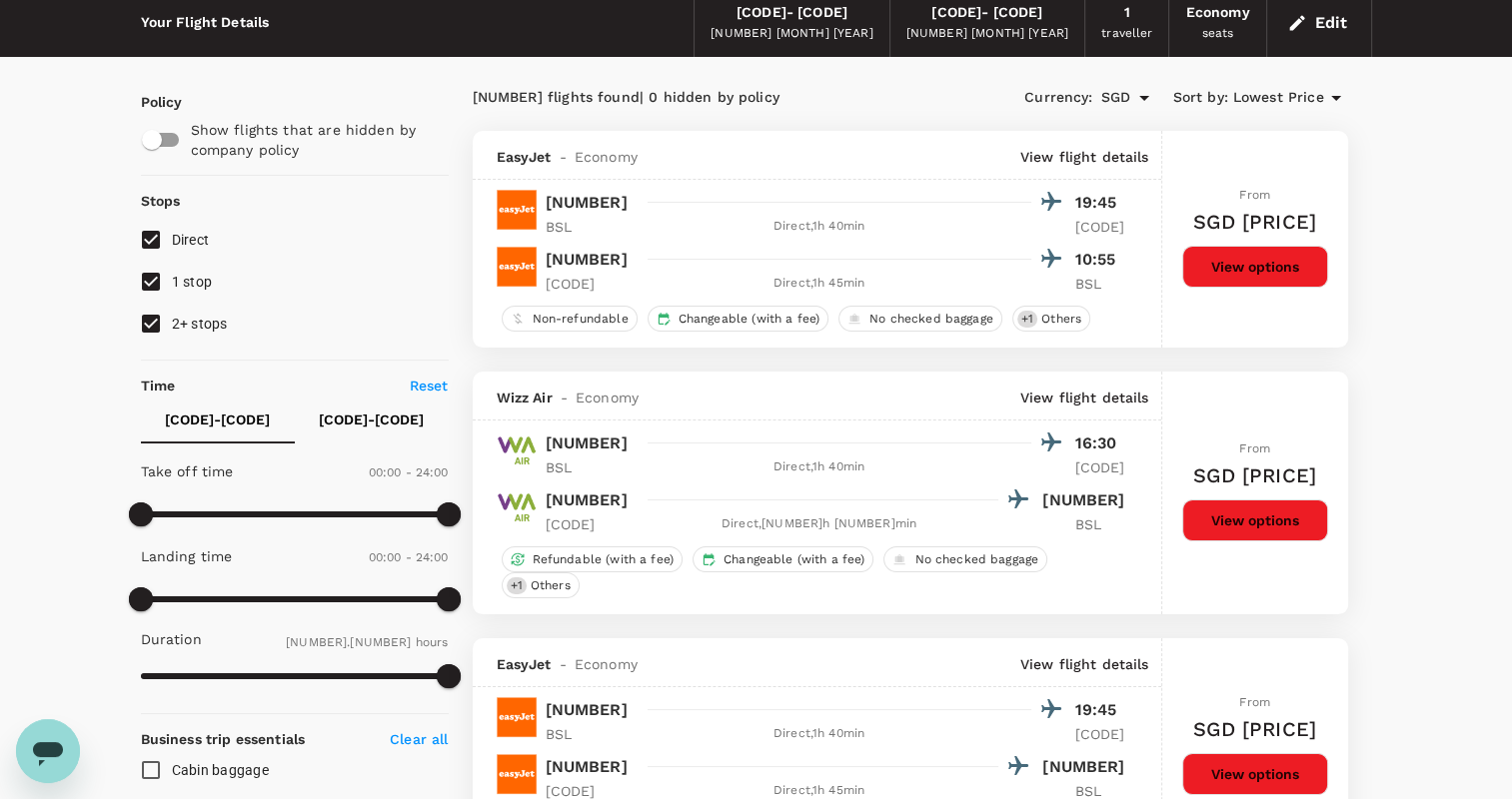 click on "[NUMBER] [MONTH] [YEAR]" at bounding box center (791, 34) 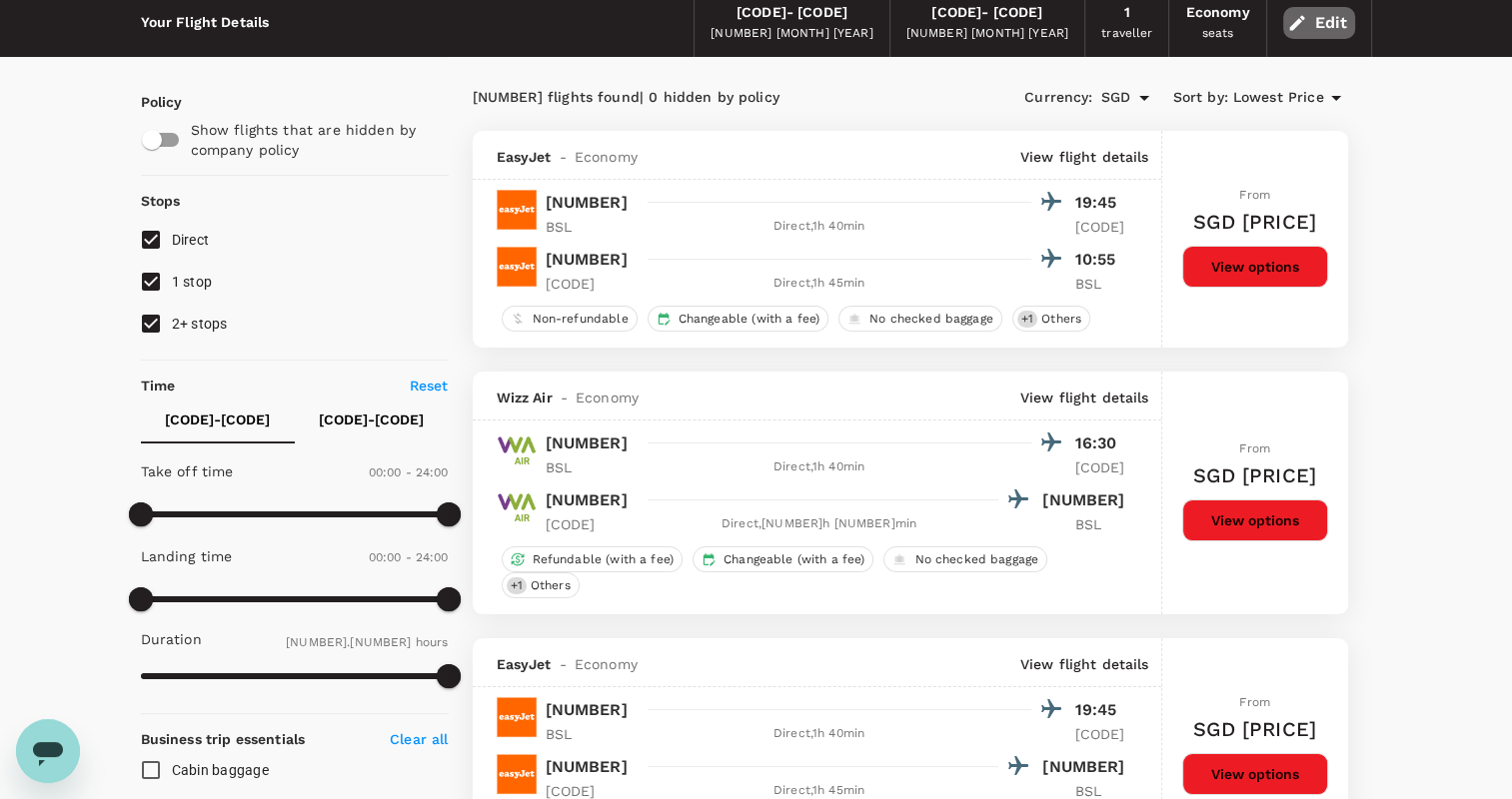 click 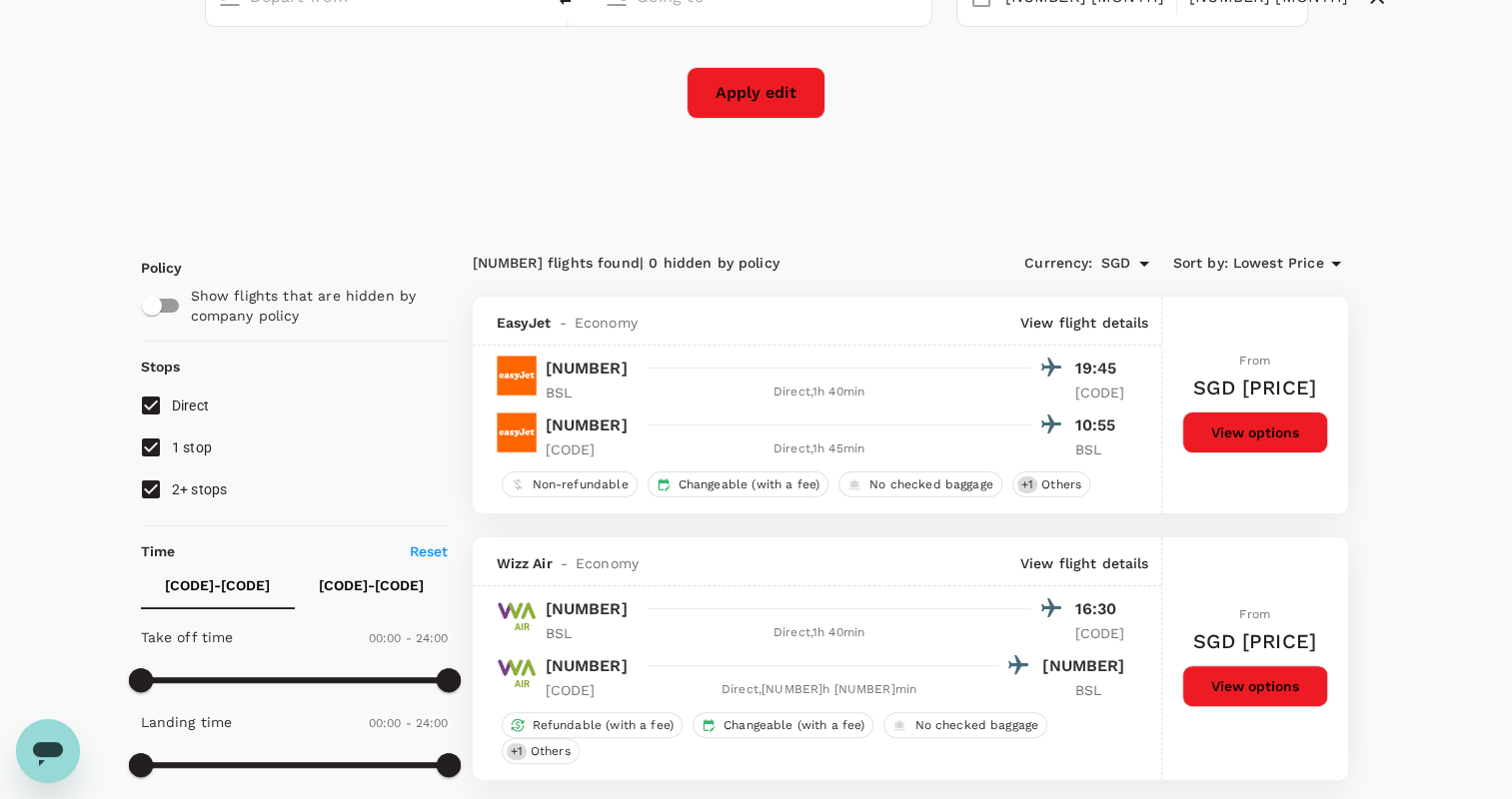 scroll, scrollTop: 72, scrollLeft: 0, axis: vertical 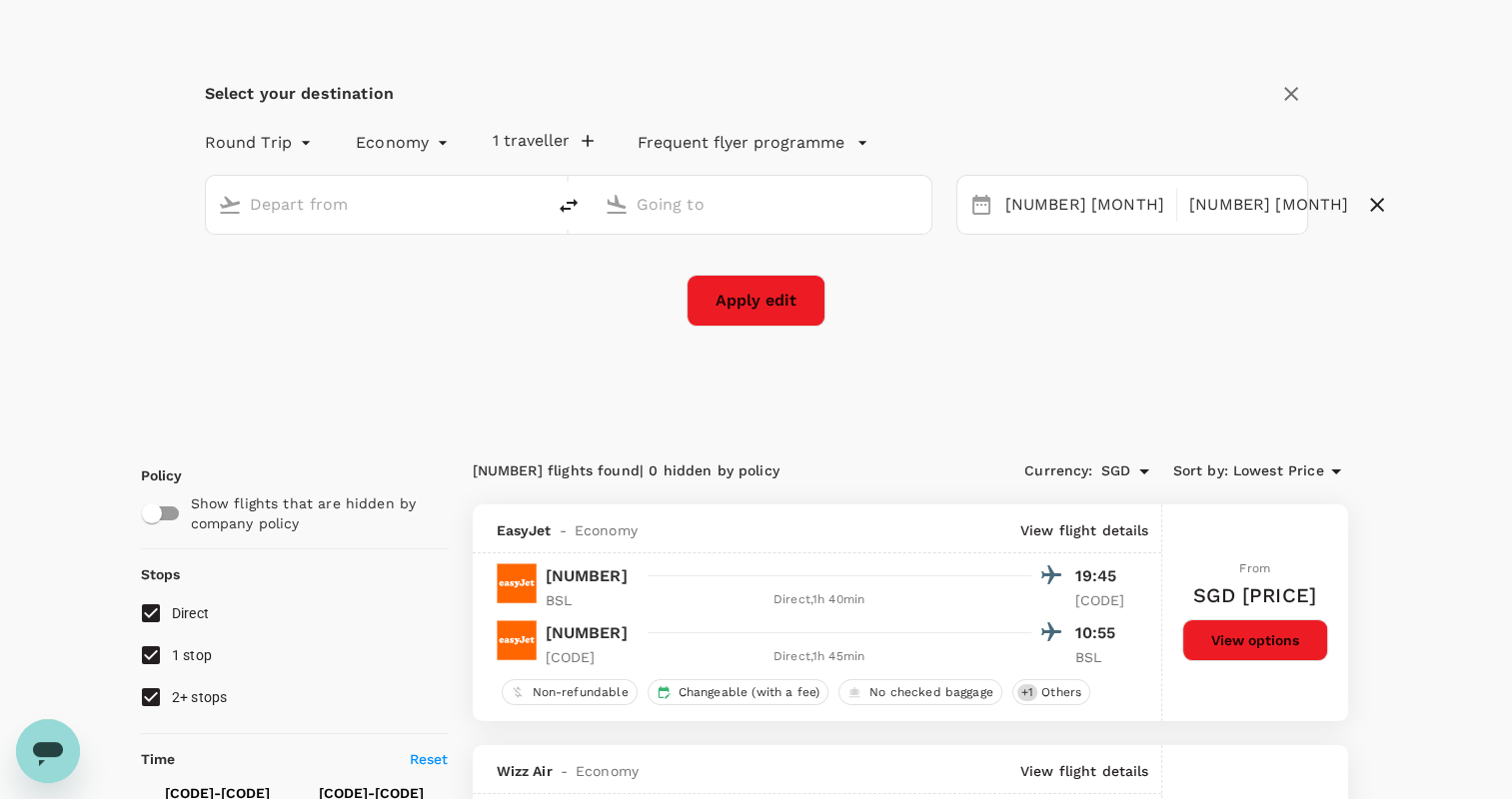 type on "[CITY], [COUNTRY] (any)" 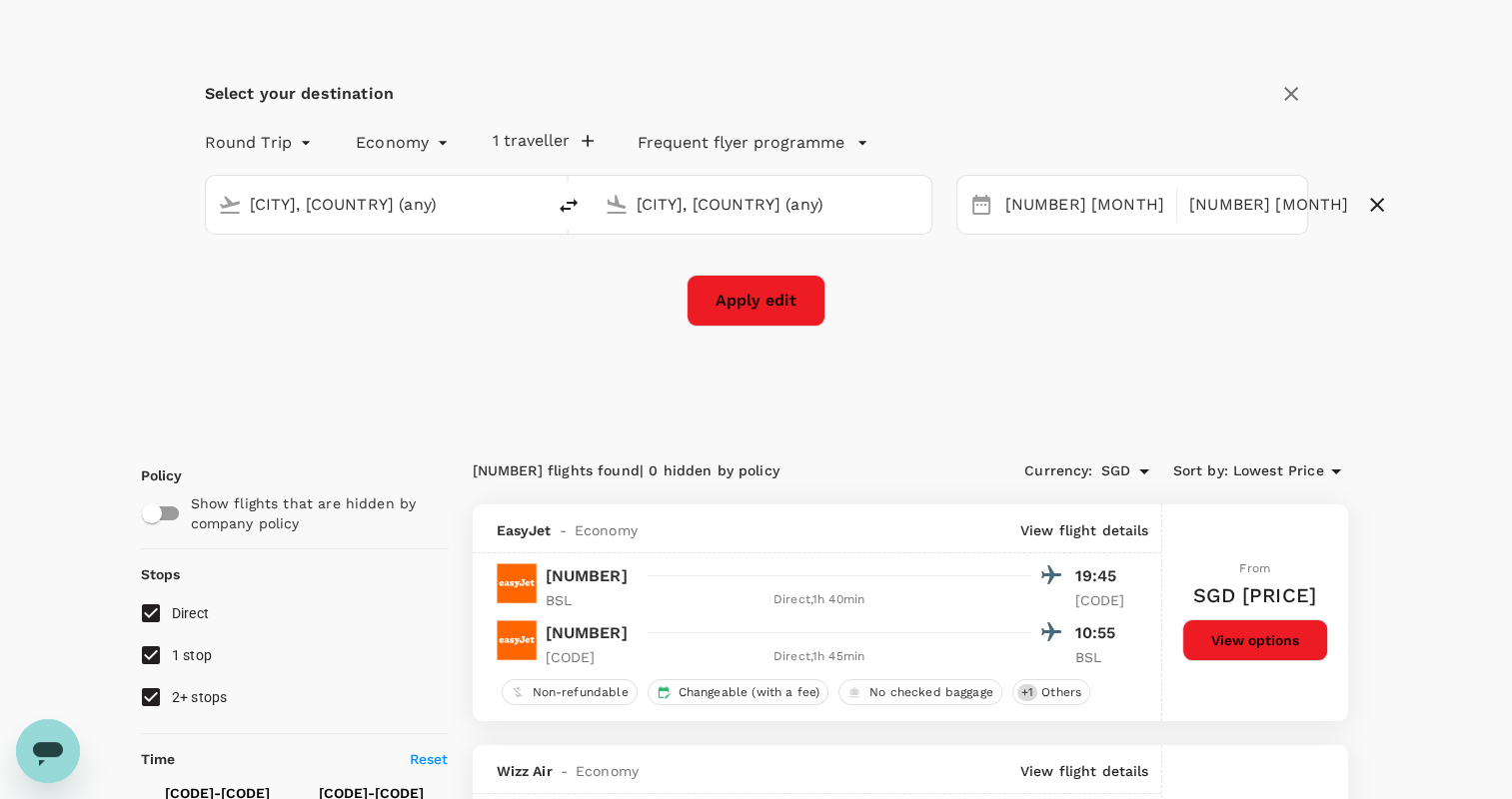 scroll, scrollTop: 0, scrollLeft: 0, axis: both 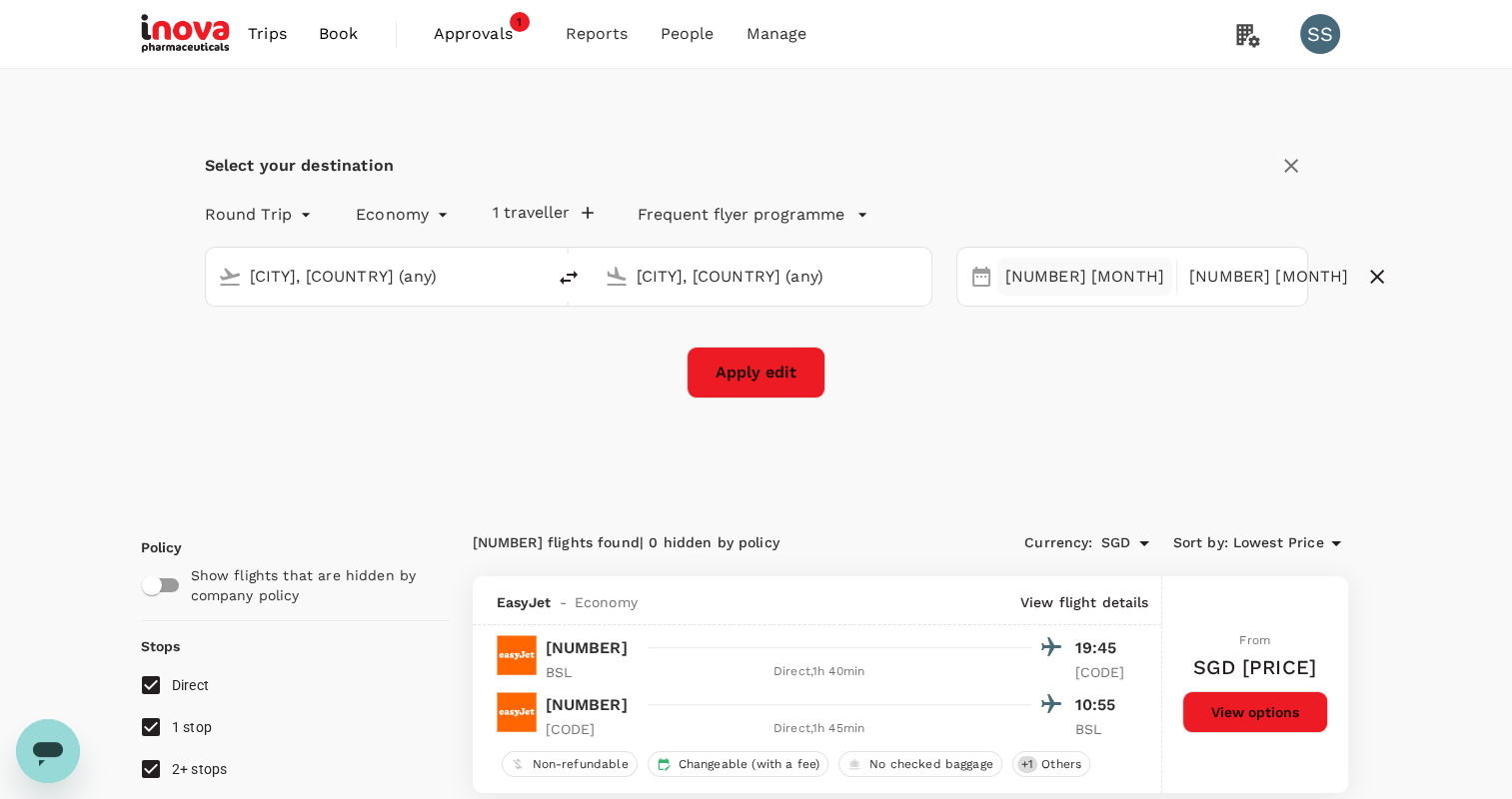 click on "[NUMBER] [MONTH]" at bounding box center (1084, 277) 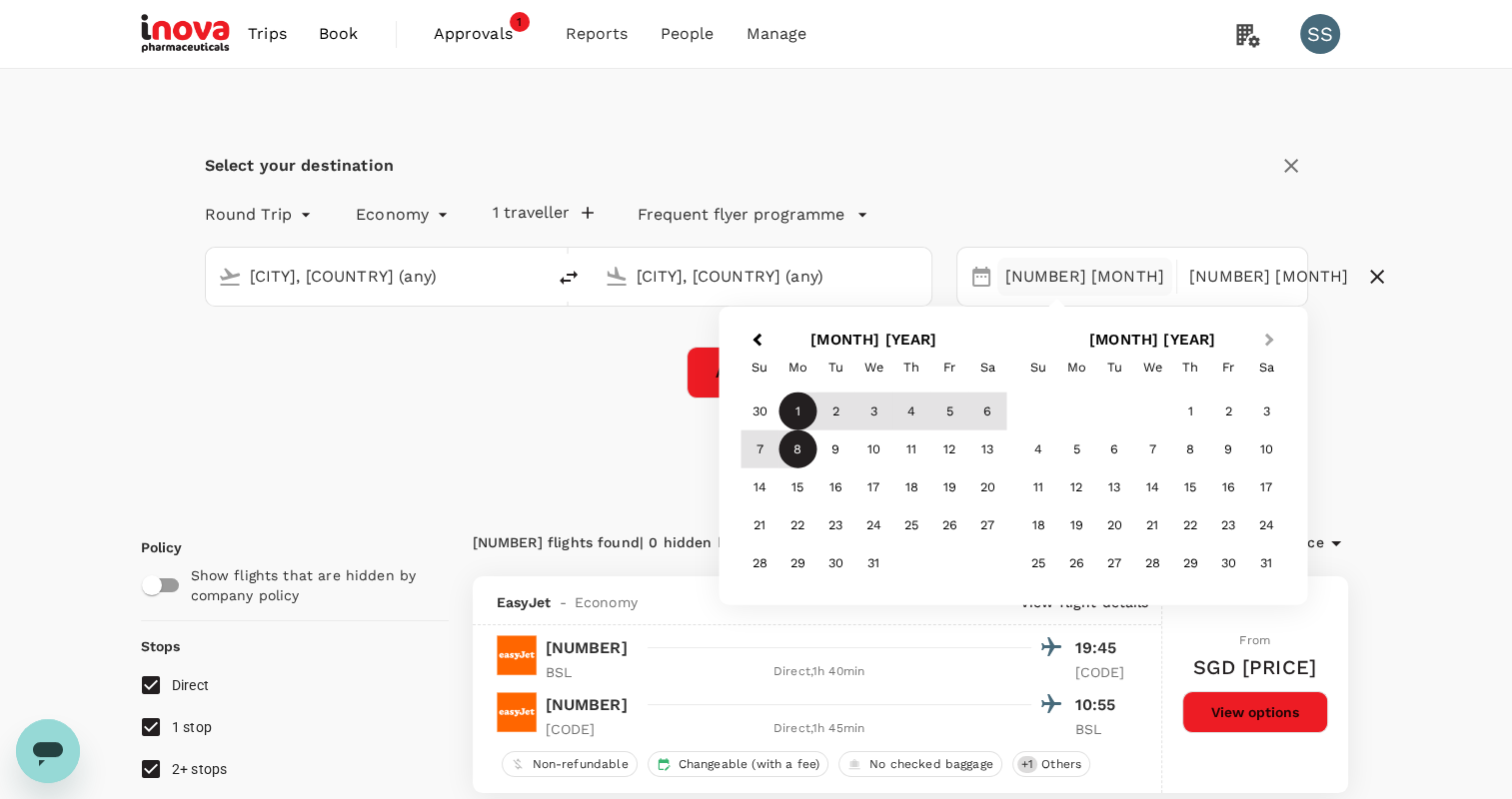 click on "Next Month" at bounding box center (1271, 342) 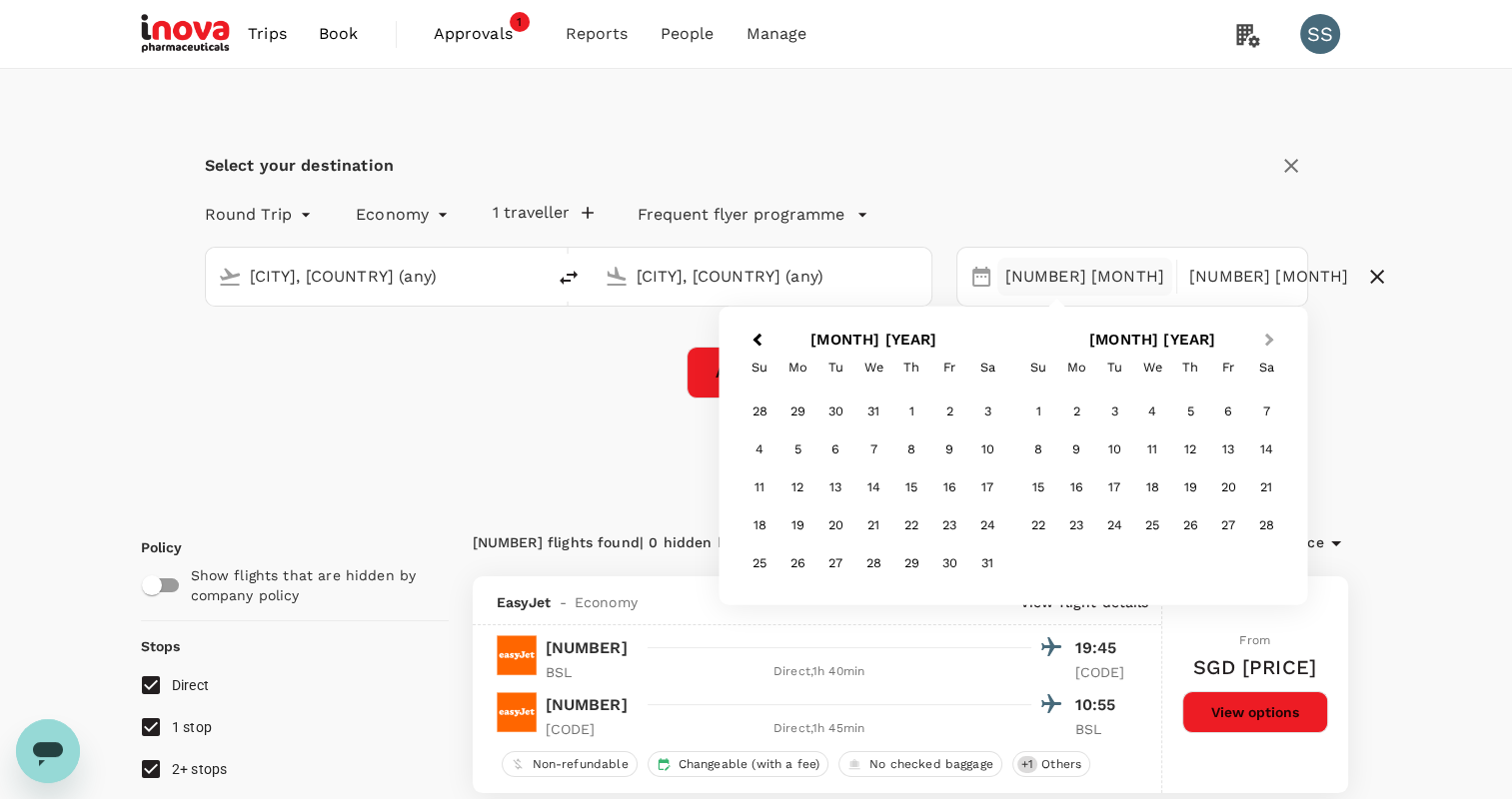 click on "Next Month" at bounding box center (1271, 342) 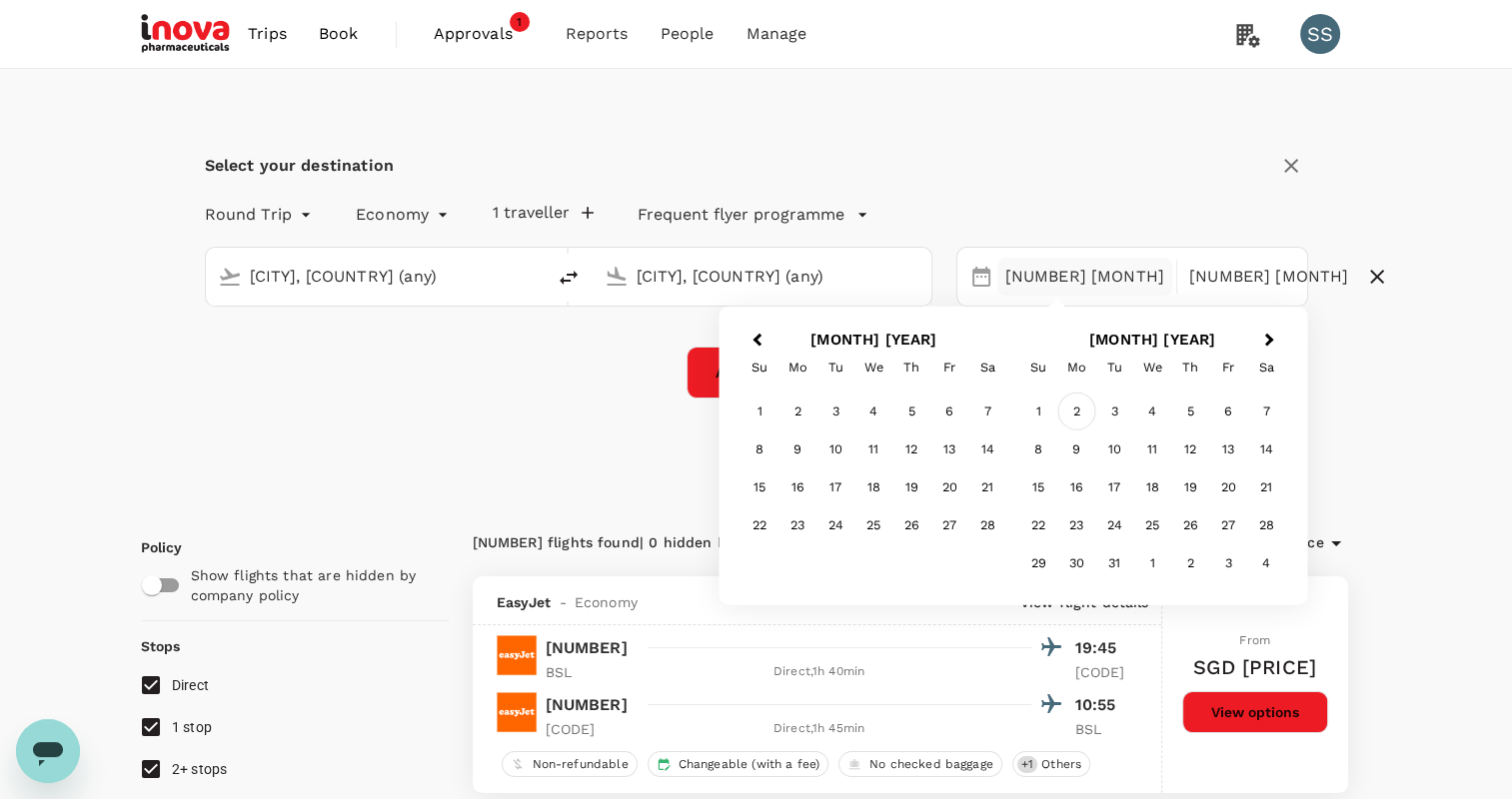 click on "2" at bounding box center [1076, 411] 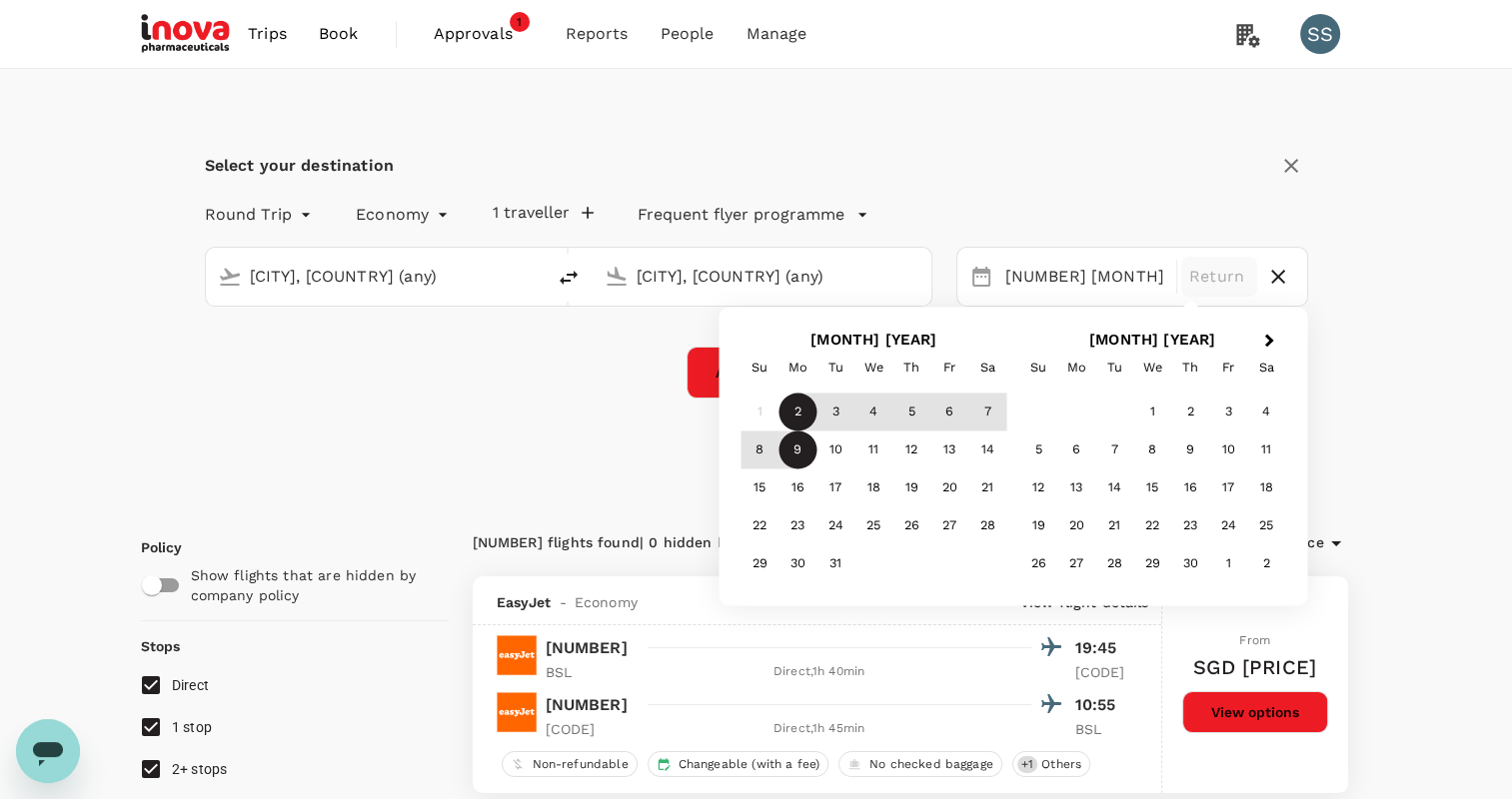 click on "9" at bounding box center (797, 450) 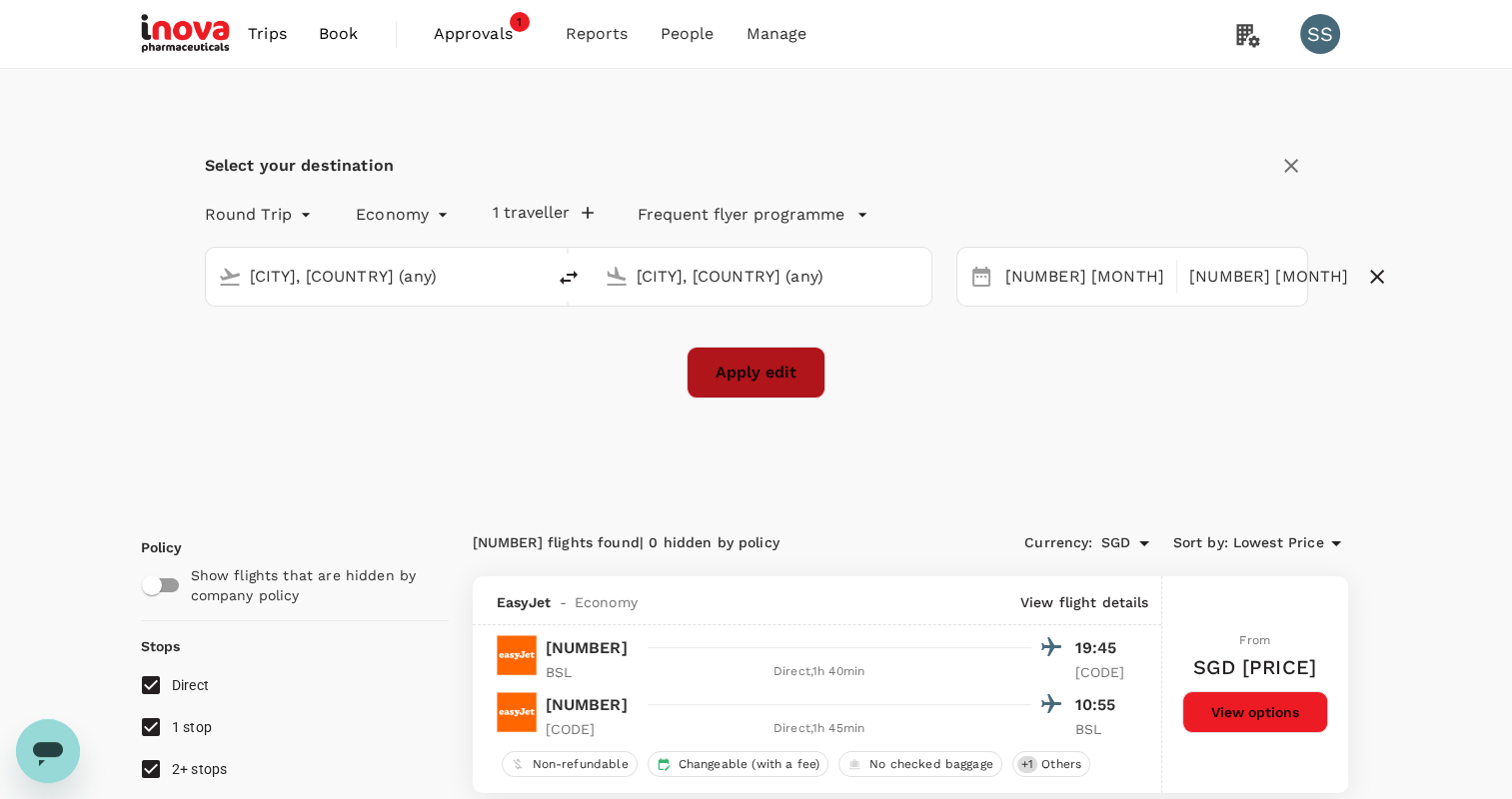 click on "Apply edit" at bounding box center (756, 373) 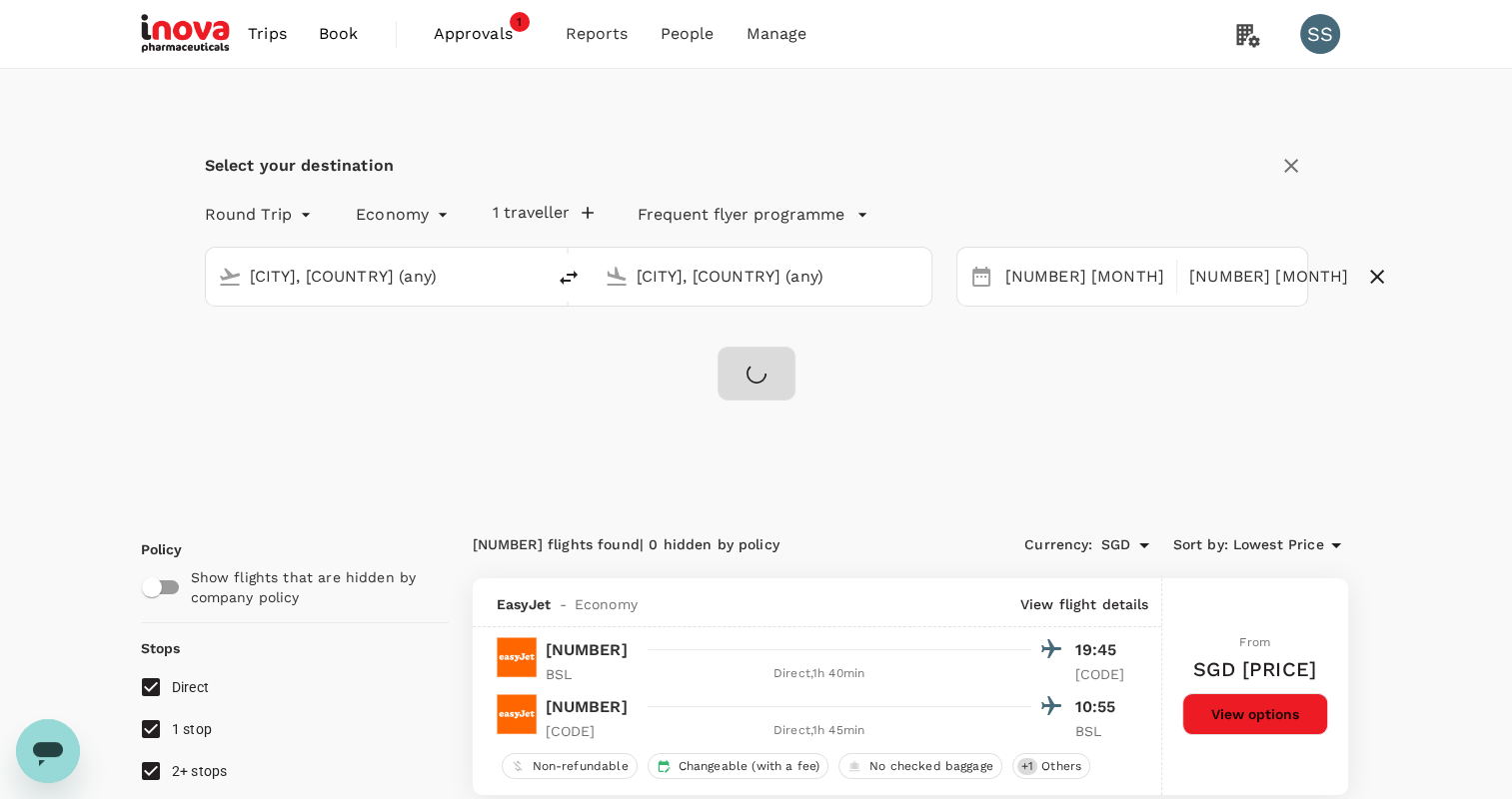 checkbox on "false" 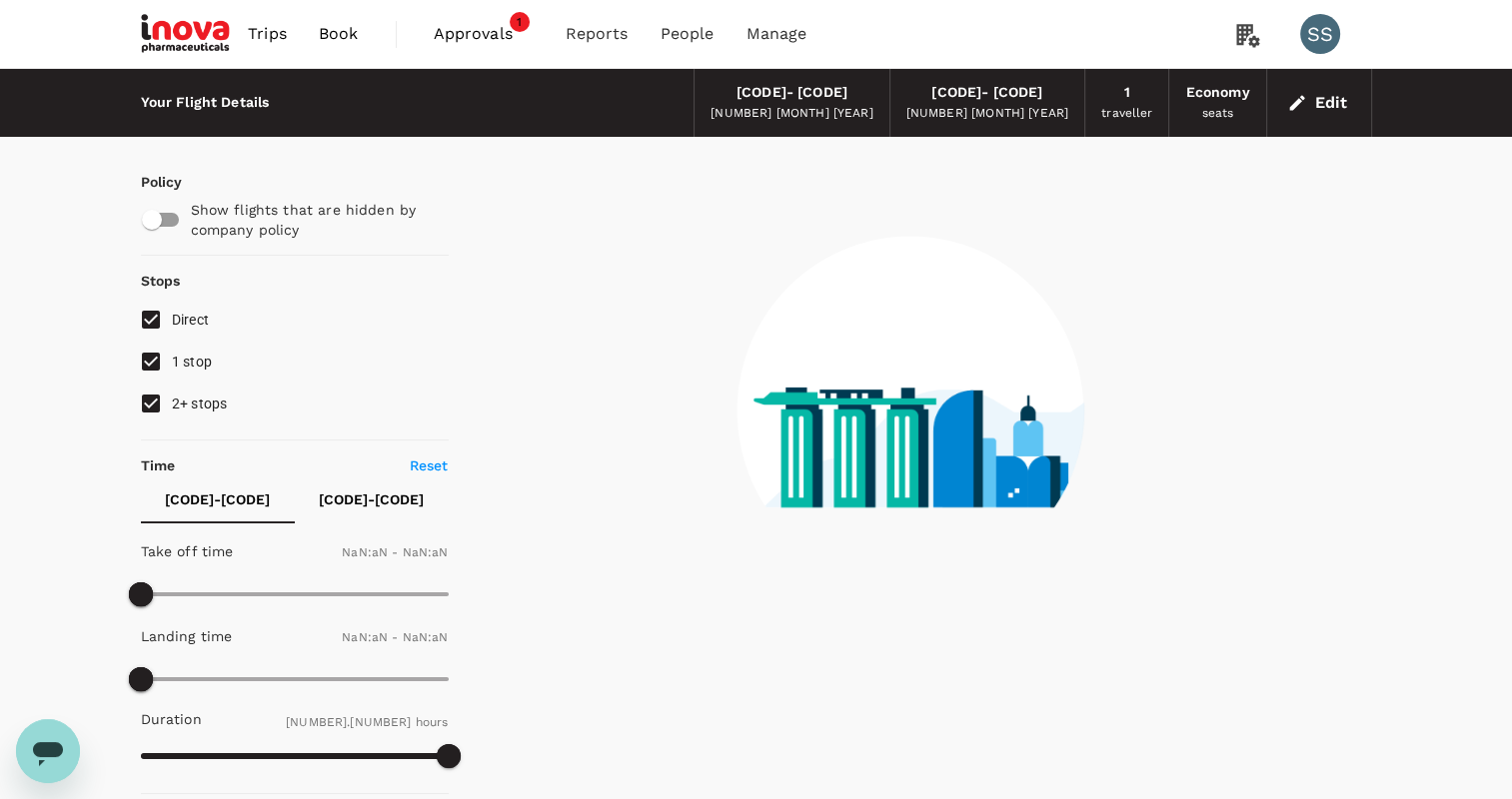 type on "1440" 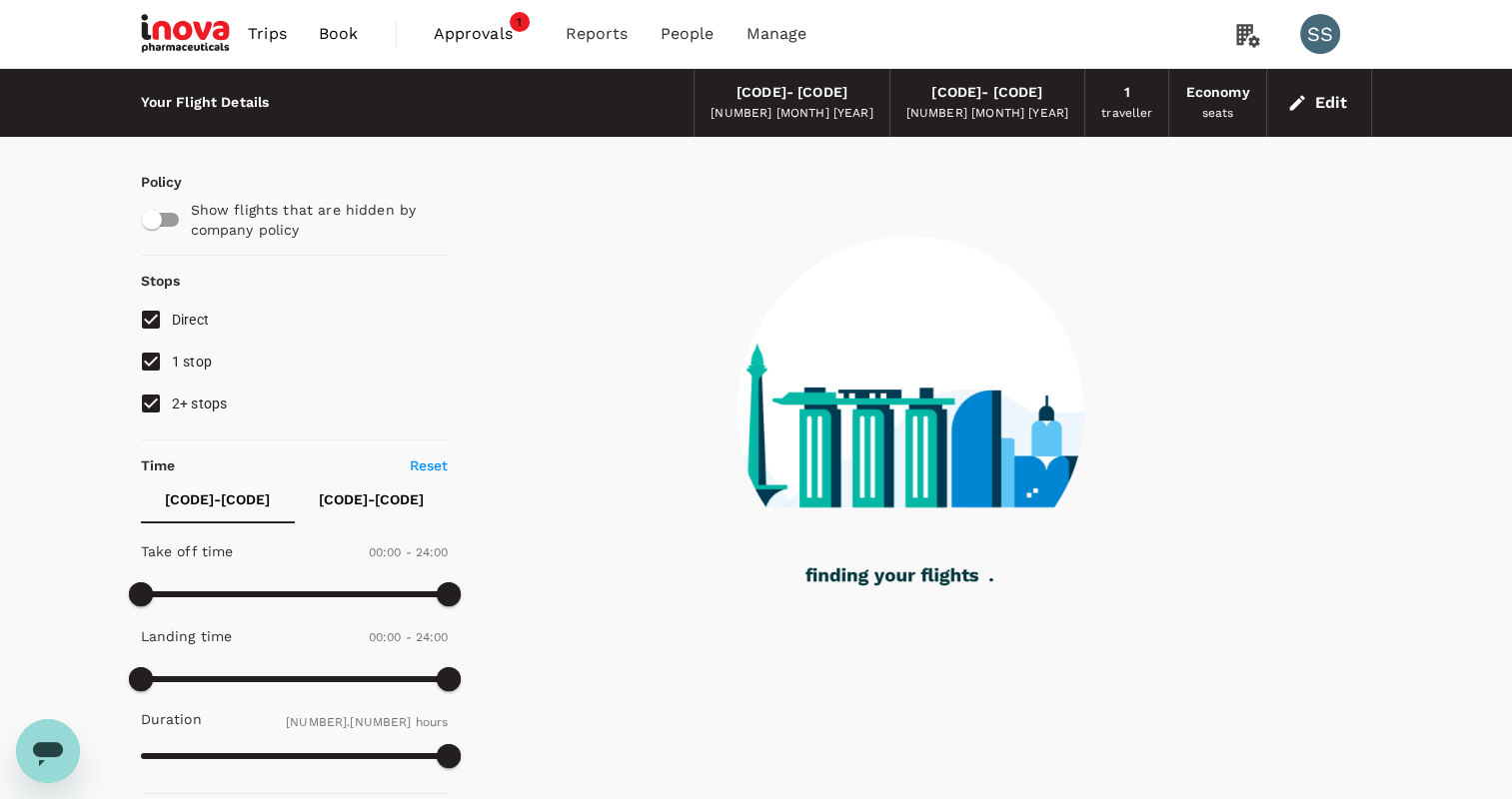 type on "[NUMBER]" 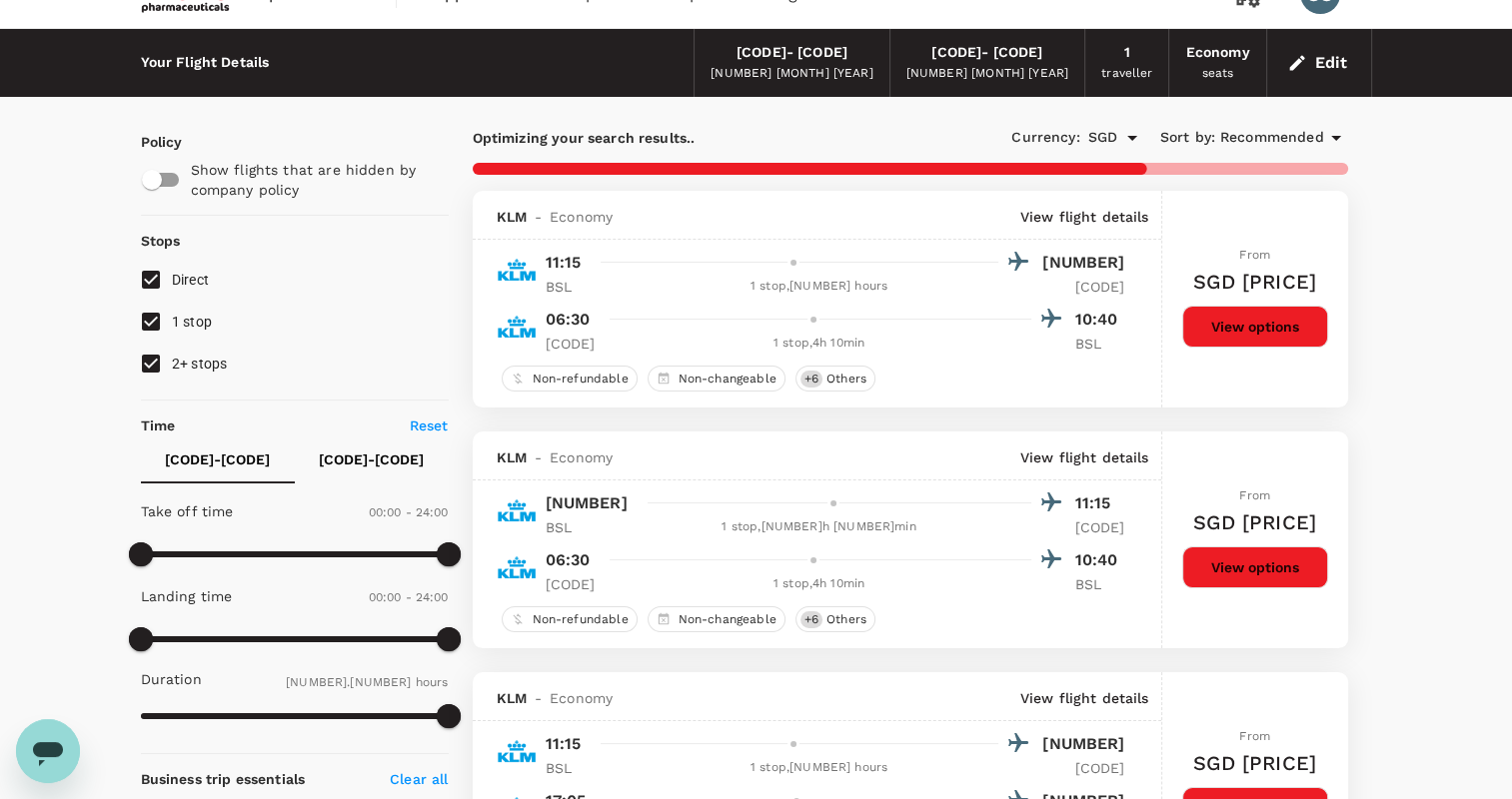 scroll, scrollTop: 80, scrollLeft: 0, axis: vertical 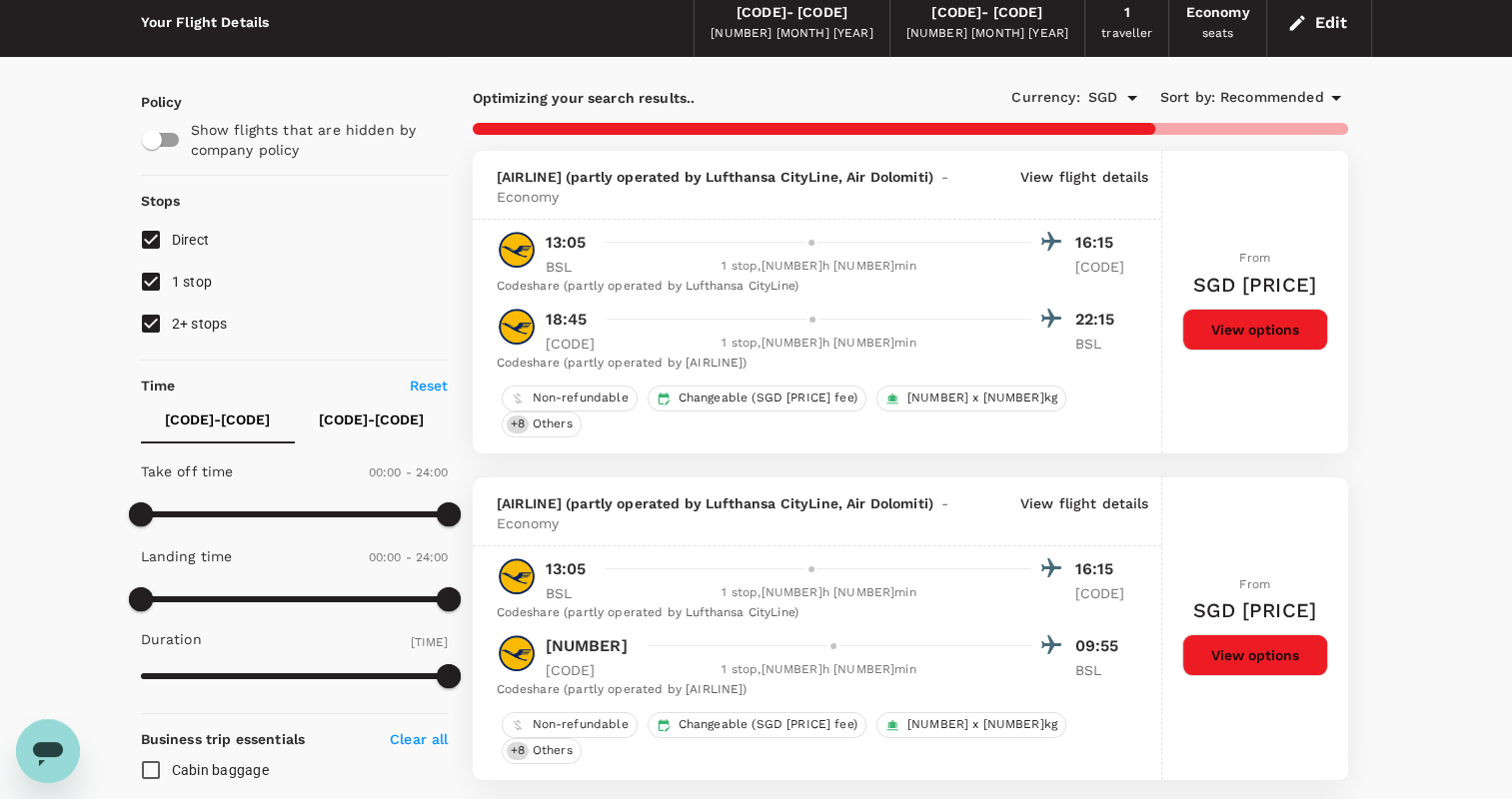 type on "[NUMBER]" 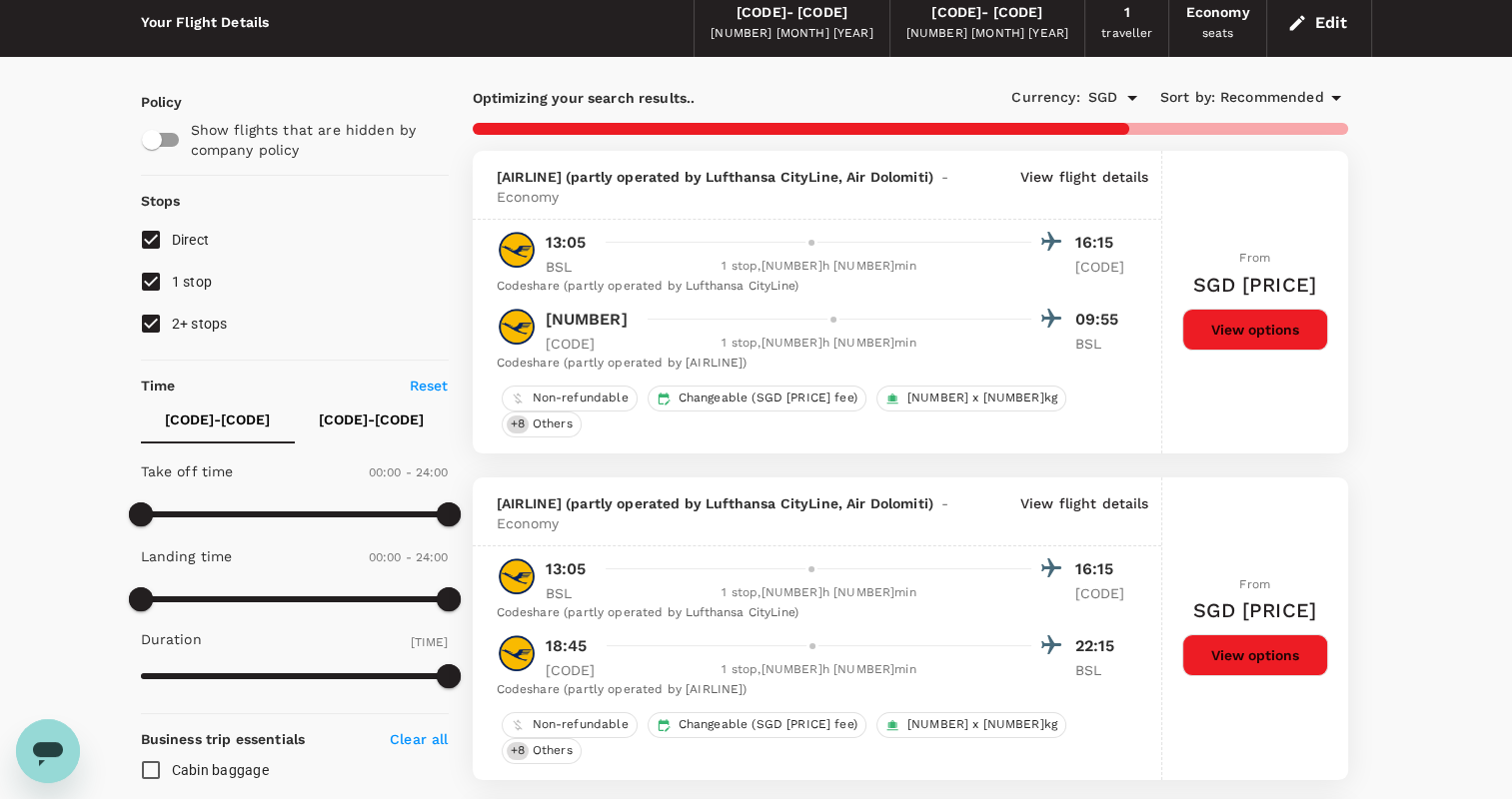 click 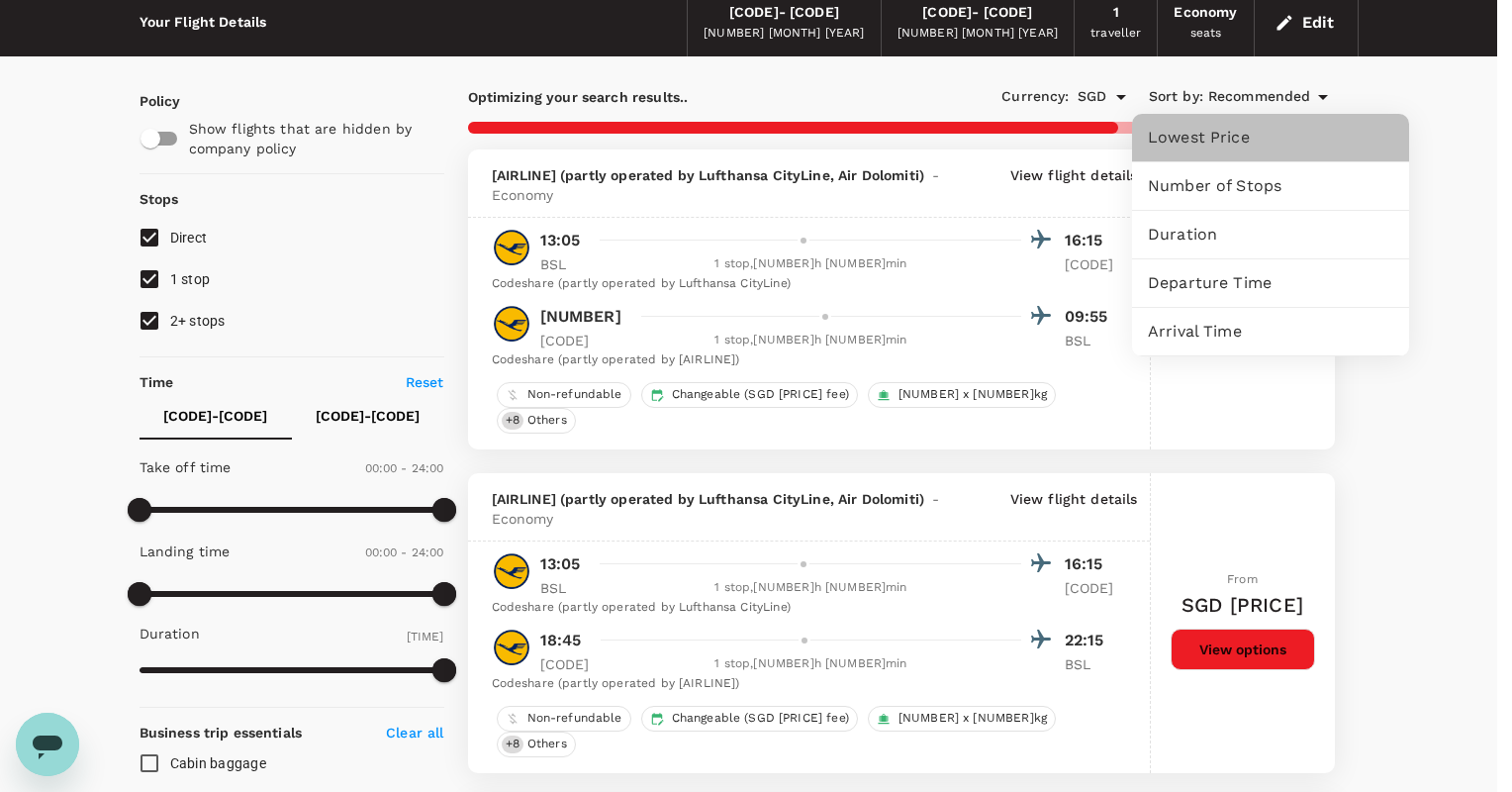click on "Lowest Price" at bounding box center [1271, 138] 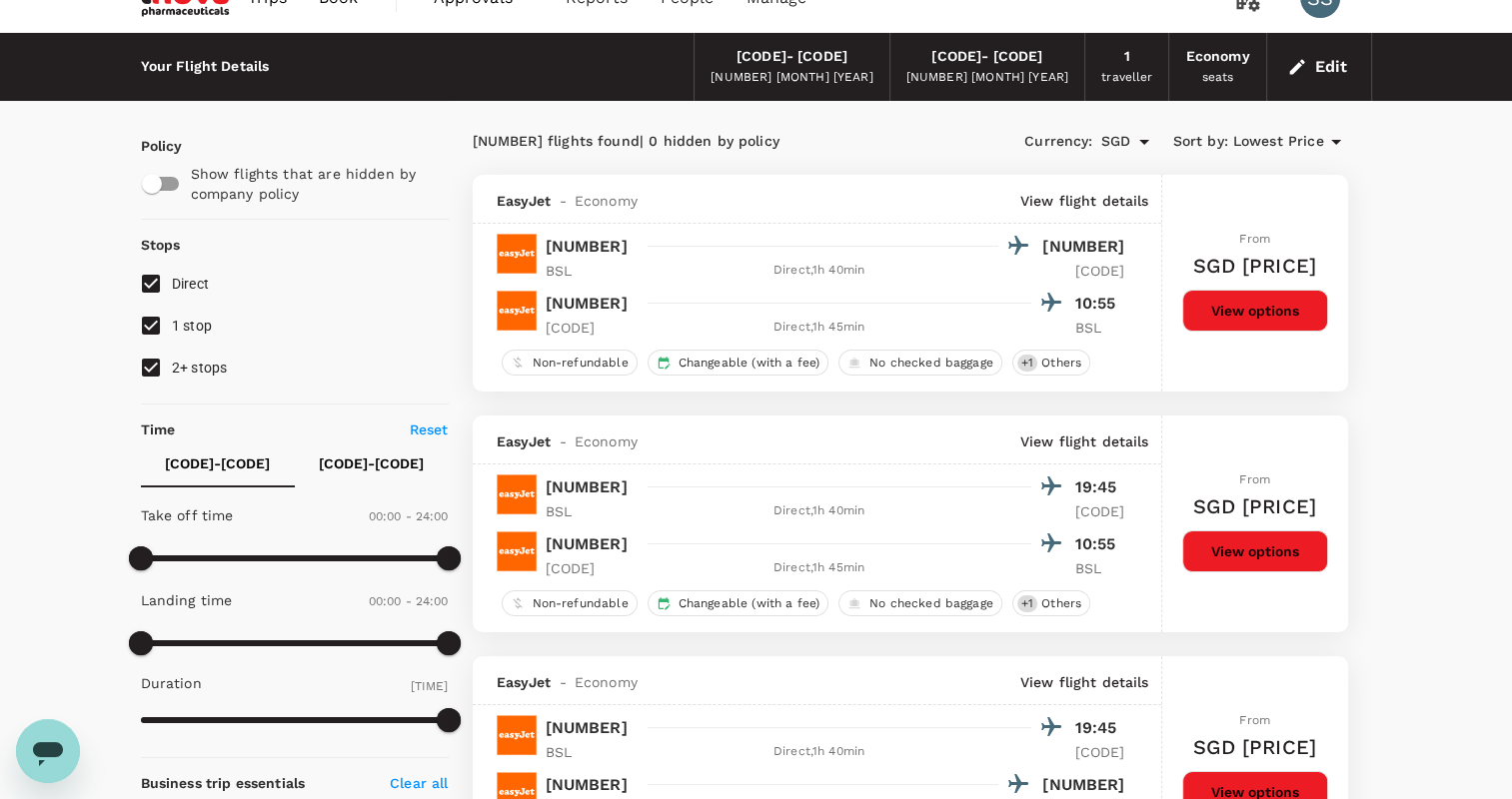 scroll, scrollTop: 0, scrollLeft: 0, axis: both 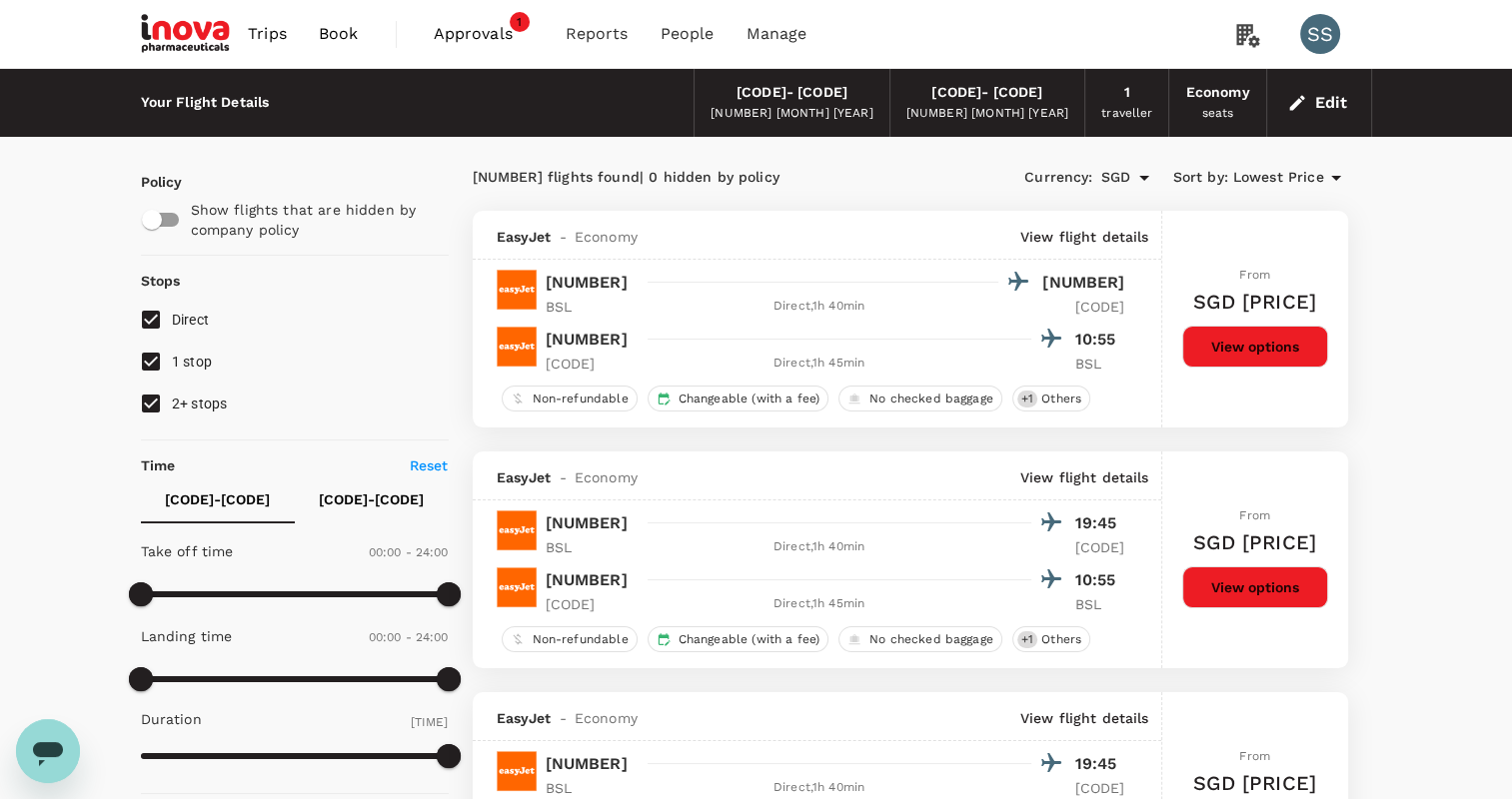 click 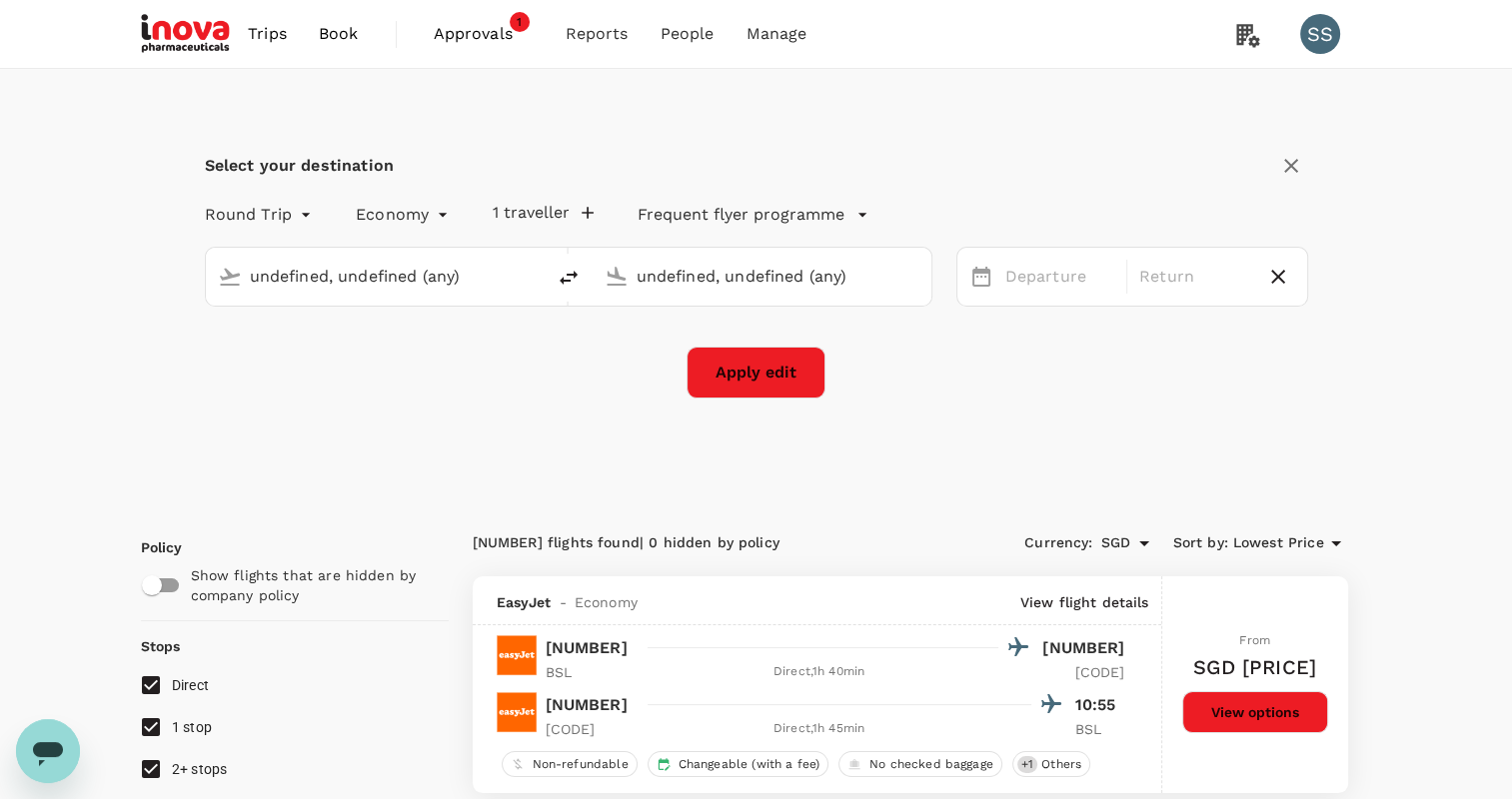type 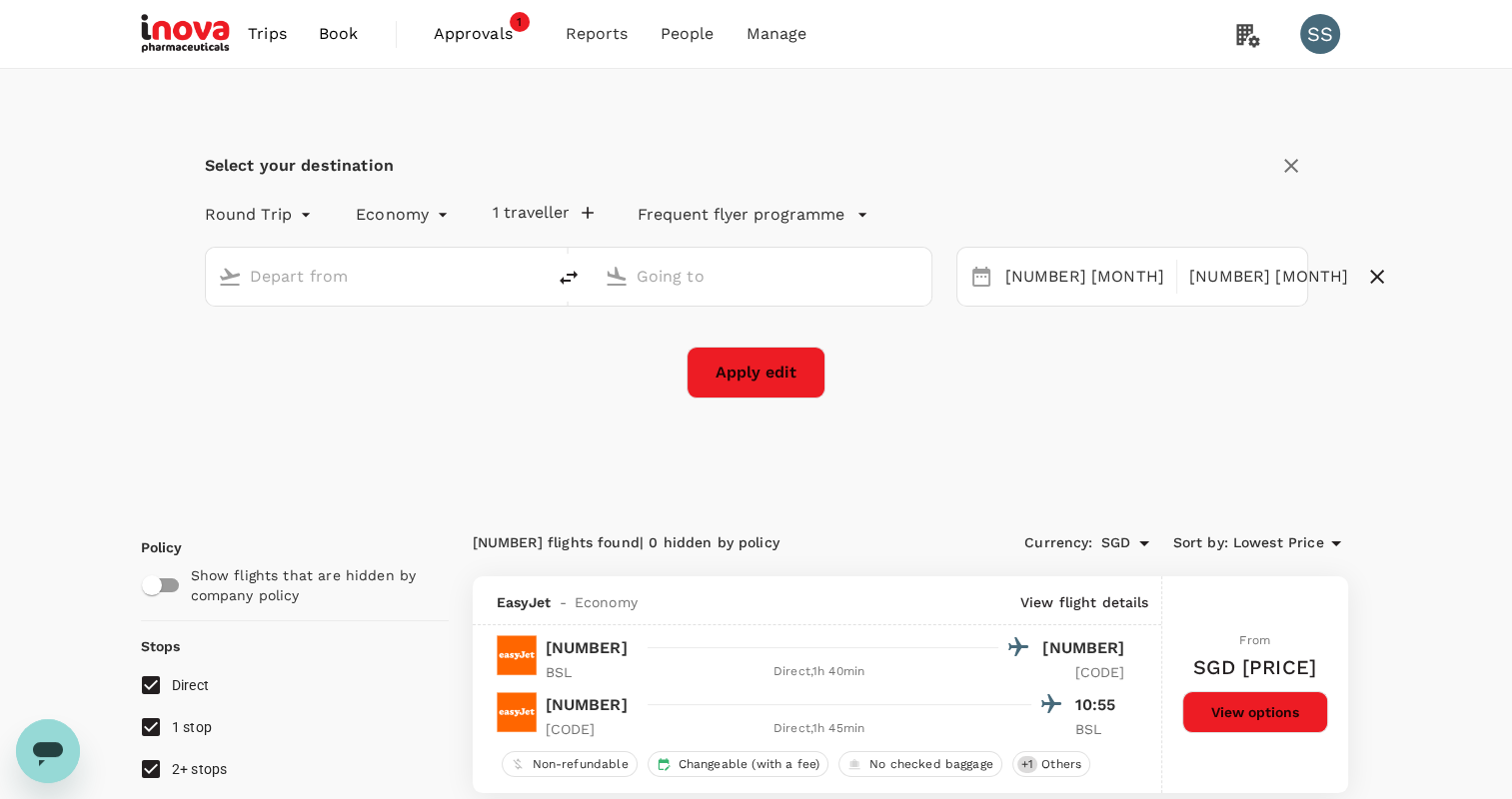 type on "[CITY], [COUNTRY] (any)" 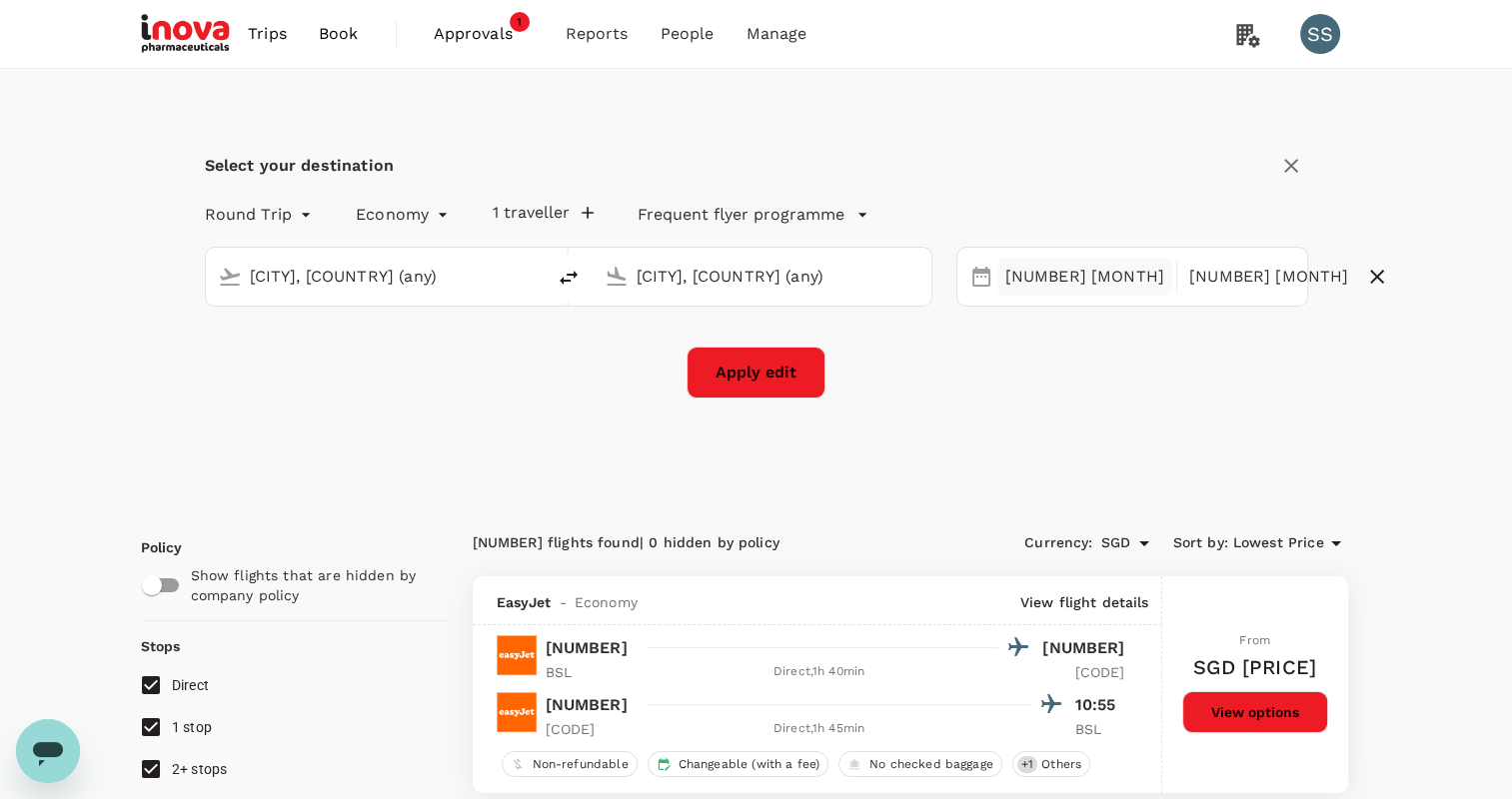 click on "[NUMBER] [MONTH]" at bounding box center [1084, 277] 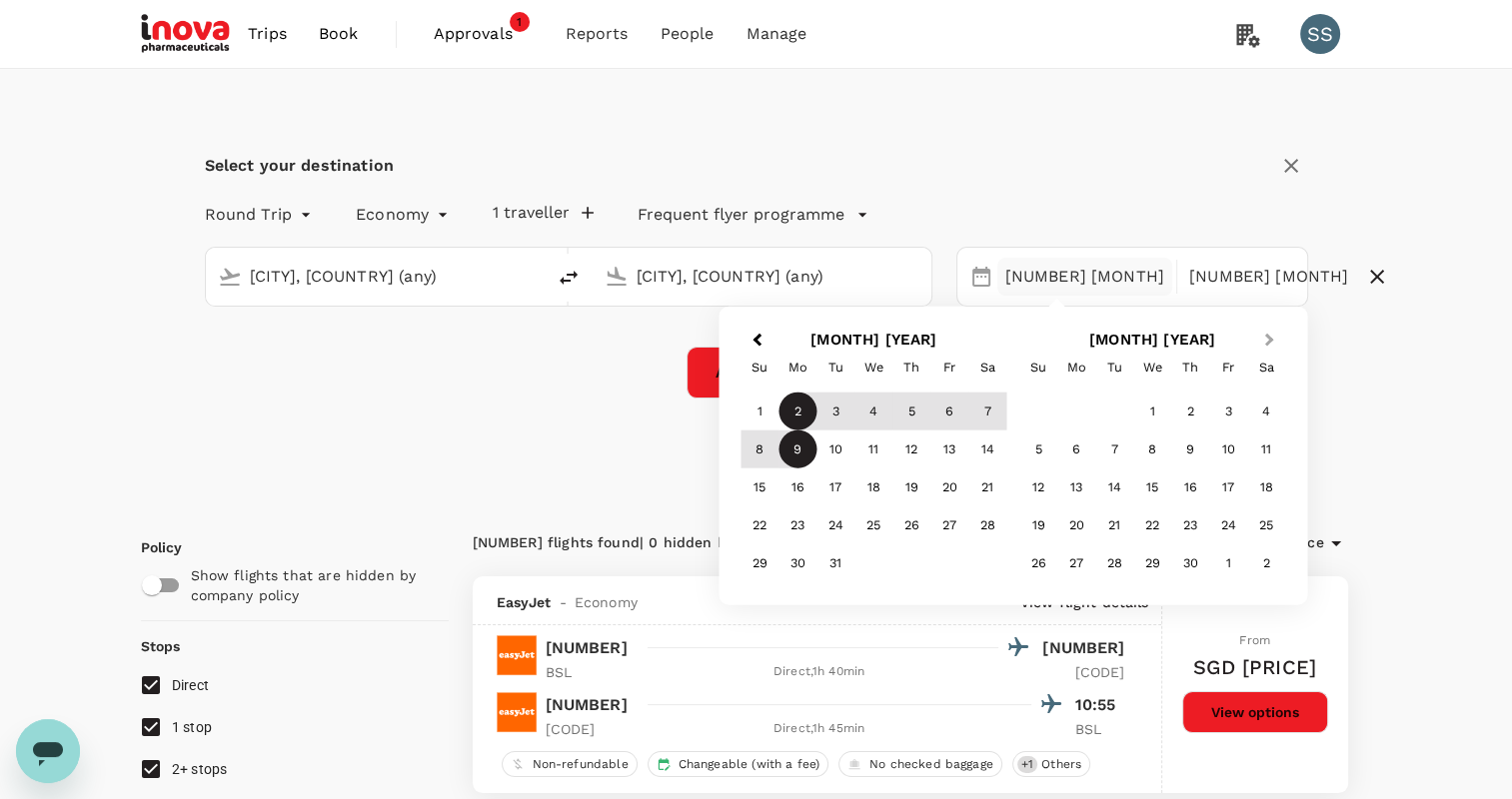 click on "Next Month" at bounding box center [1269, 340] 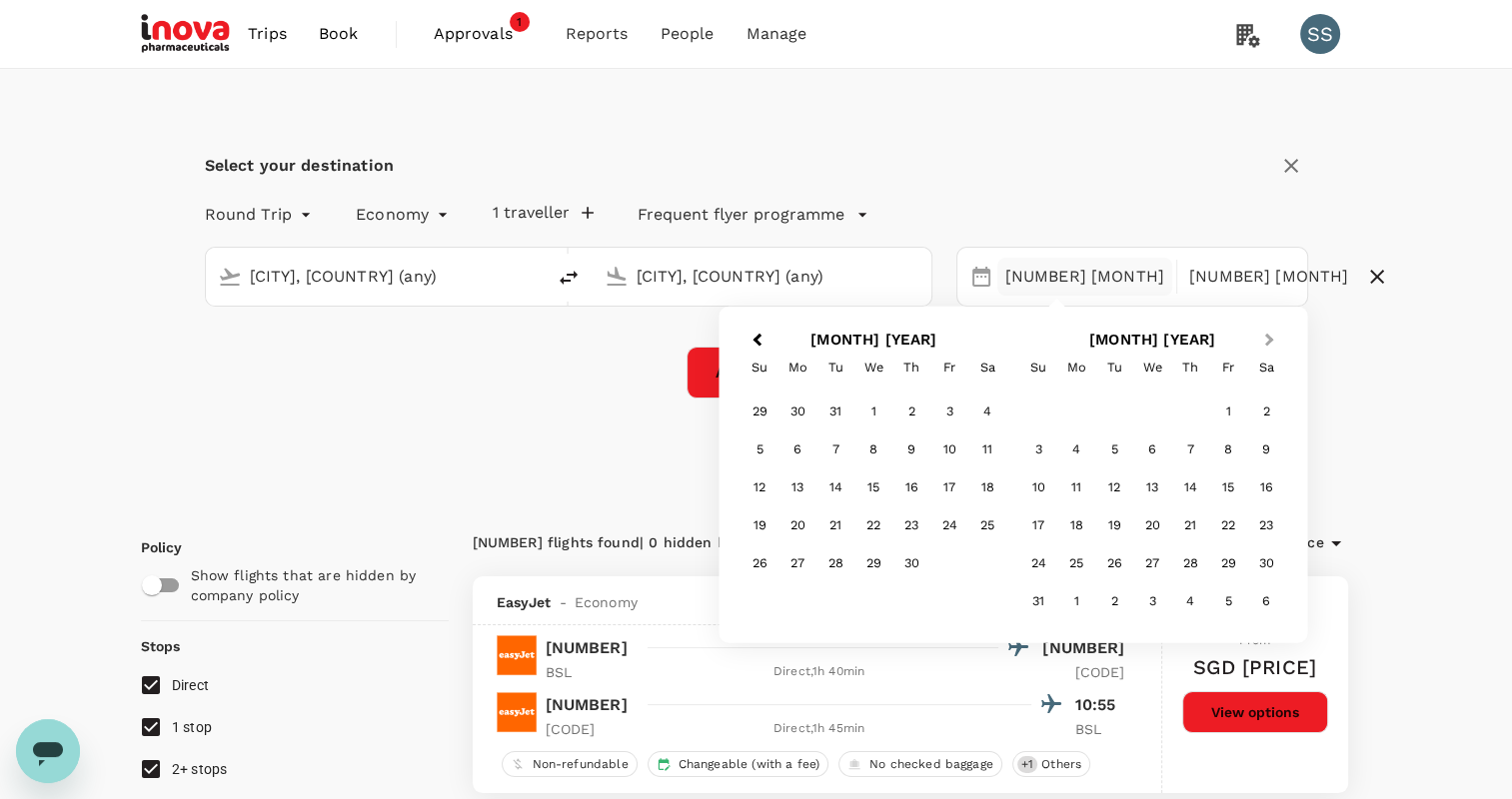 click on "Next Month" at bounding box center (1269, 340) 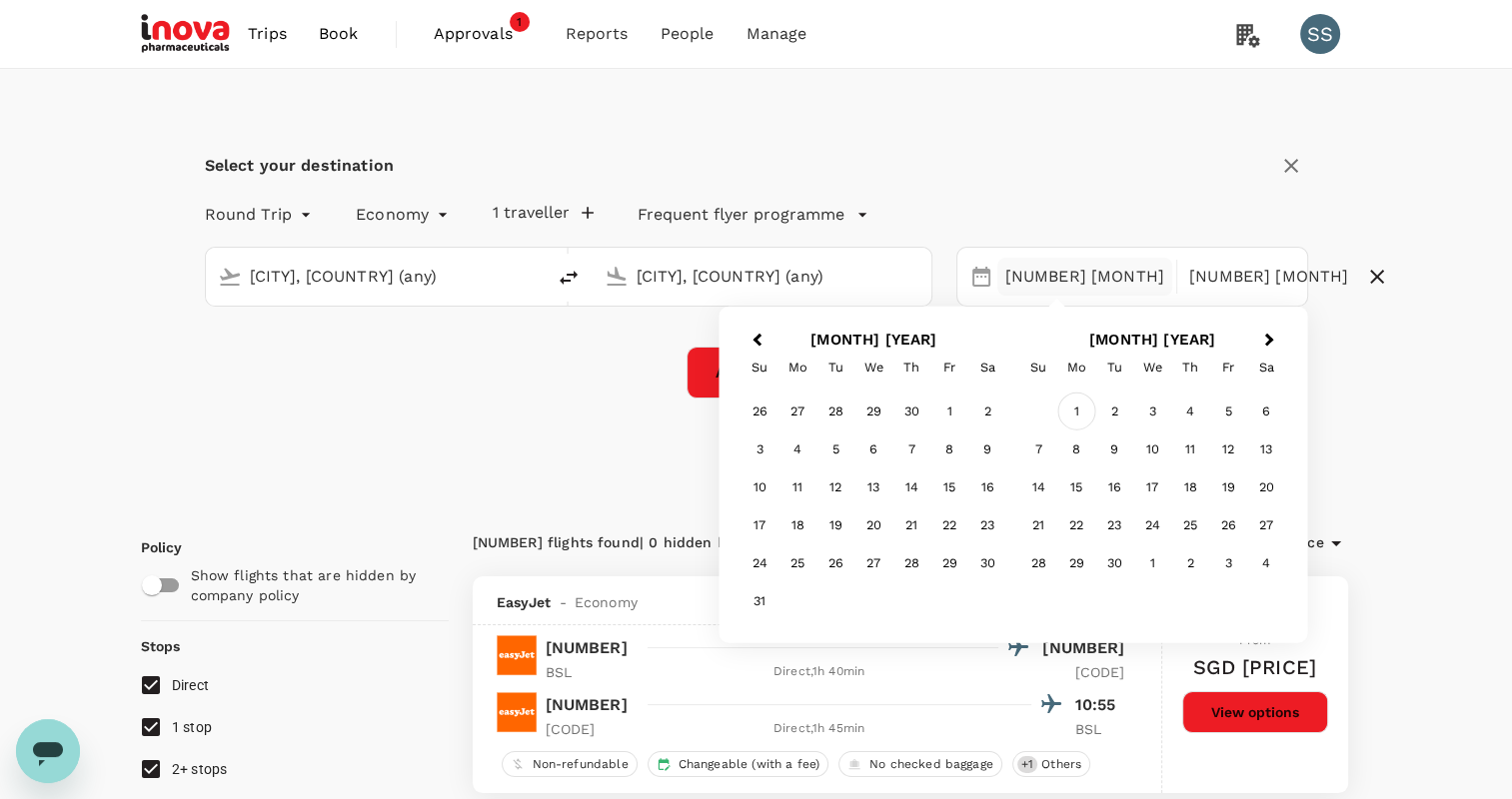 click on "1" at bounding box center [1076, 411] 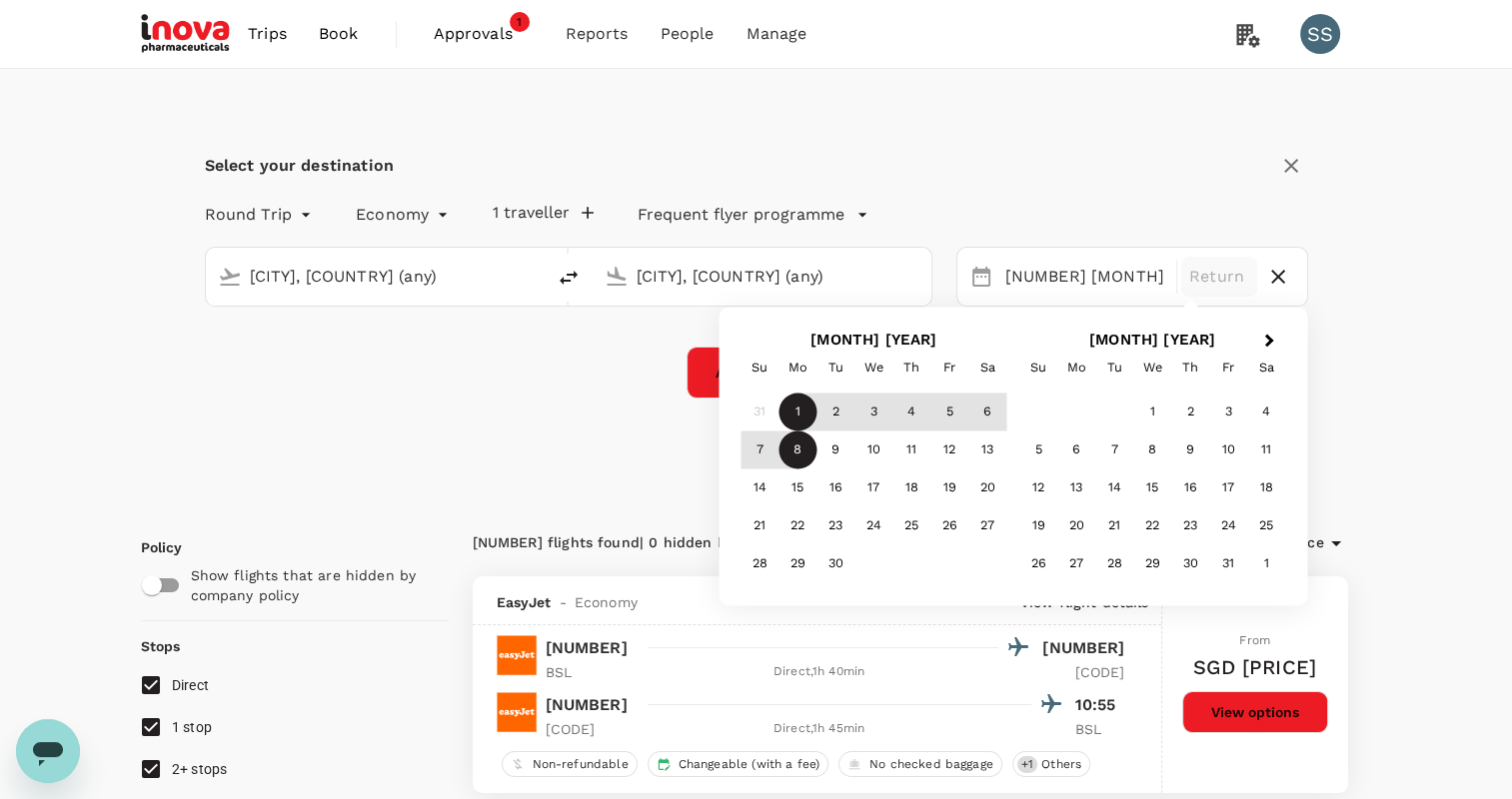 click on "8" at bounding box center (797, 450) 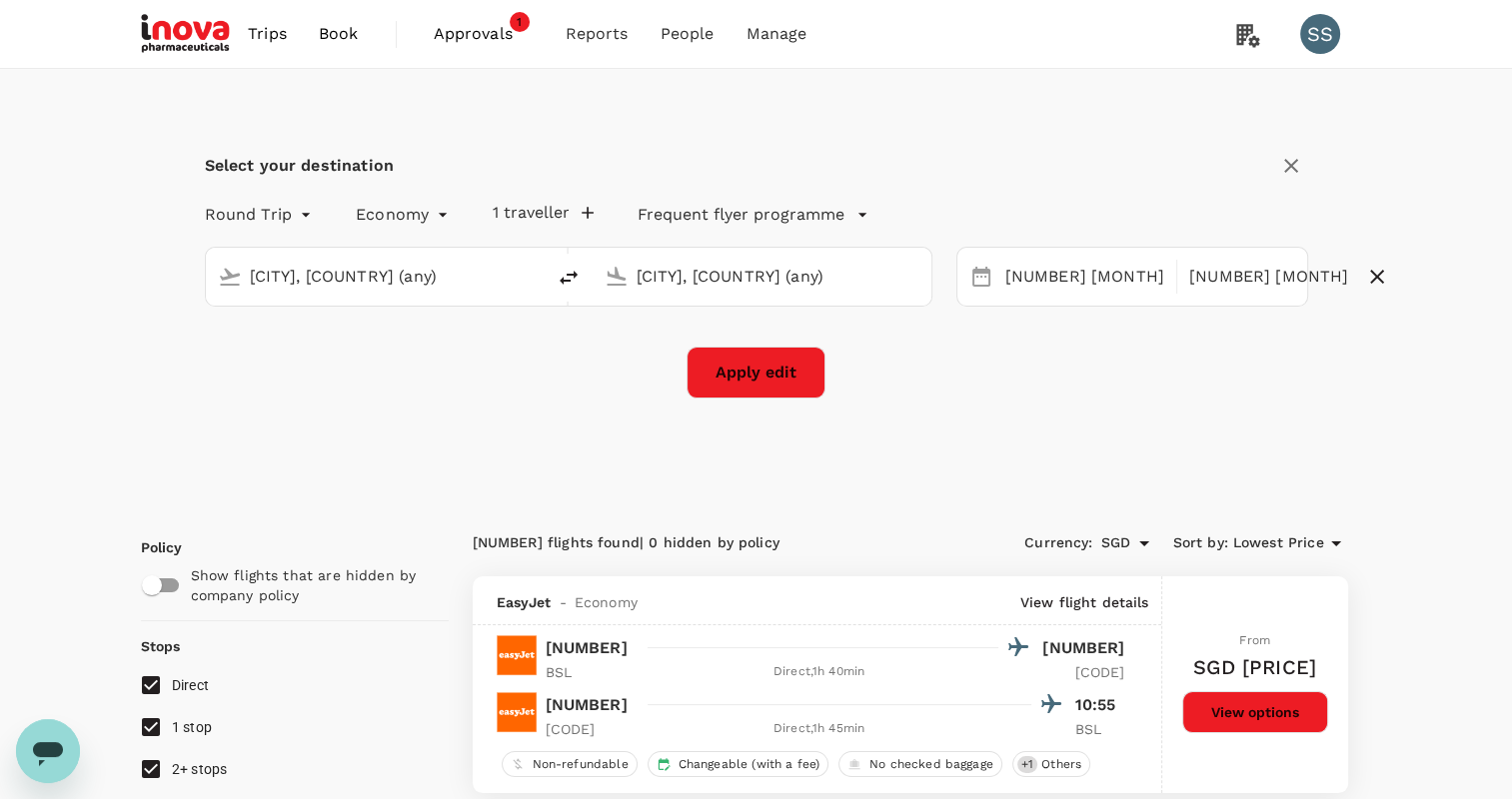 click on "Apply edit" at bounding box center [756, 373] 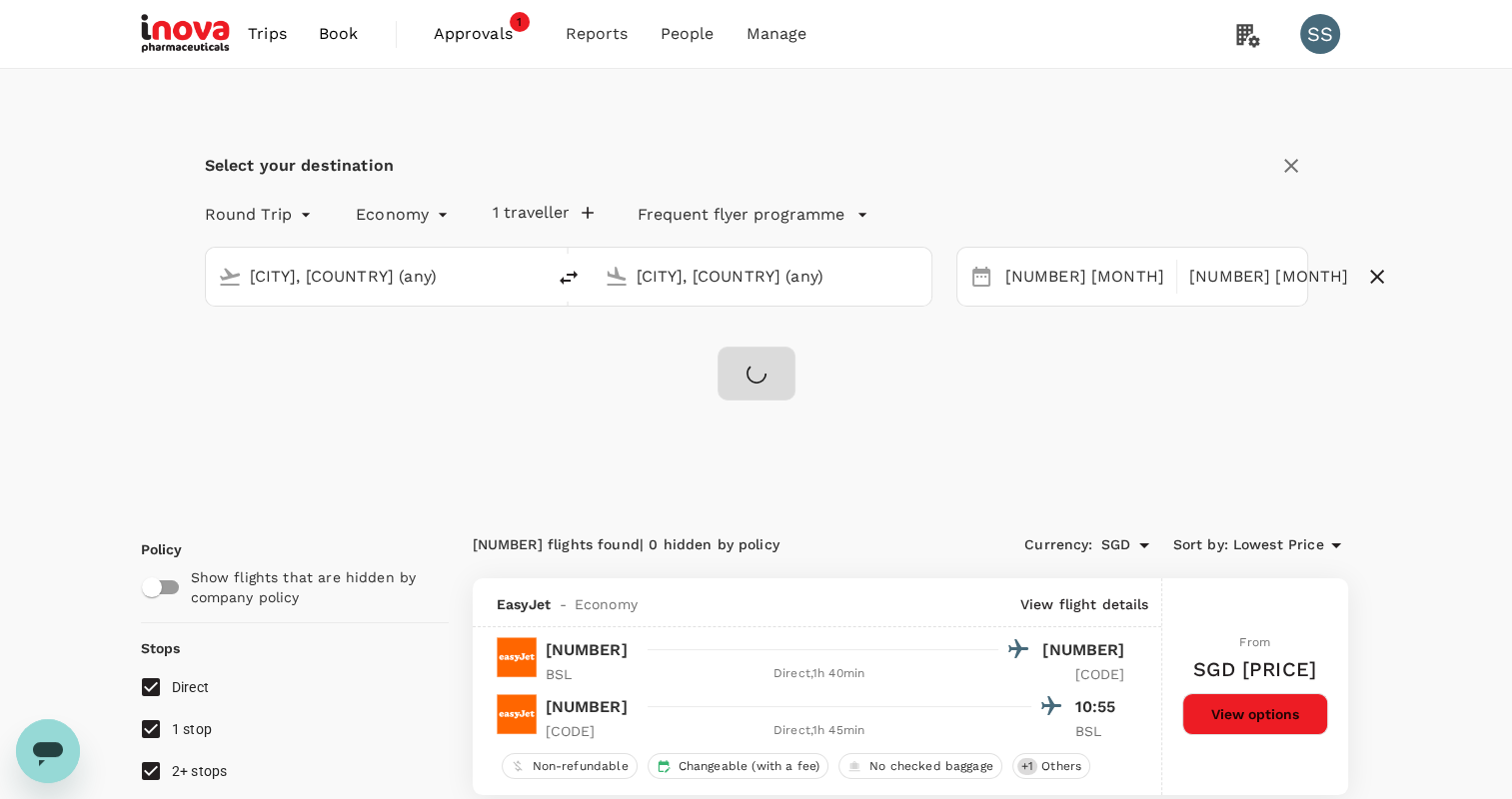 checkbox on "false" 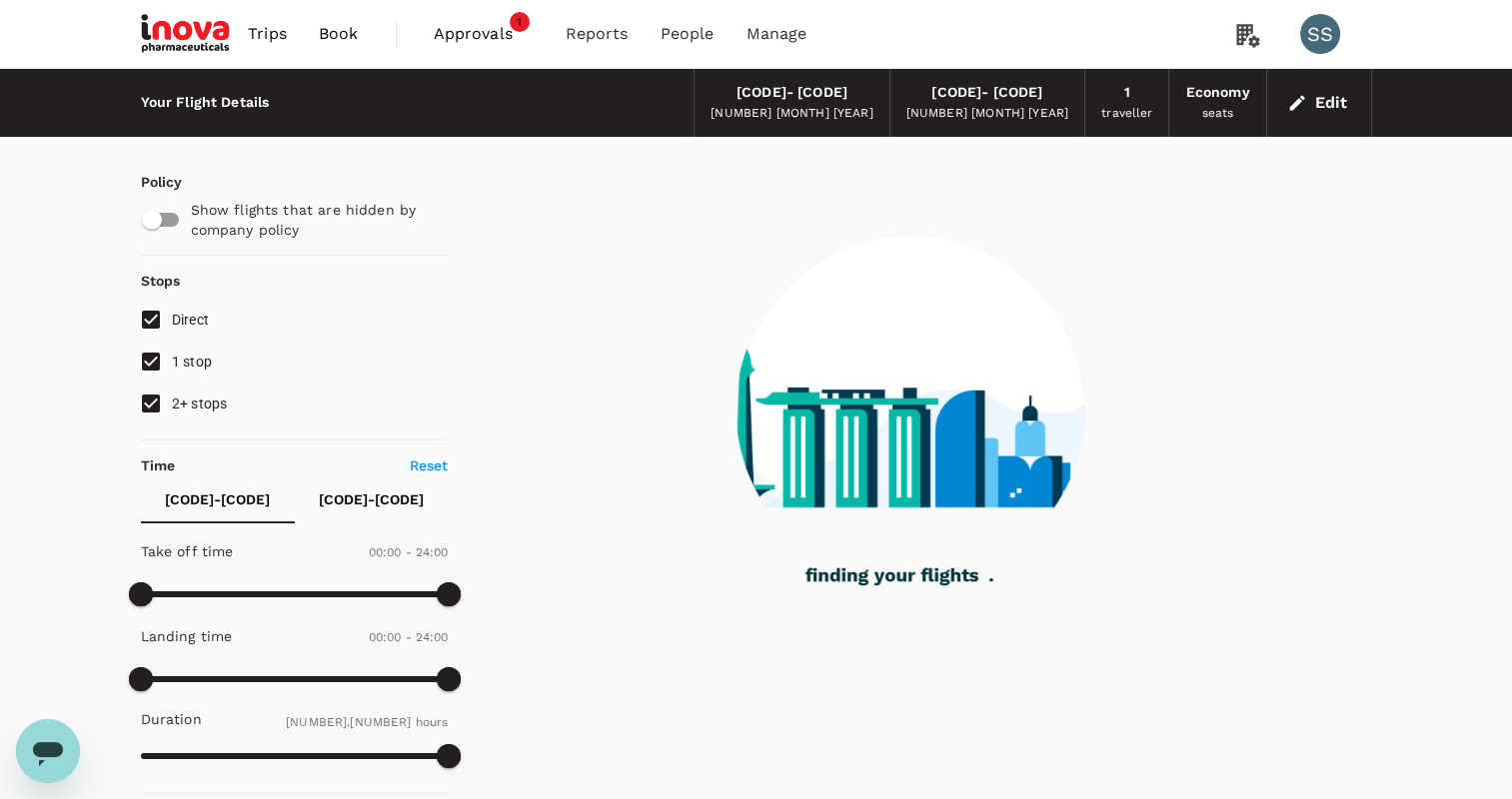 type on "[NUMBER]" 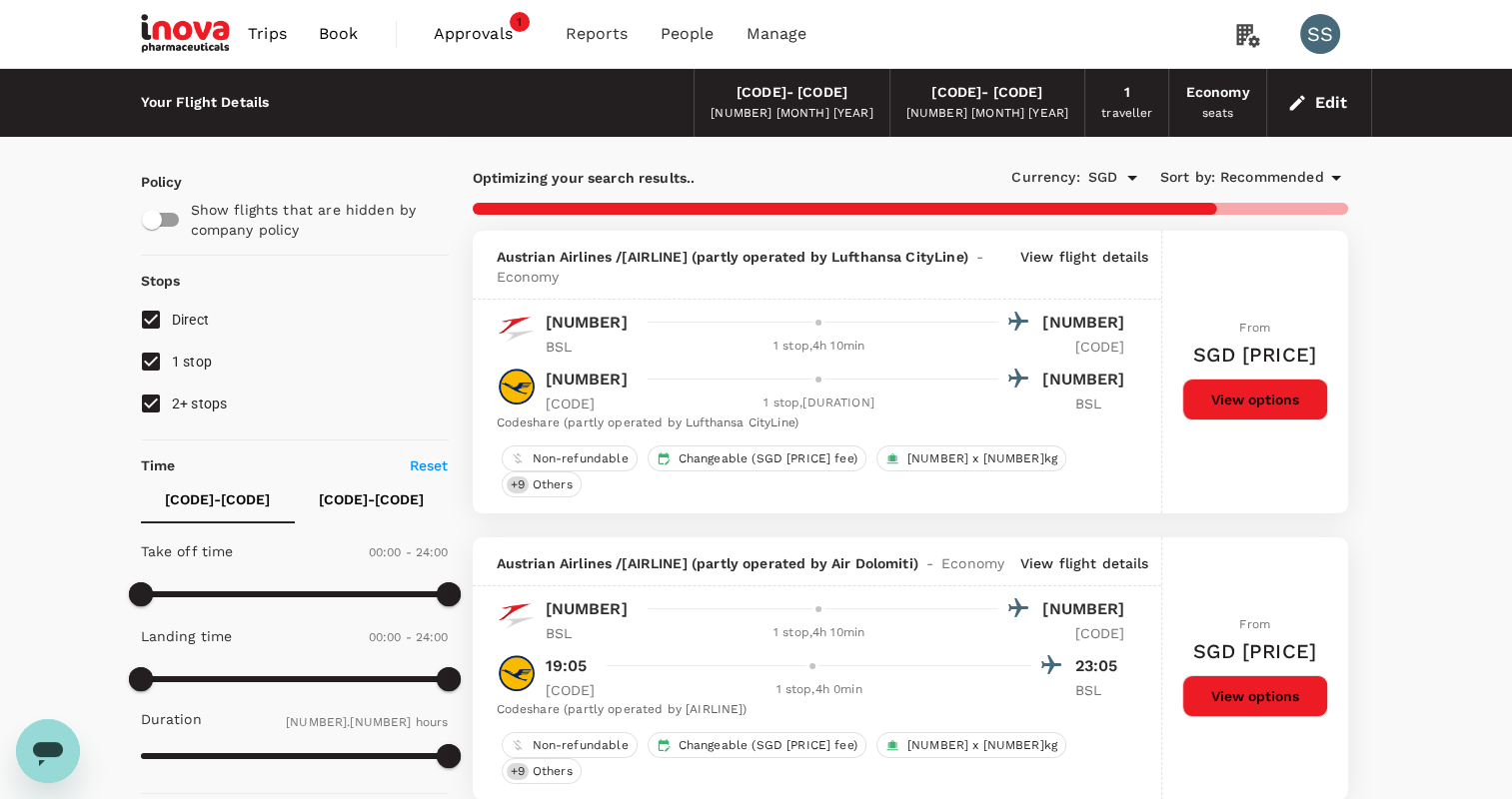 click on "Recommended" at bounding box center [1272, 178] 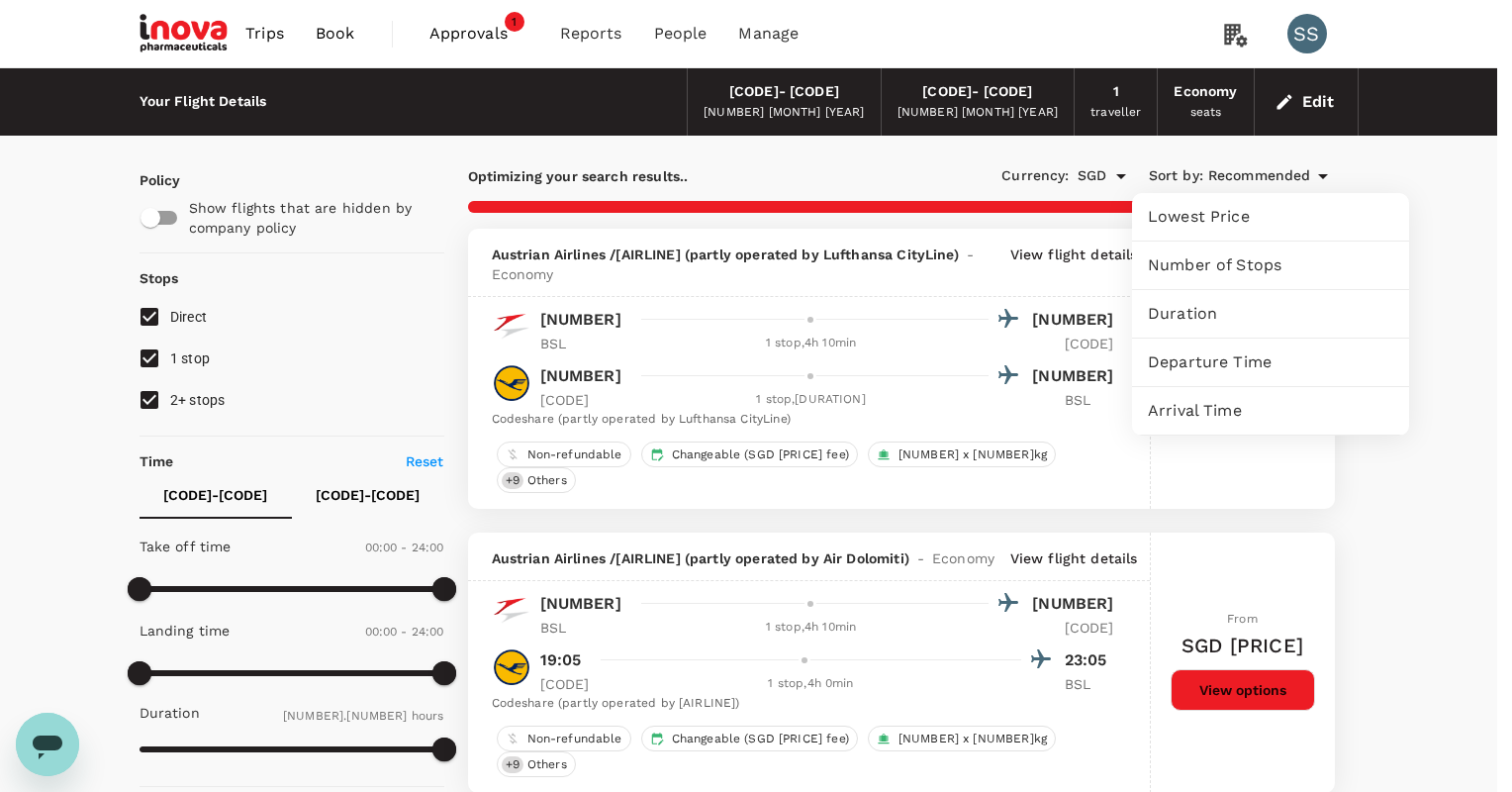 click on "Lowest Price" at bounding box center (1271, 217) 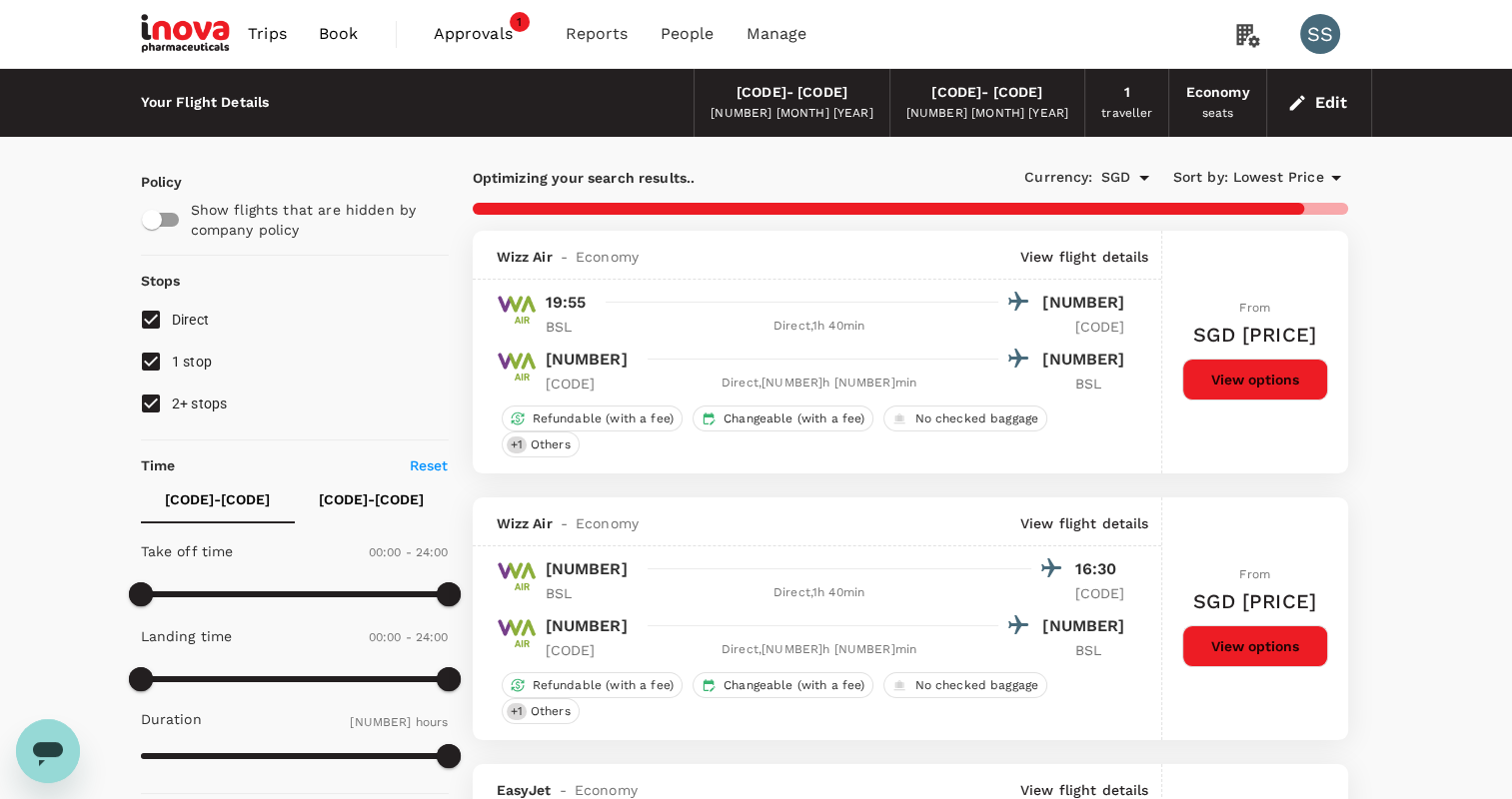 type on "[NUMBER]" 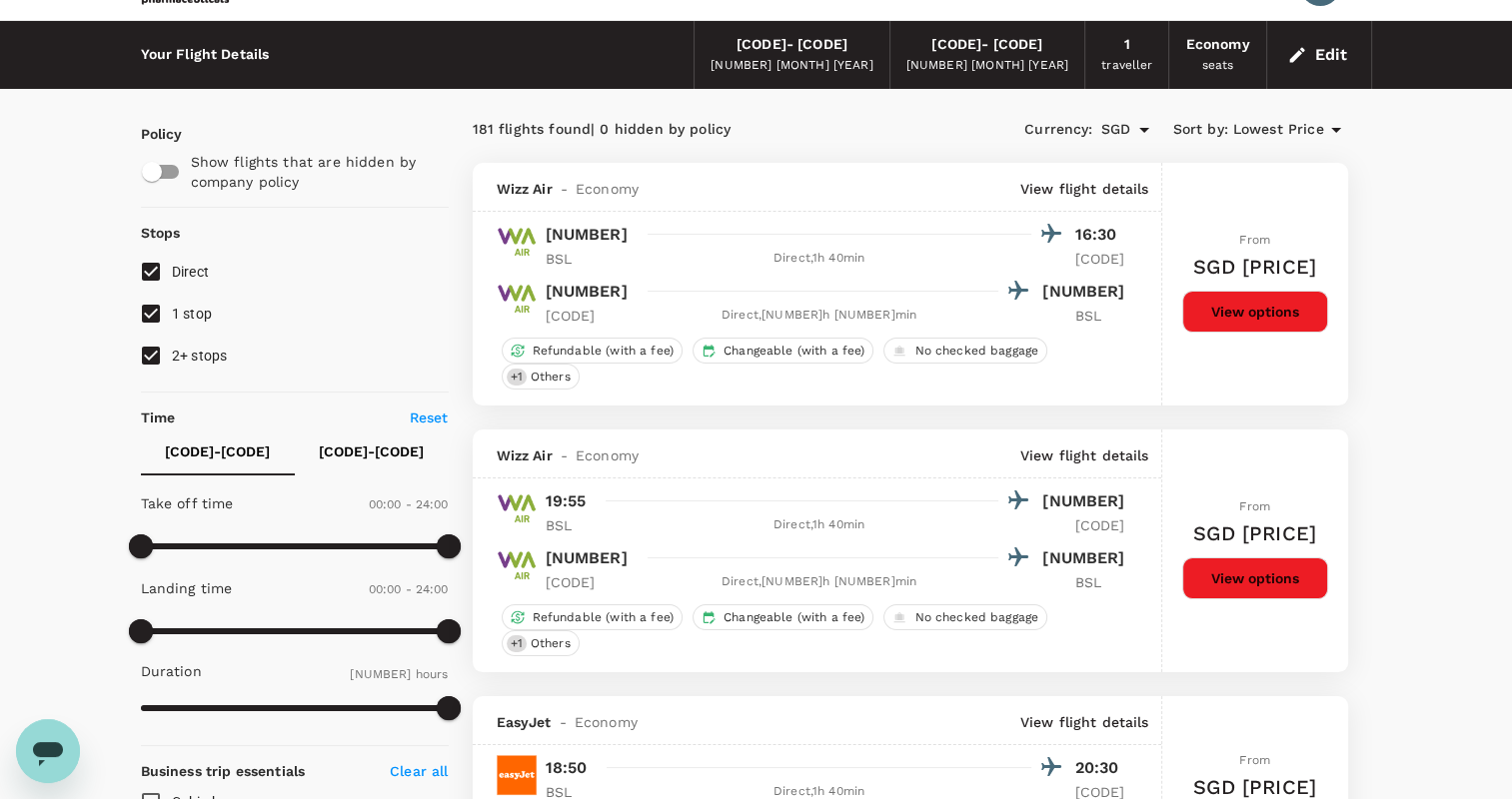 scroll, scrollTop: 0, scrollLeft: 0, axis: both 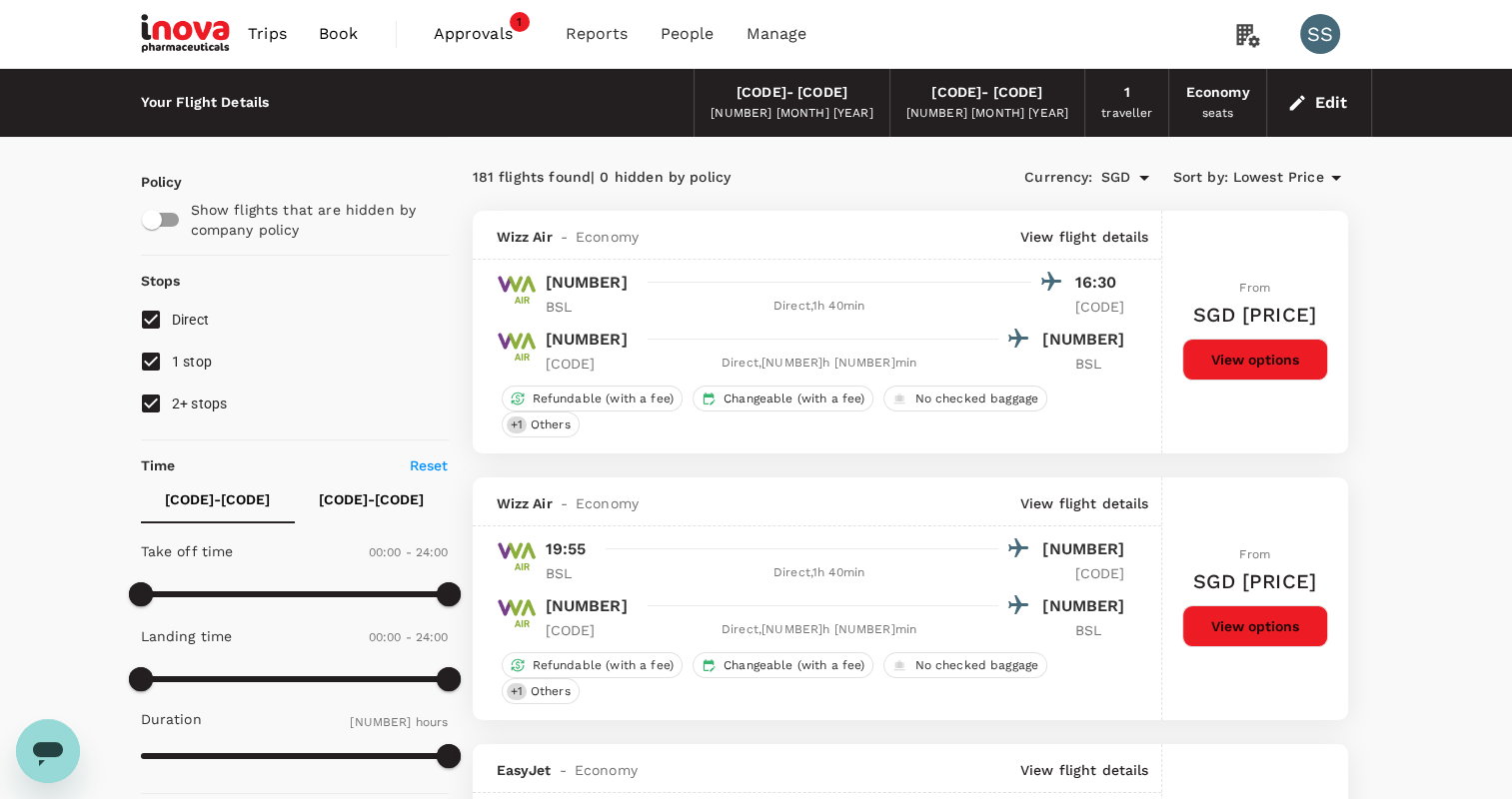 click on "Edit" at bounding box center [1319, 103] 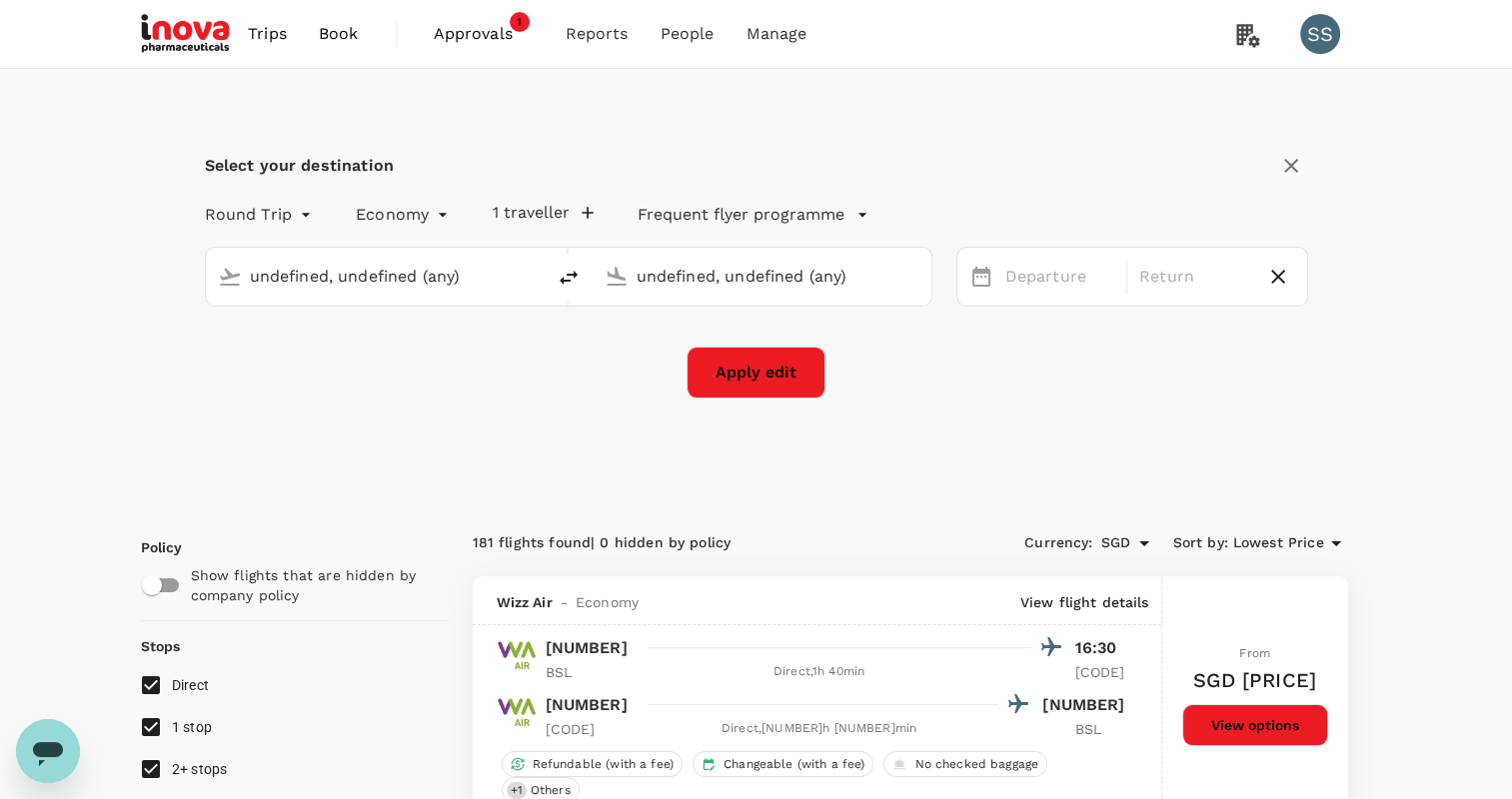 type 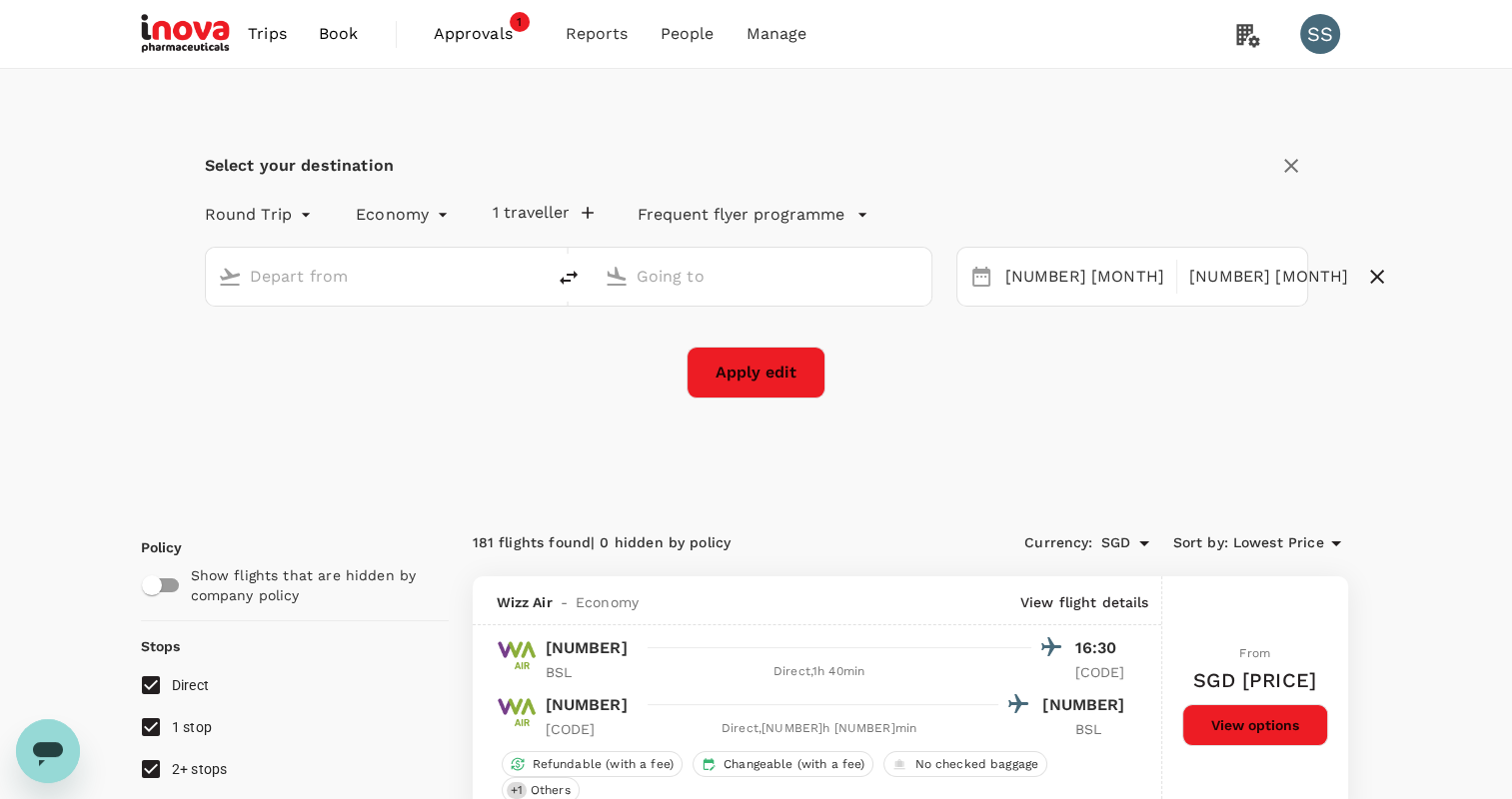 type on "[CITY], [COUNTRY] (any)" 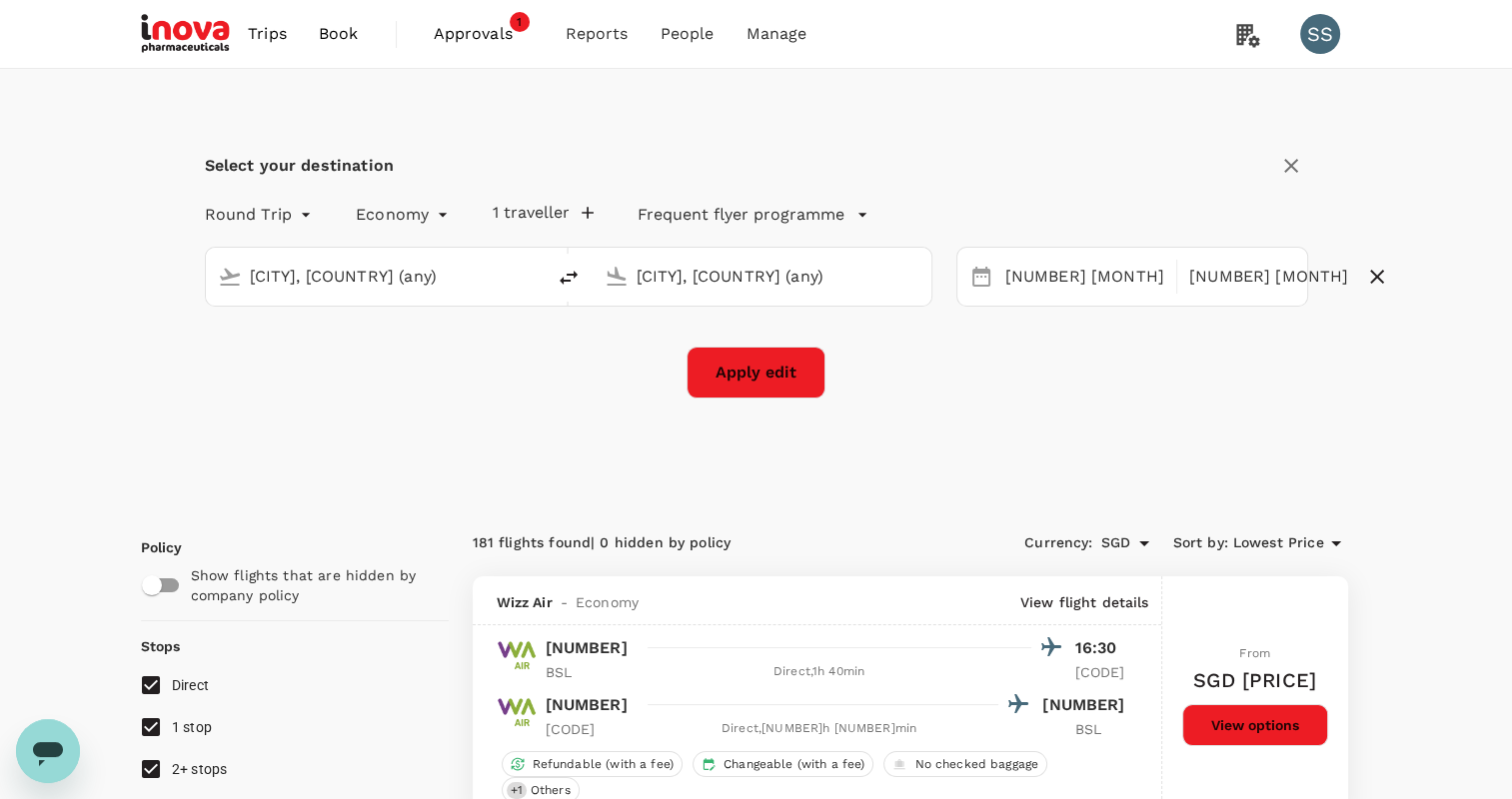 drag, startPoint x: 458, startPoint y: 280, endPoint x: 211, endPoint y: 263, distance: 247.58433 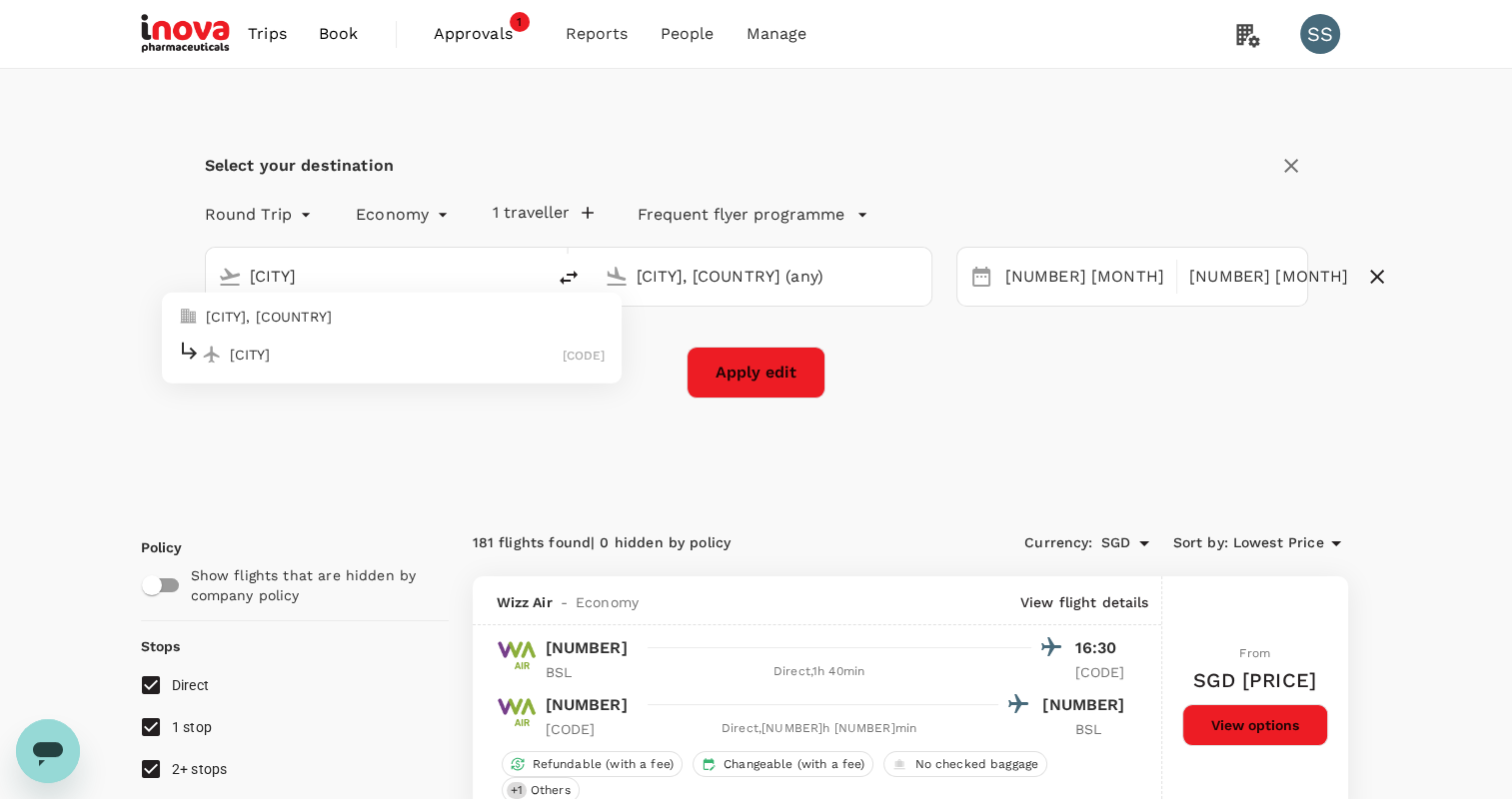click on "[CITY], [COUNTRY]" at bounding box center [406, 317] 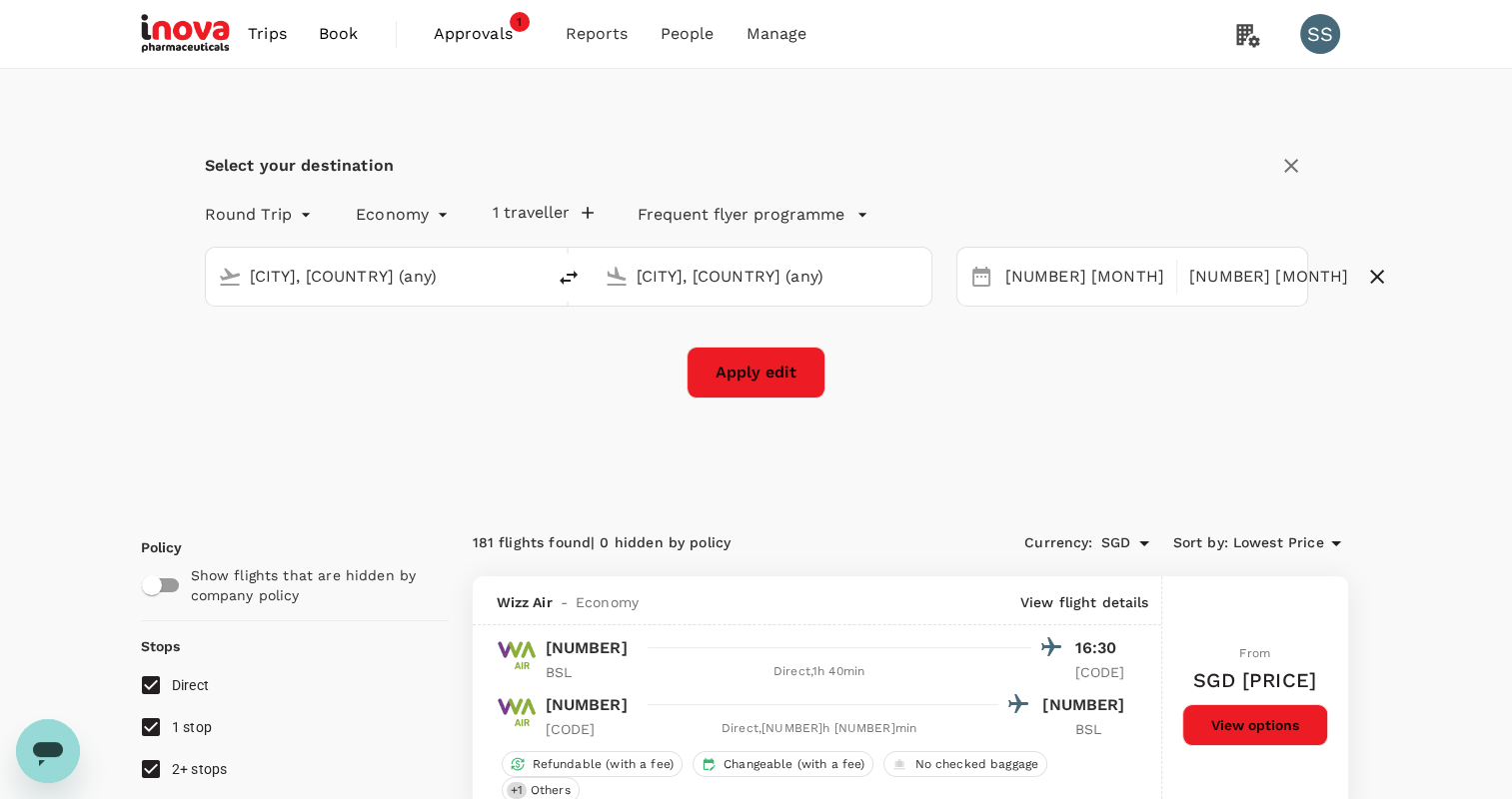 click on "[CITY], [COUNTRY] (any)" at bounding box center [762, 276] 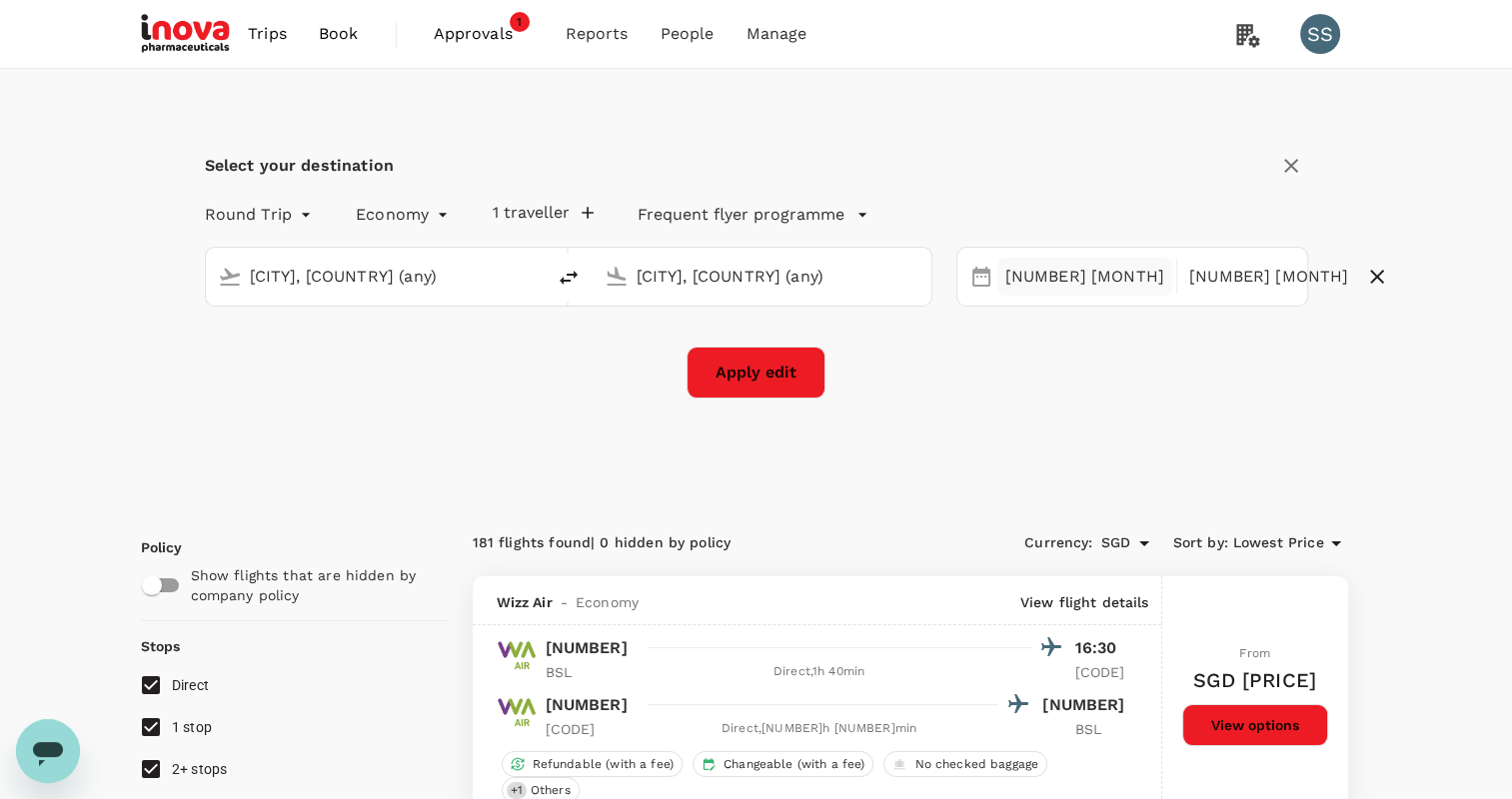 click on "[NUMBER] [MONTH]" at bounding box center [1084, 277] 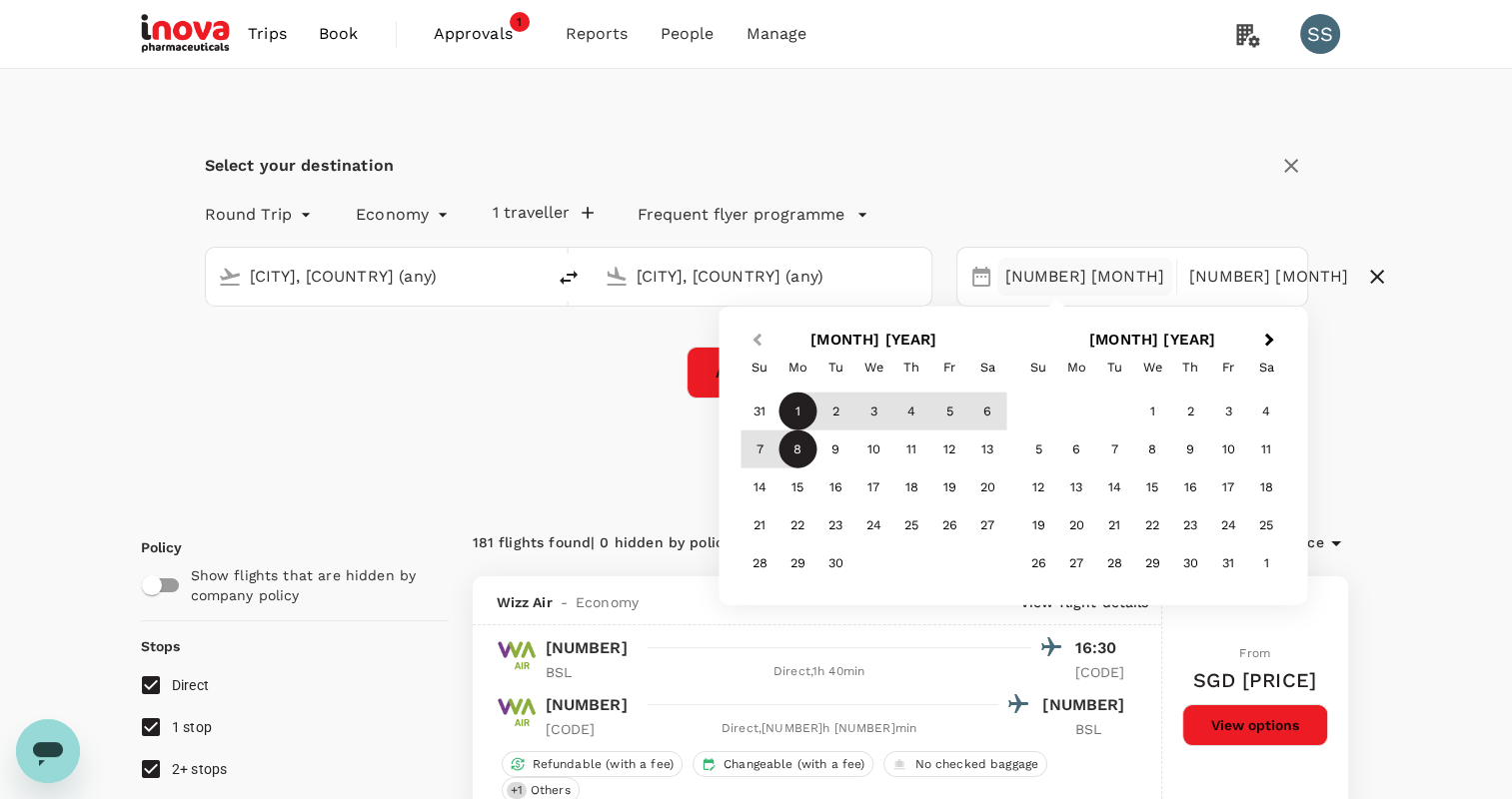 click on "Previous Month" at bounding box center [755, 342] 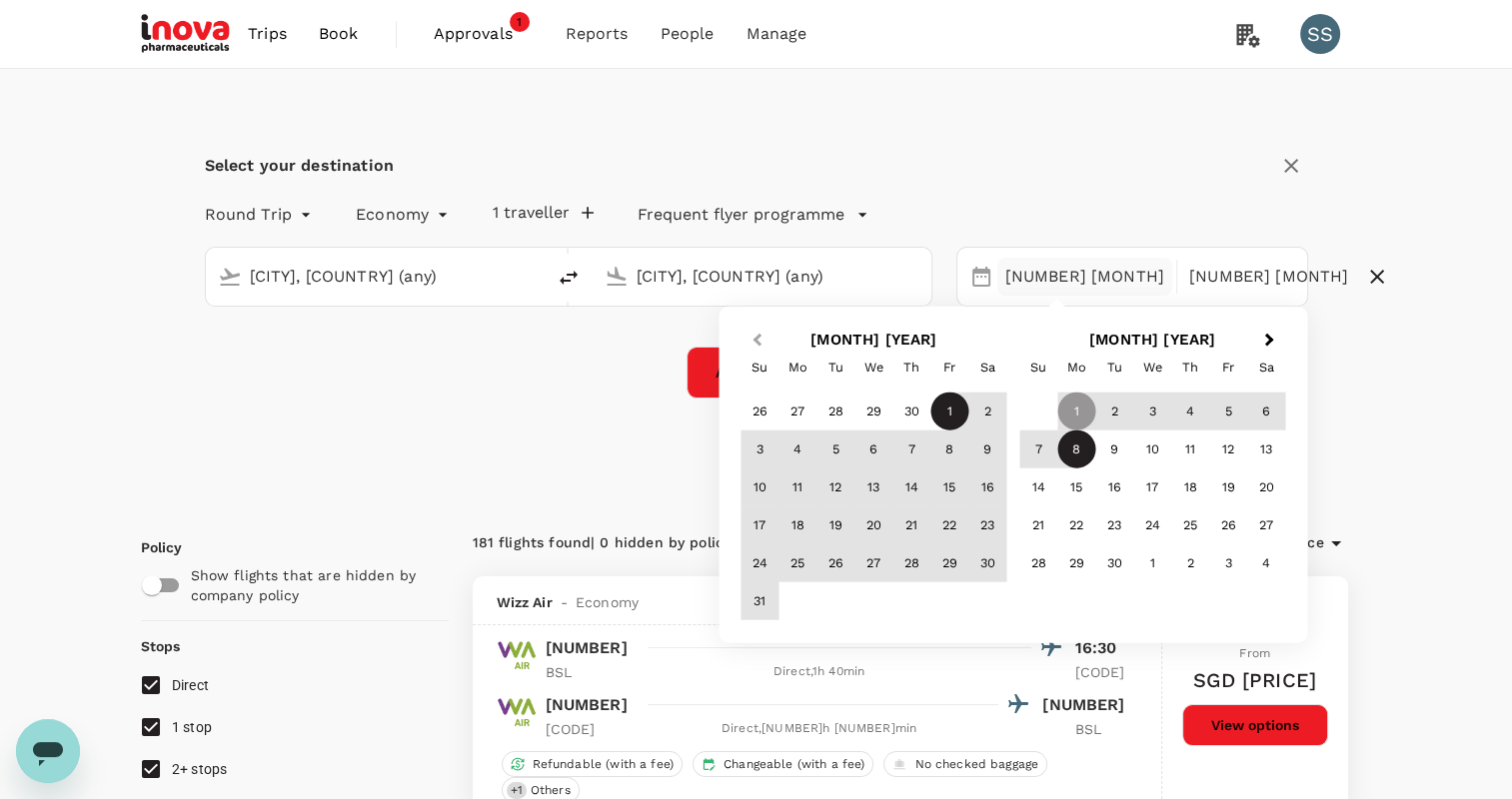 click on "Previous Month" at bounding box center [755, 342] 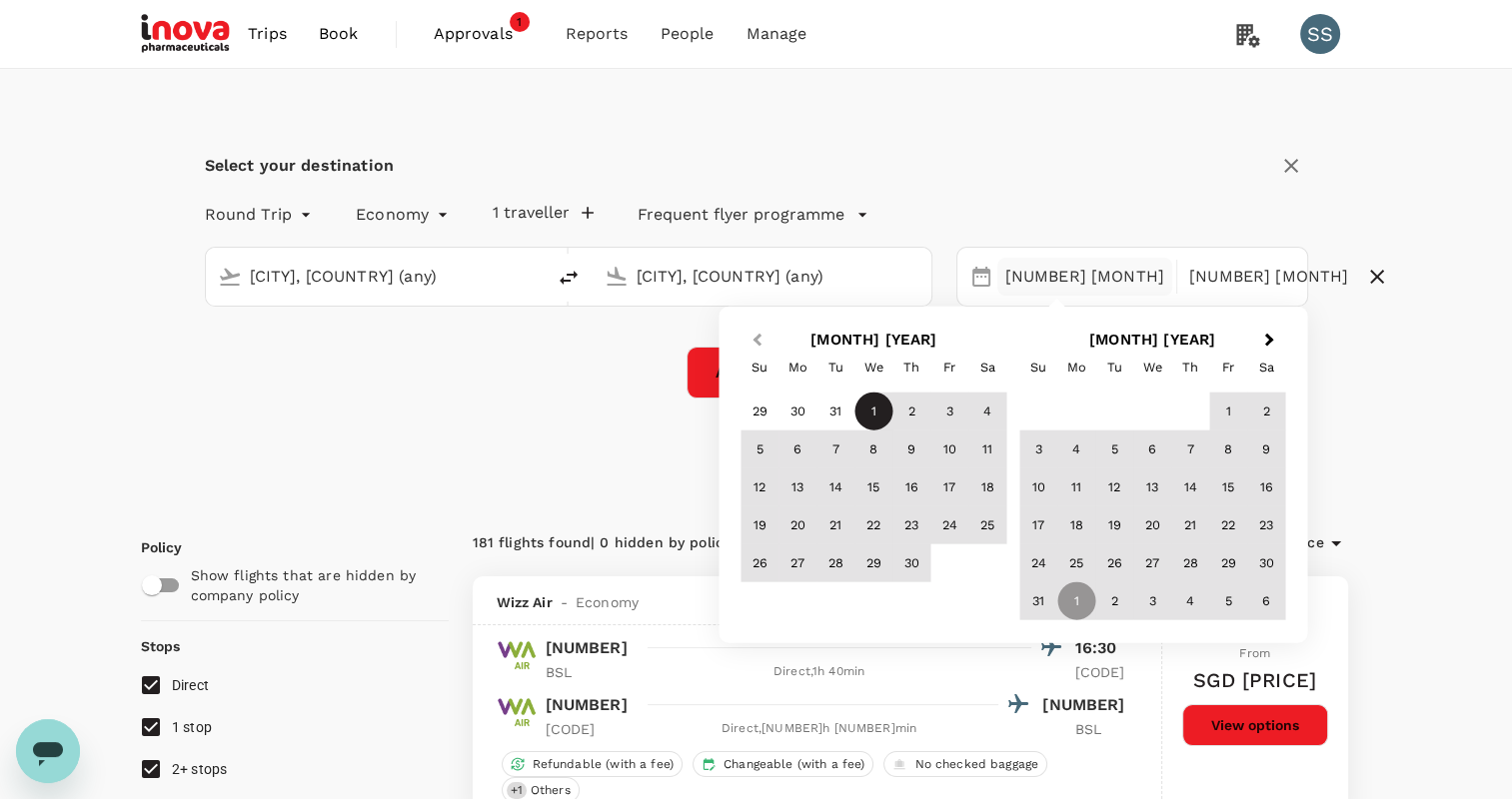 click on "Previous Month" at bounding box center [755, 342] 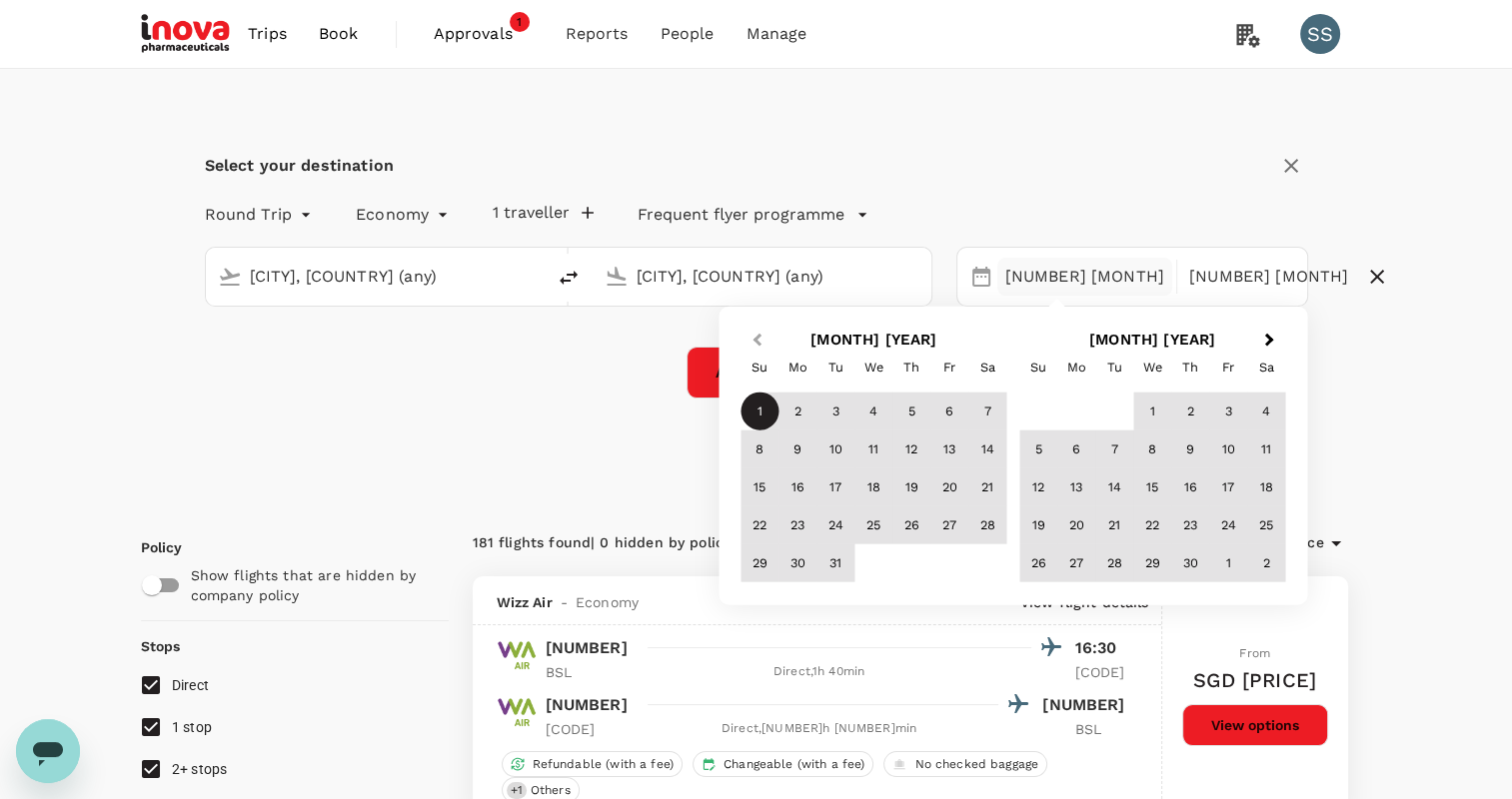 click on "Previous Month" at bounding box center (755, 342) 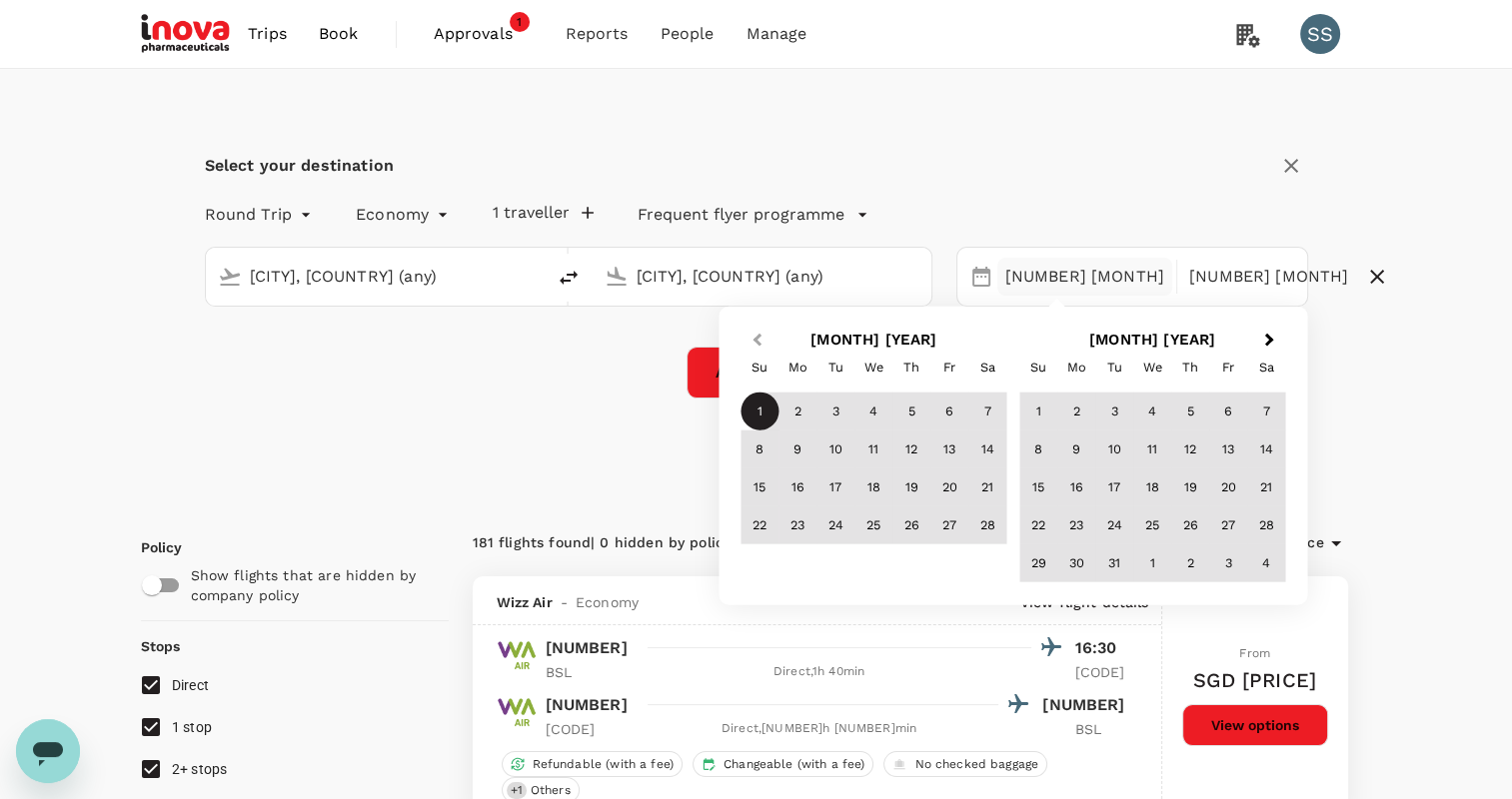 click on "Previous Month" at bounding box center [755, 342] 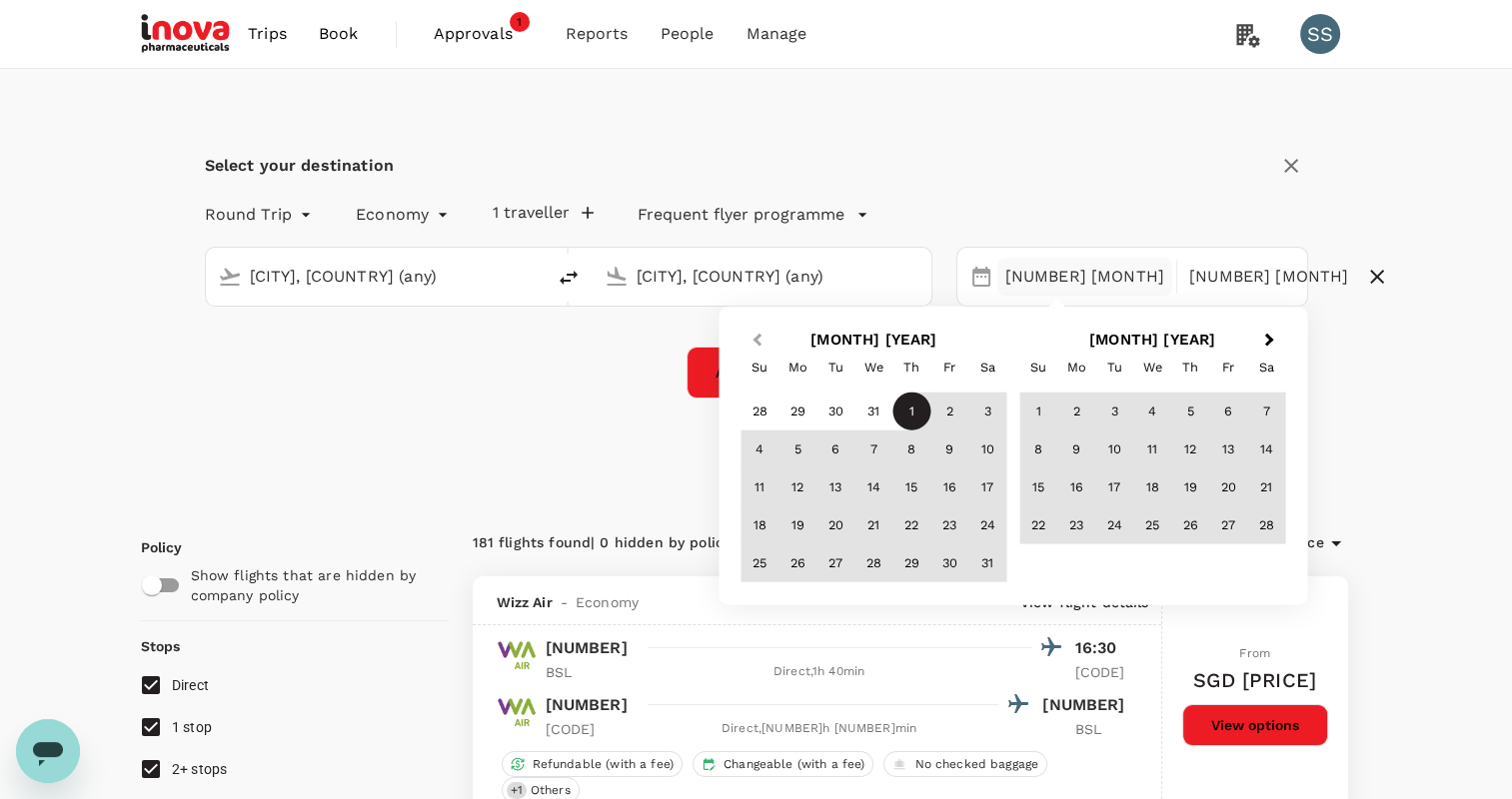 click on "Previous Month" at bounding box center (755, 342) 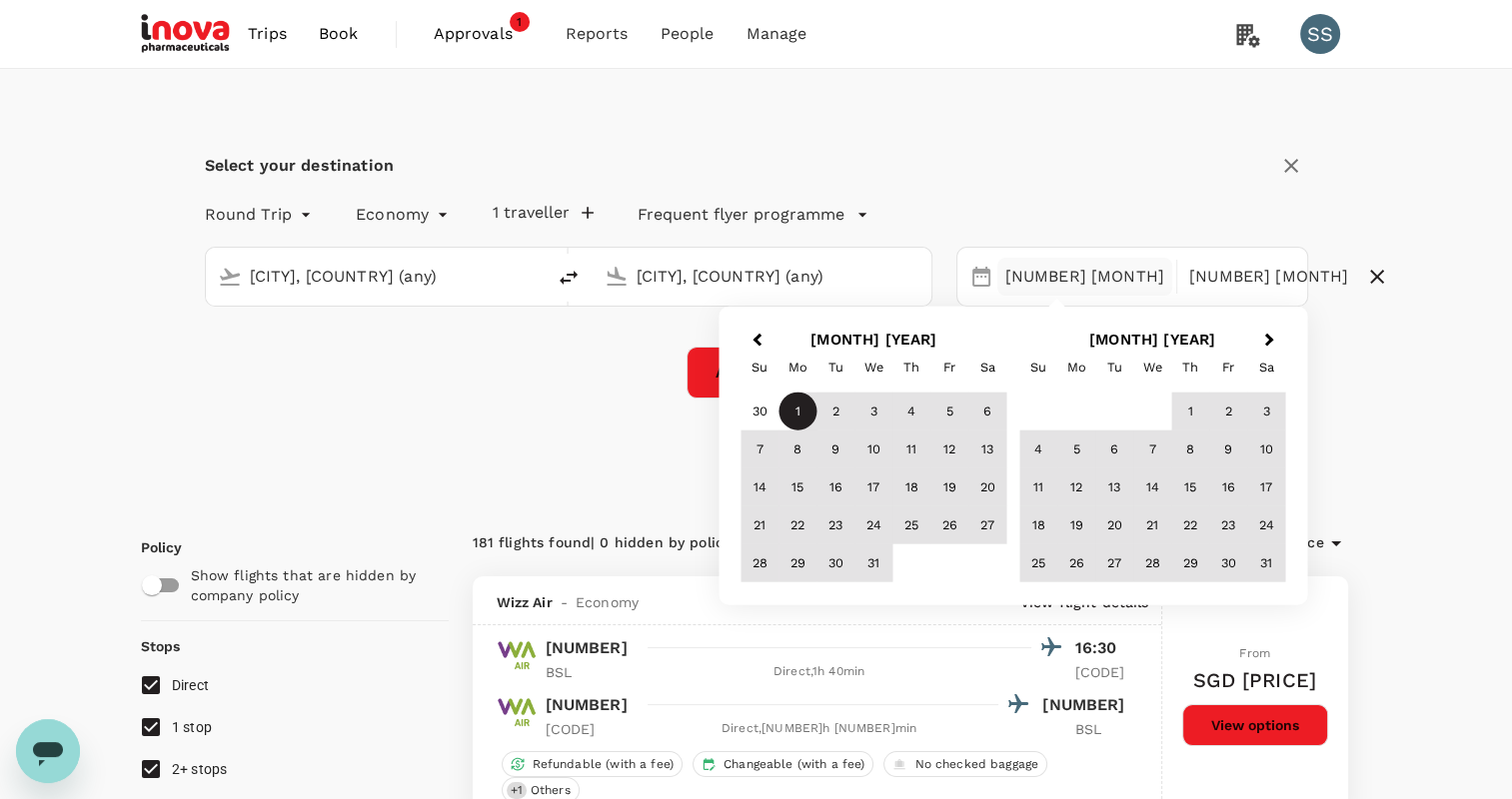 click on "1" at bounding box center (797, 411) 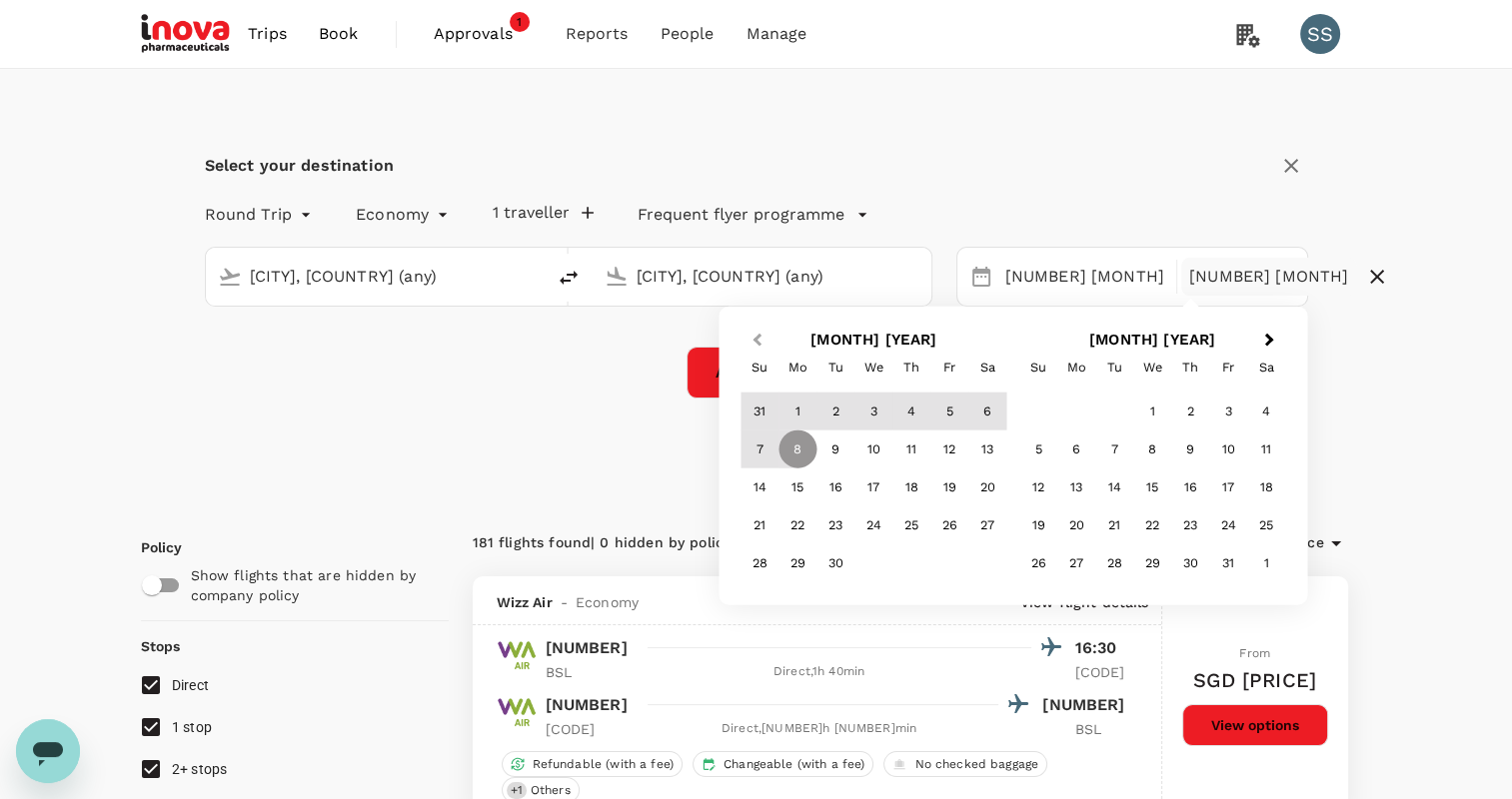 click on "Previous Month" at bounding box center (756, 340) 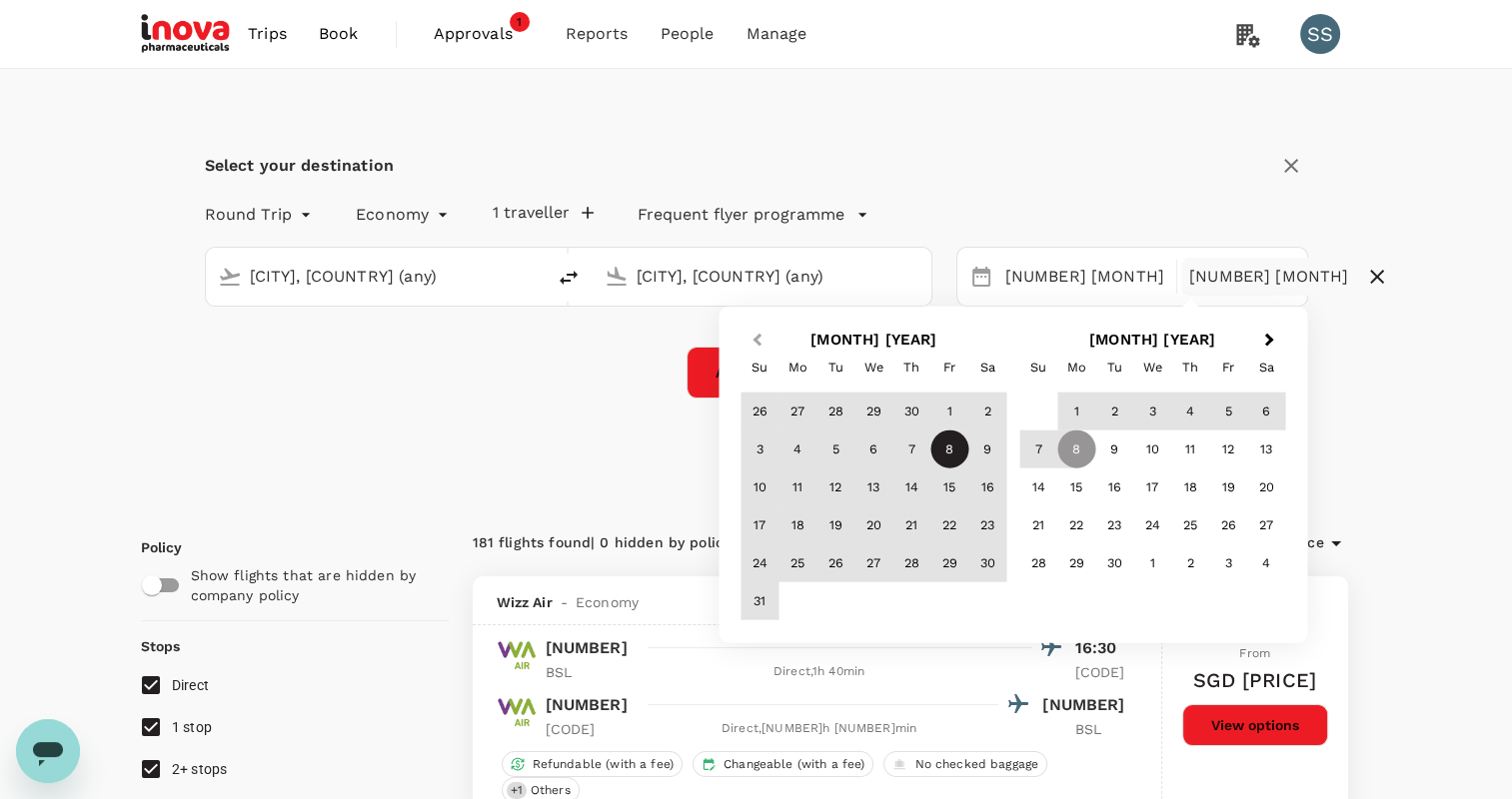 click on "Previous Month" at bounding box center [756, 340] 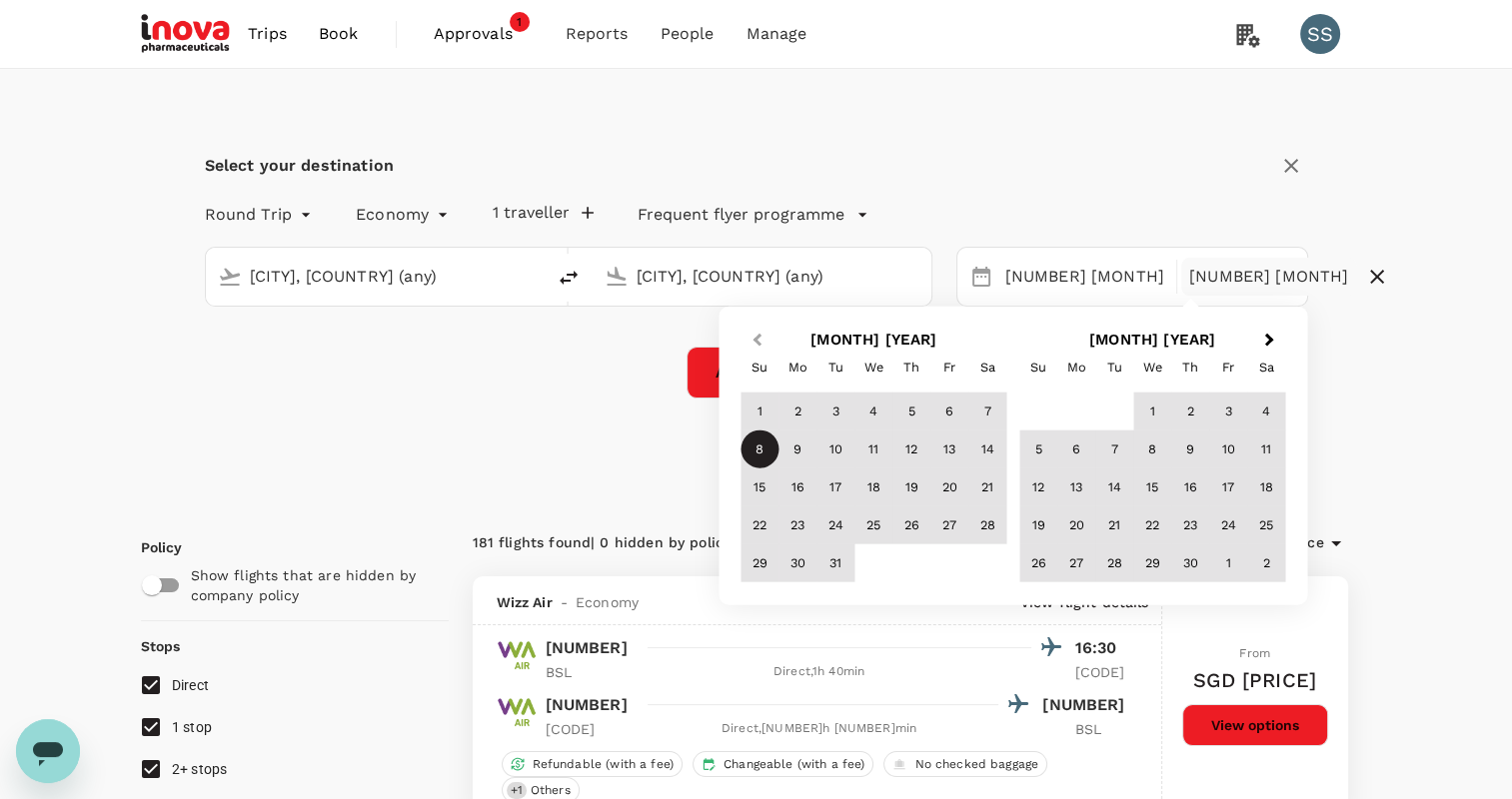 click on "Previous Month" at bounding box center [756, 340] 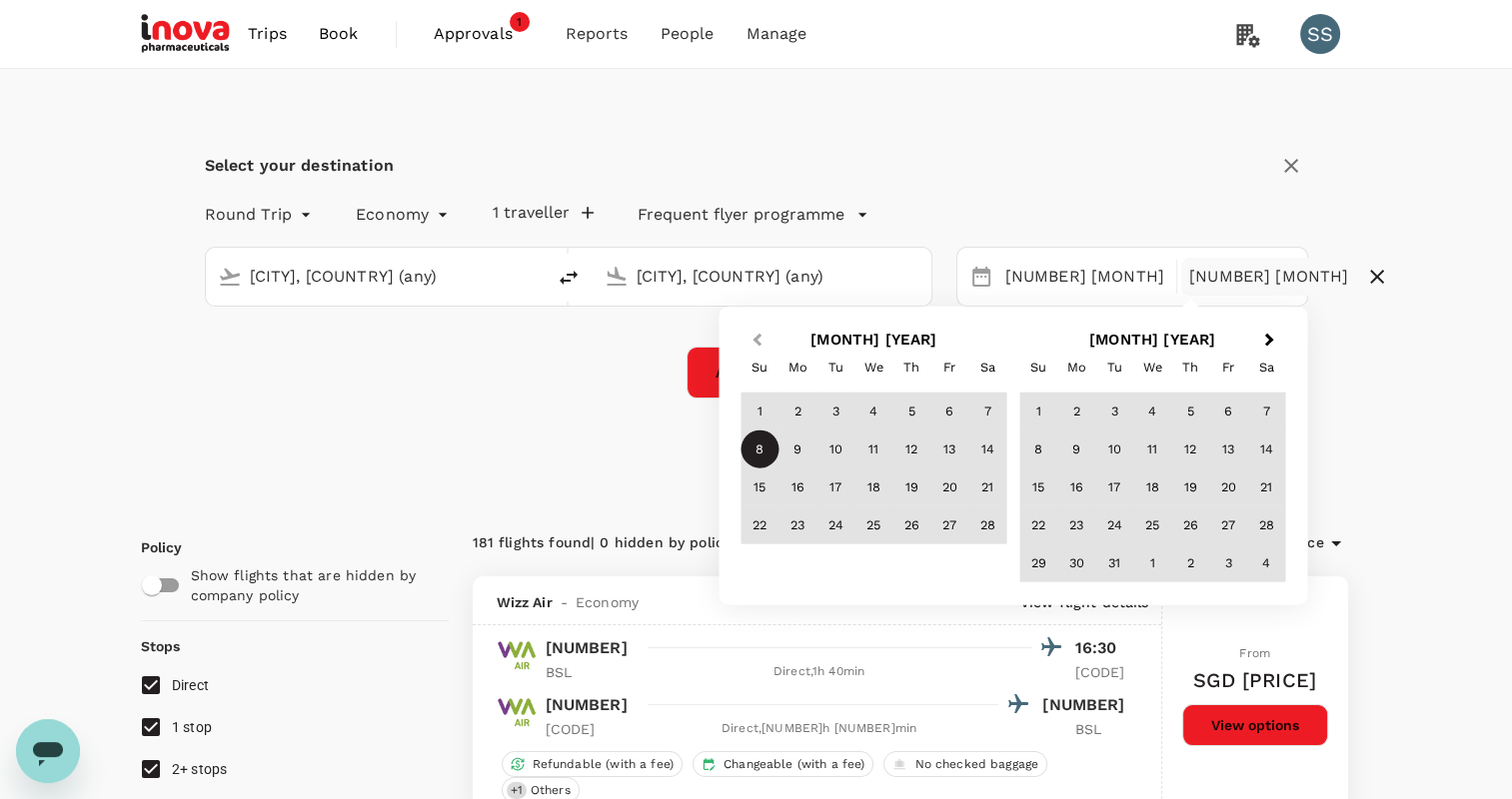 click on "Previous Month" at bounding box center (756, 340) 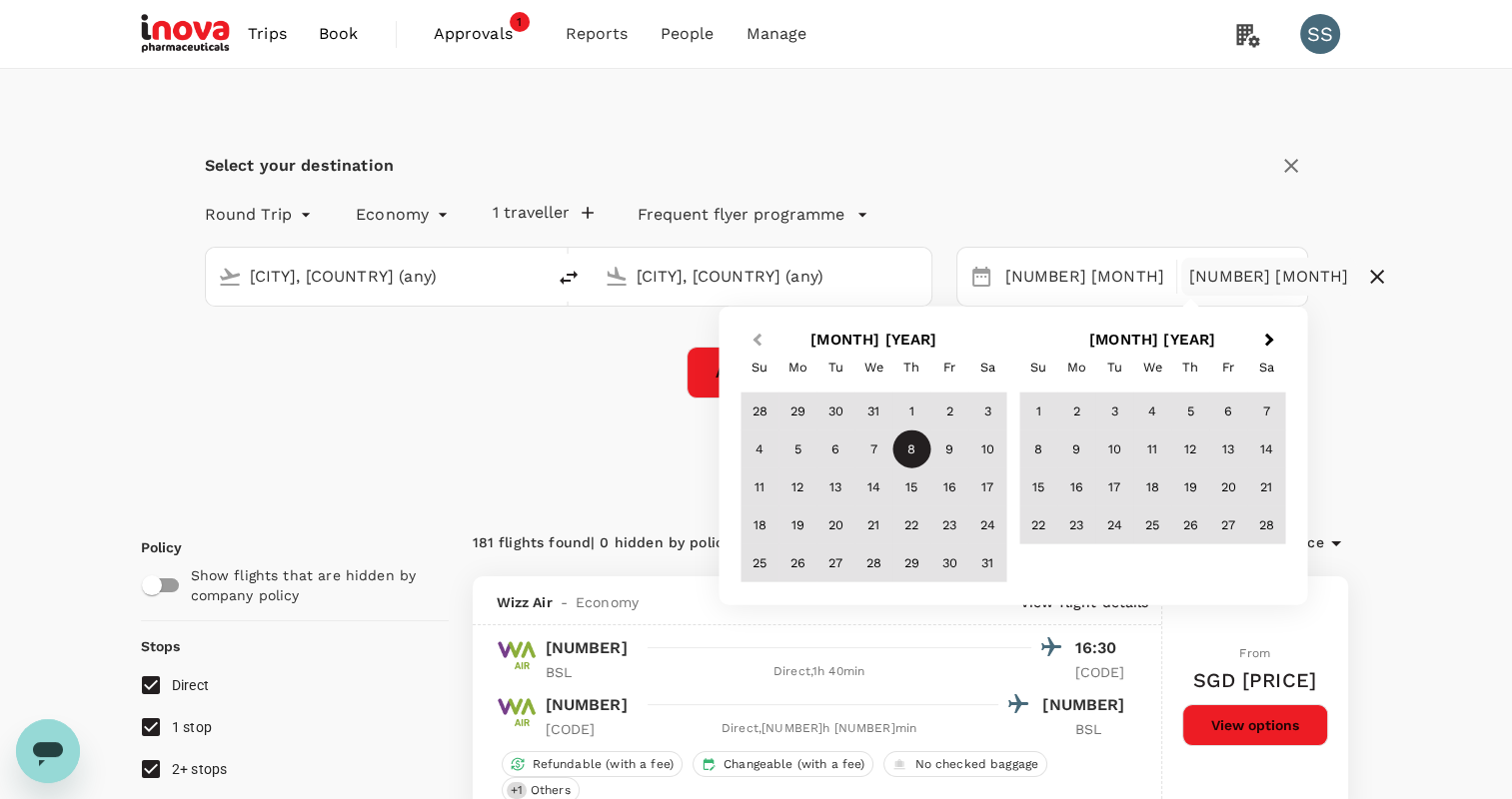 click on "Previous Month" at bounding box center (755, 342) 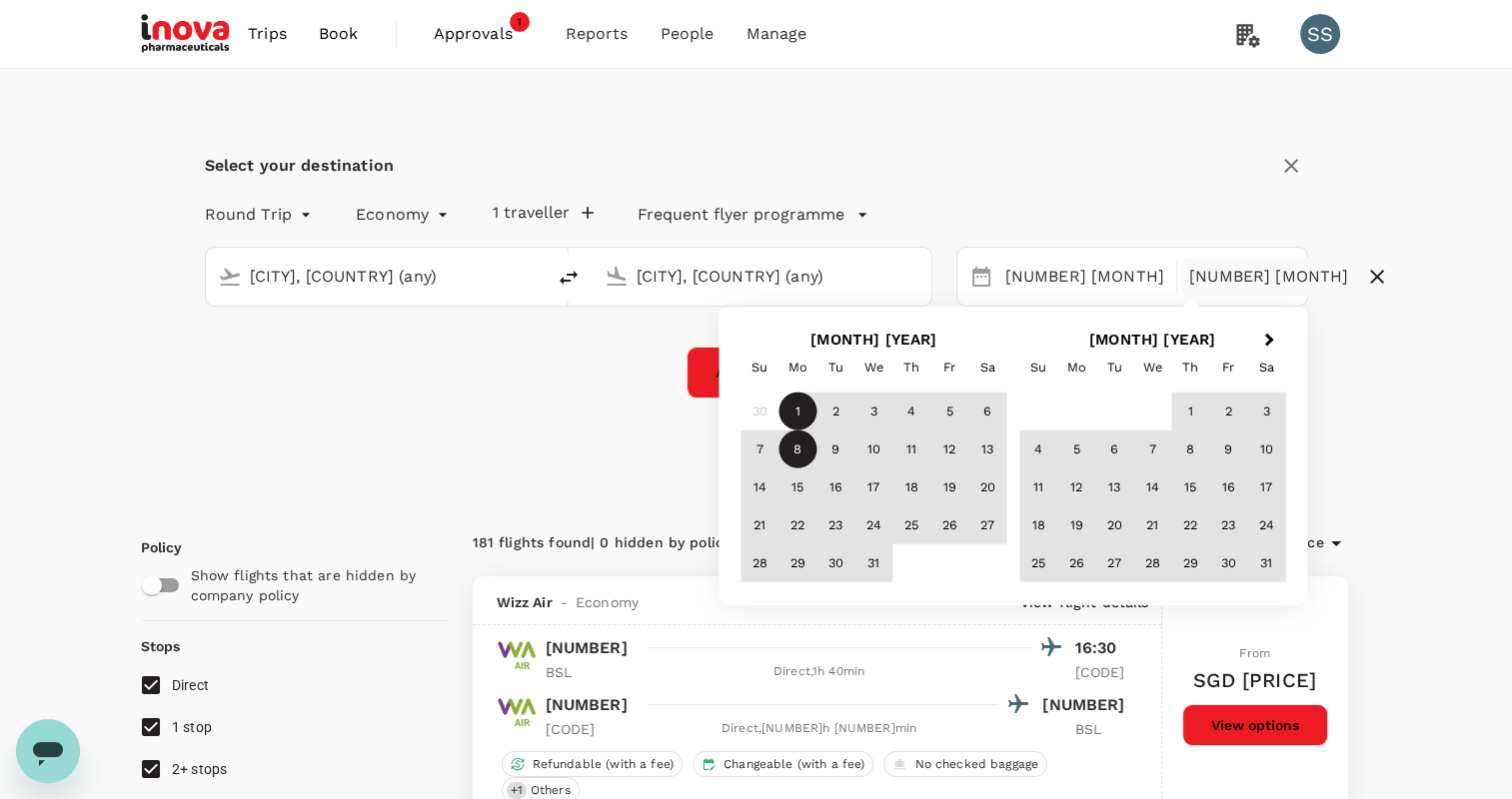 click on "8" at bounding box center (797, 449) 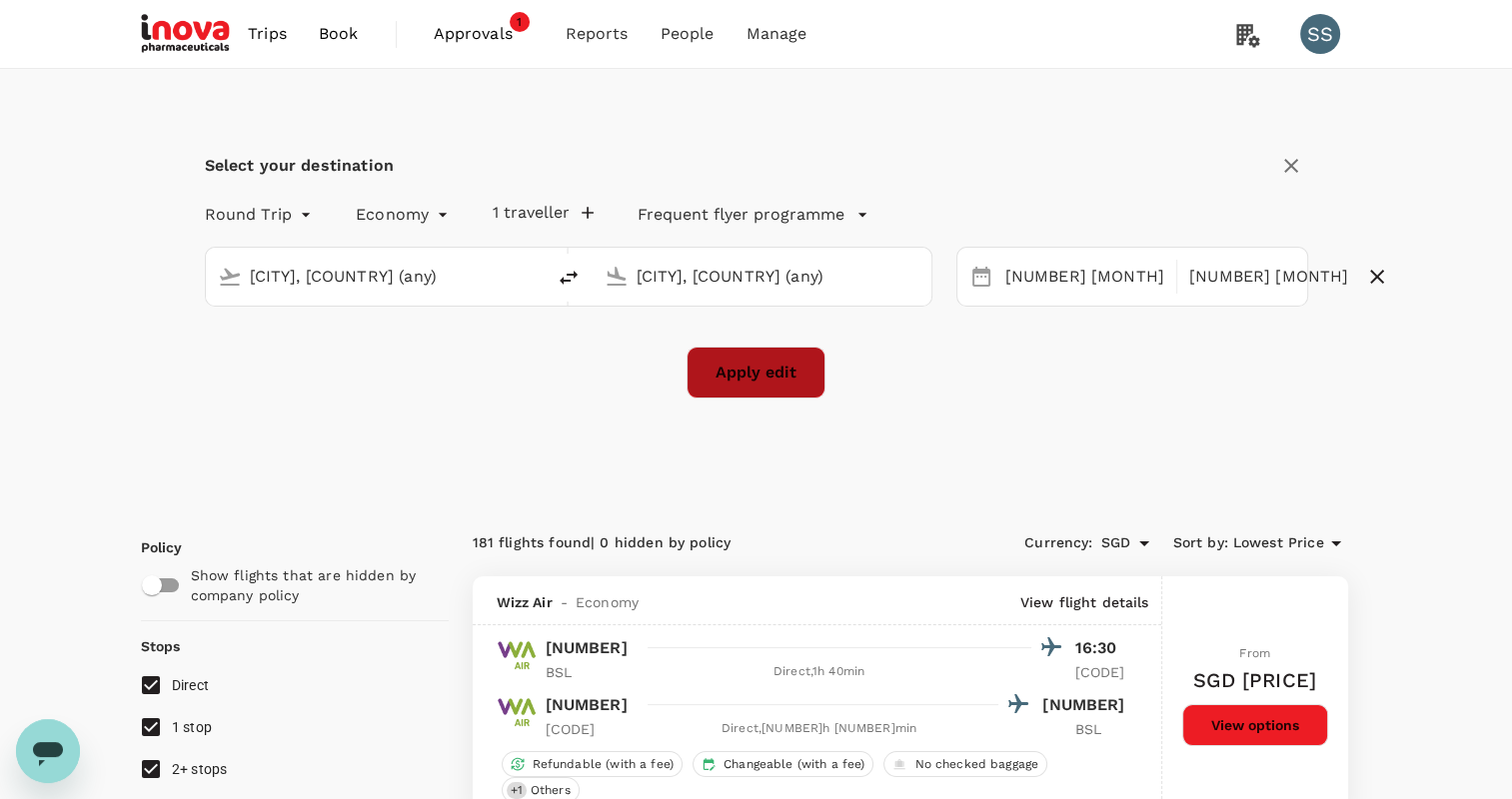 click on "Apply edit" at bounding box center (756, 373) 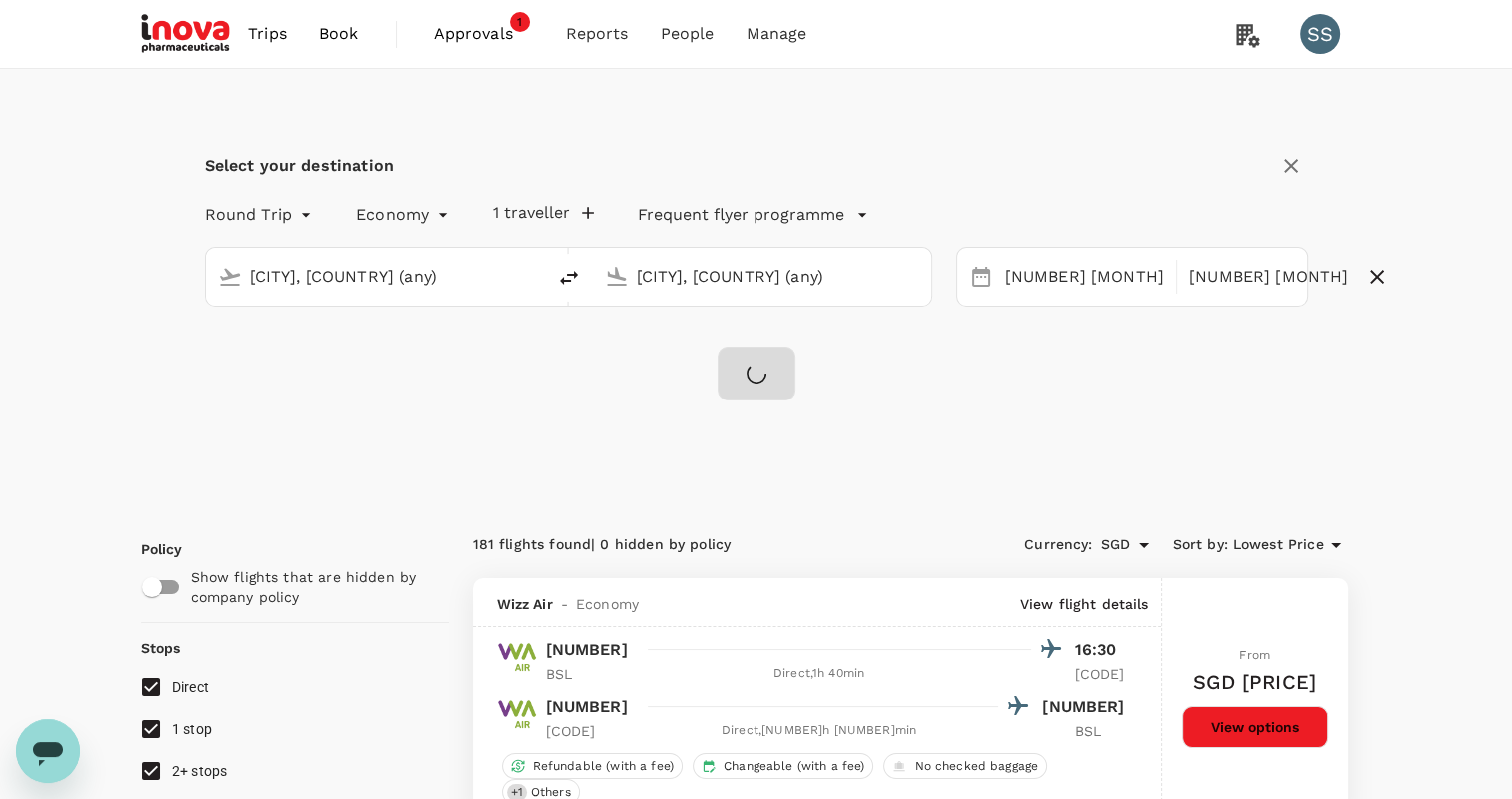 checkbox on "false" 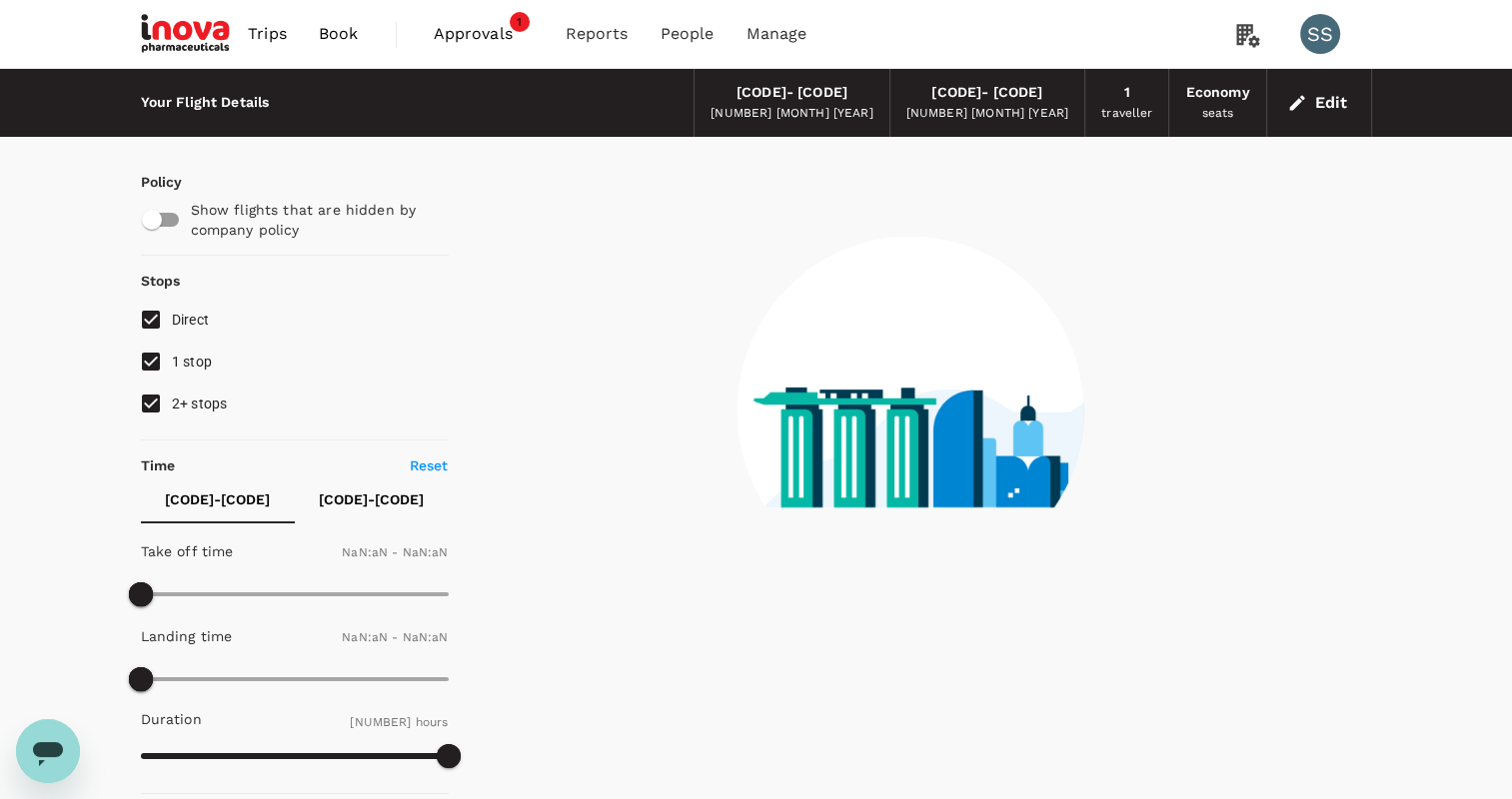 type on "1440" 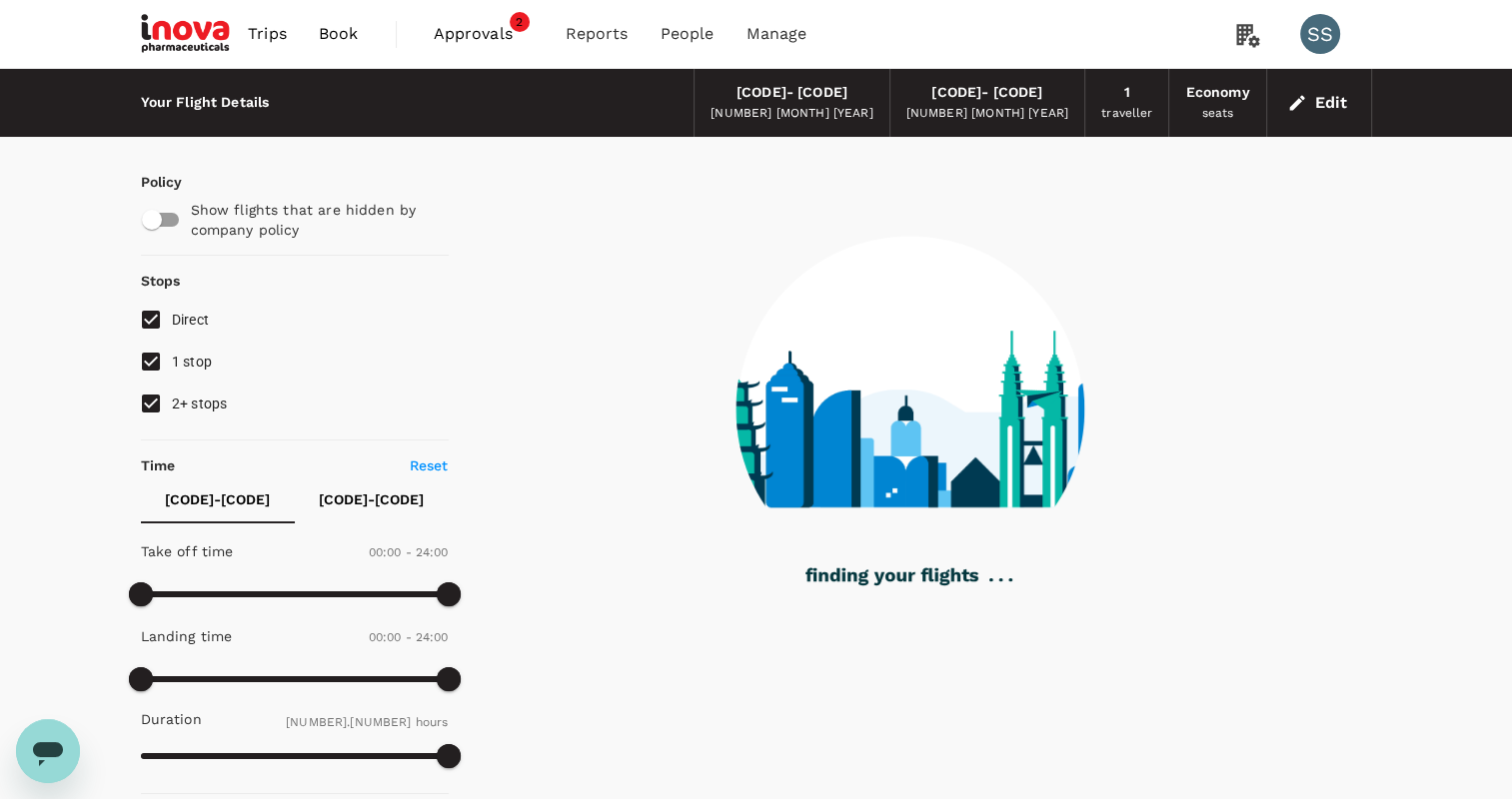 type on "[NUMBER]" 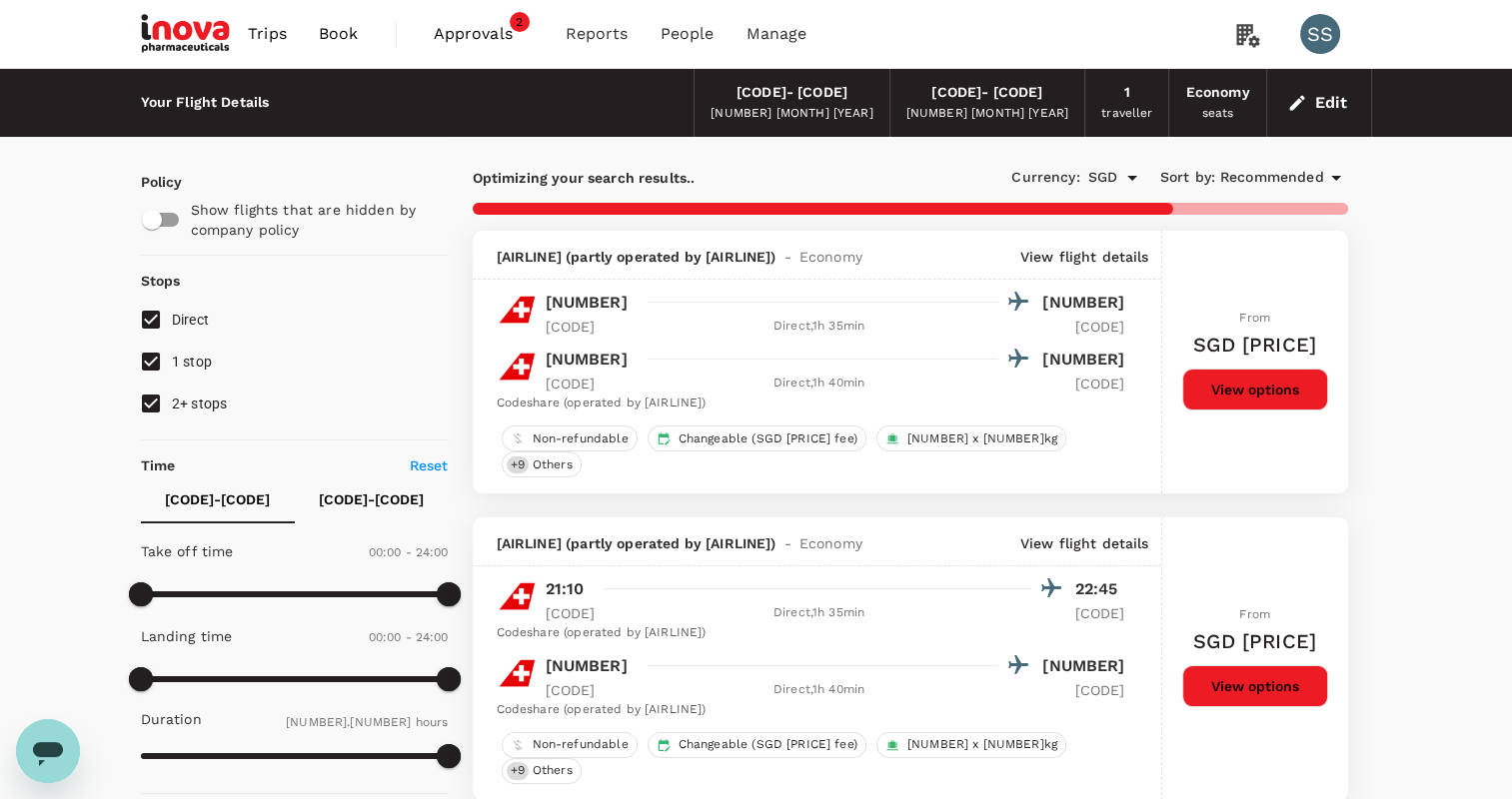 click on "Recommended" at bounding box center [1272, 178] 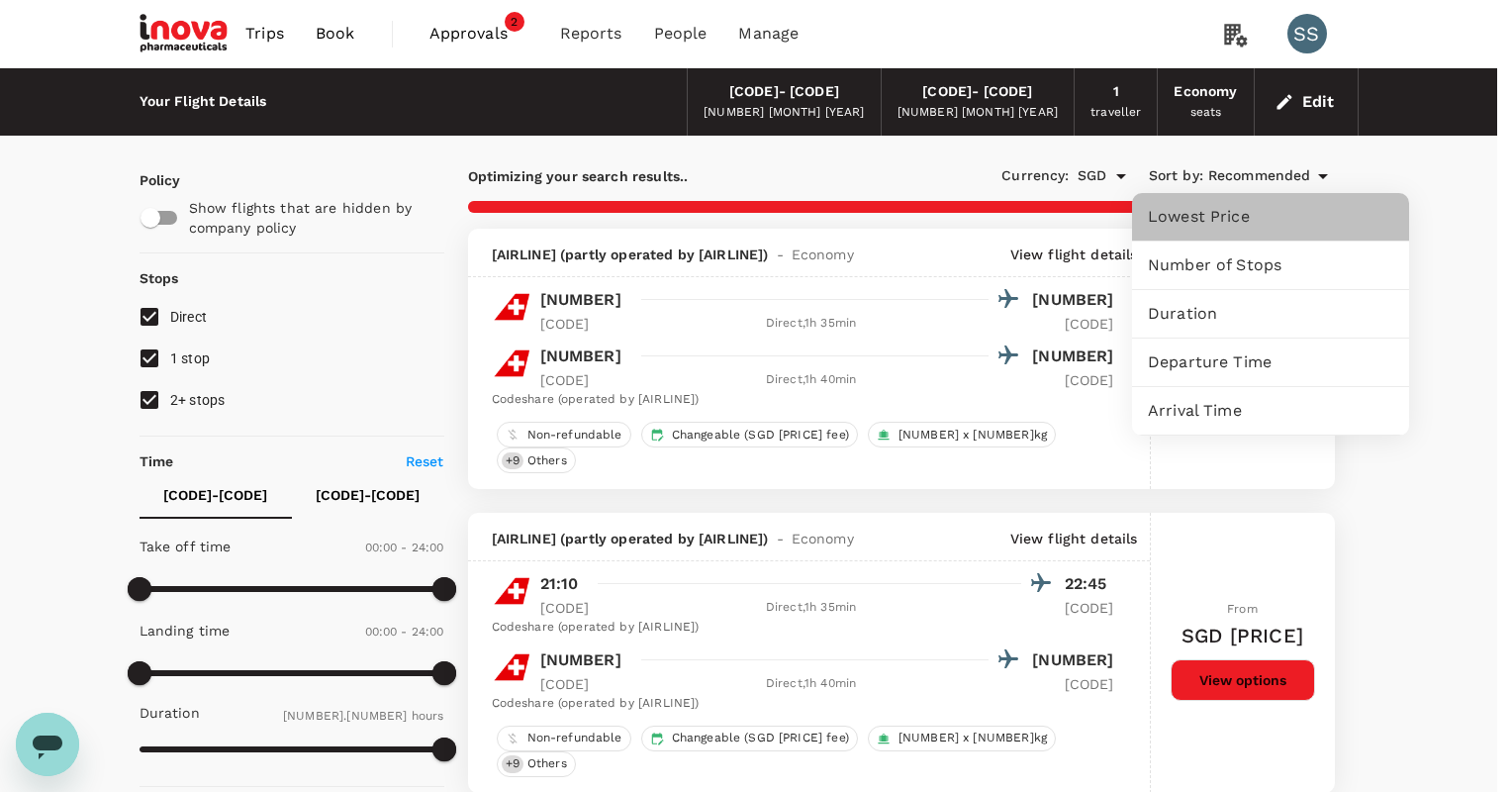 click on "Lowest Price" at bounding box center (1271, 217) 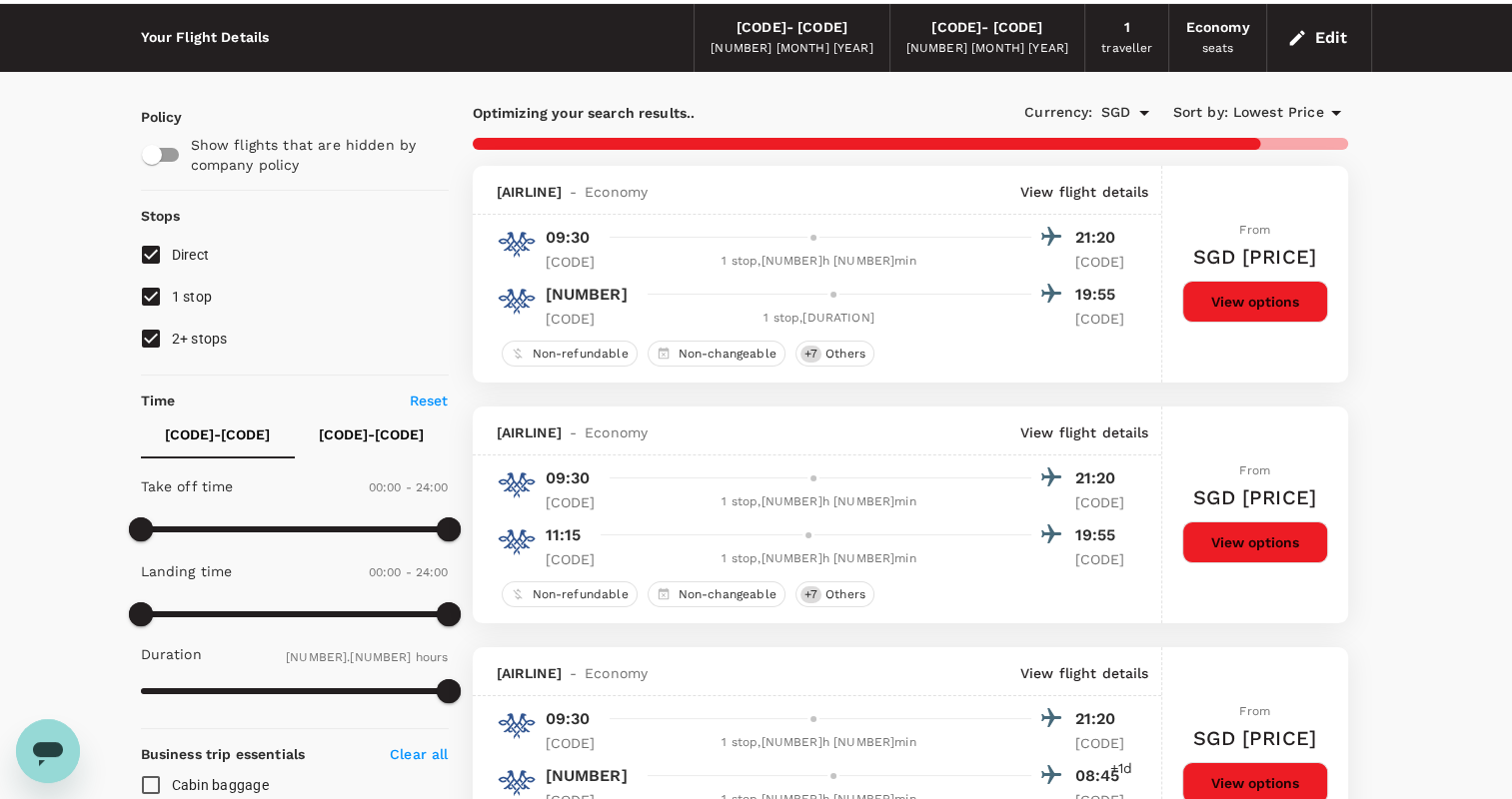 scroll, scrollTop: 100, scrollLeft: 0, axis: vertical 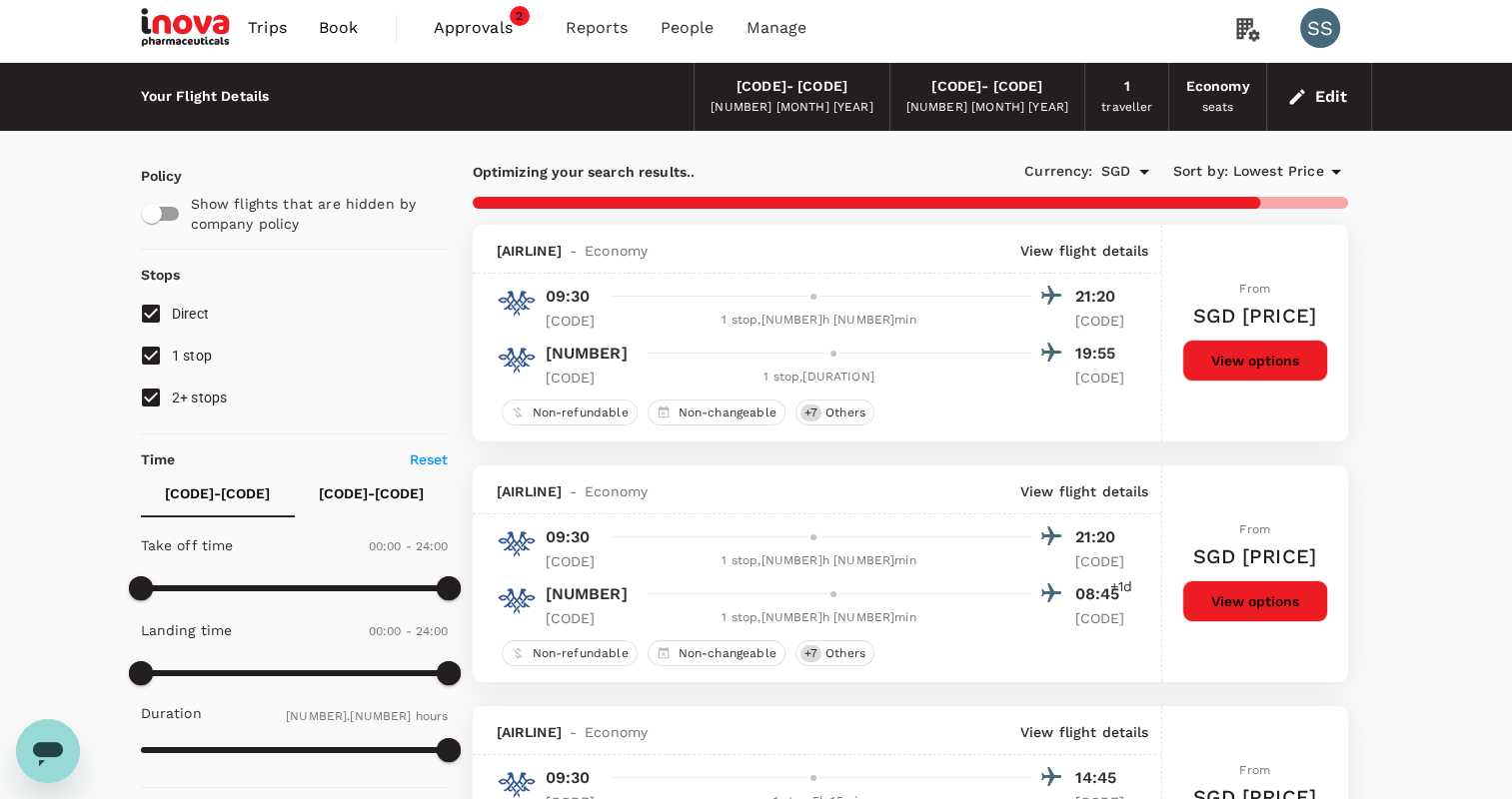 type on "[NUMBER]" 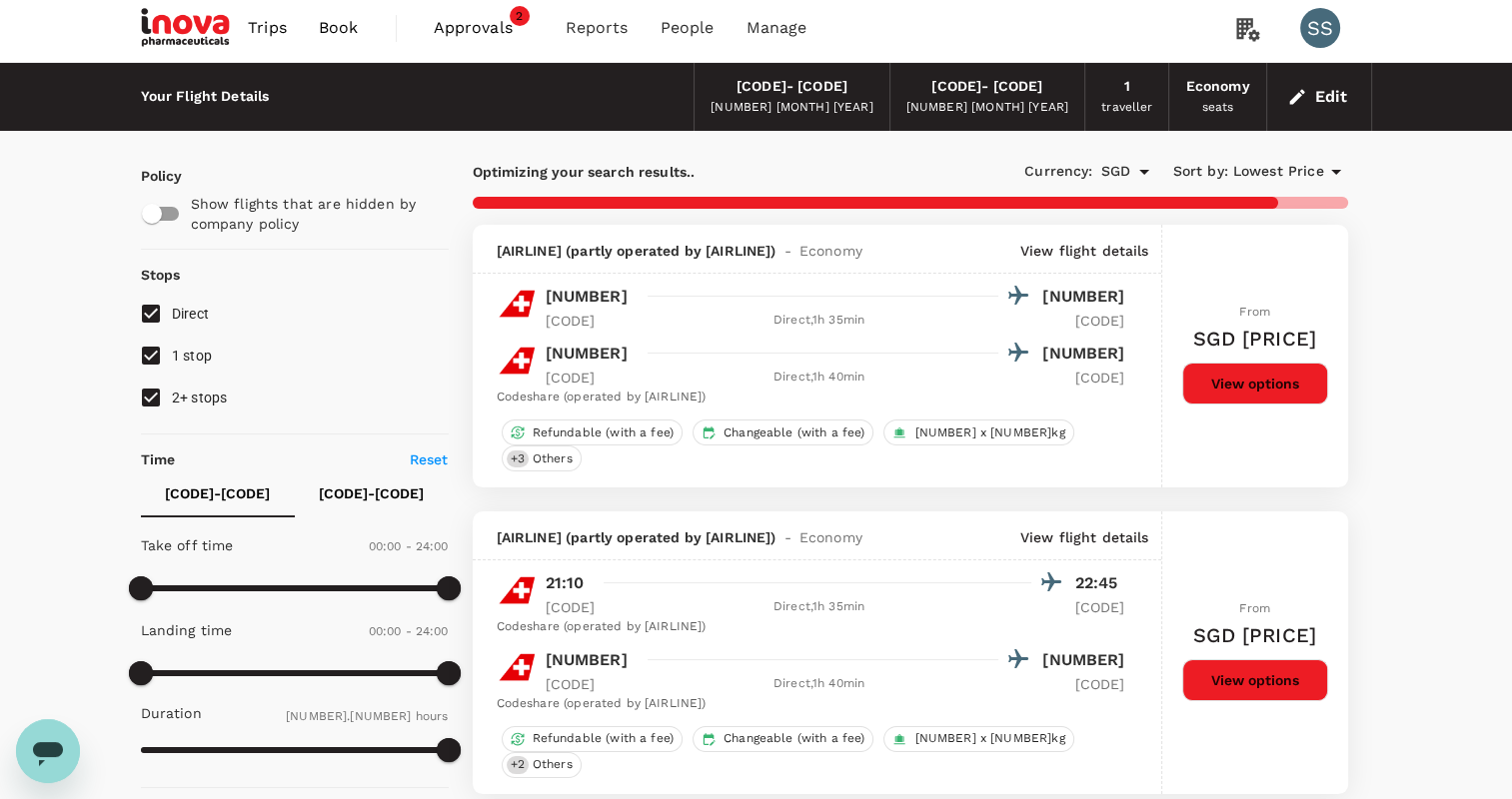 scroll, scrollTop: 0, scrollLeft: 0, axis: both 